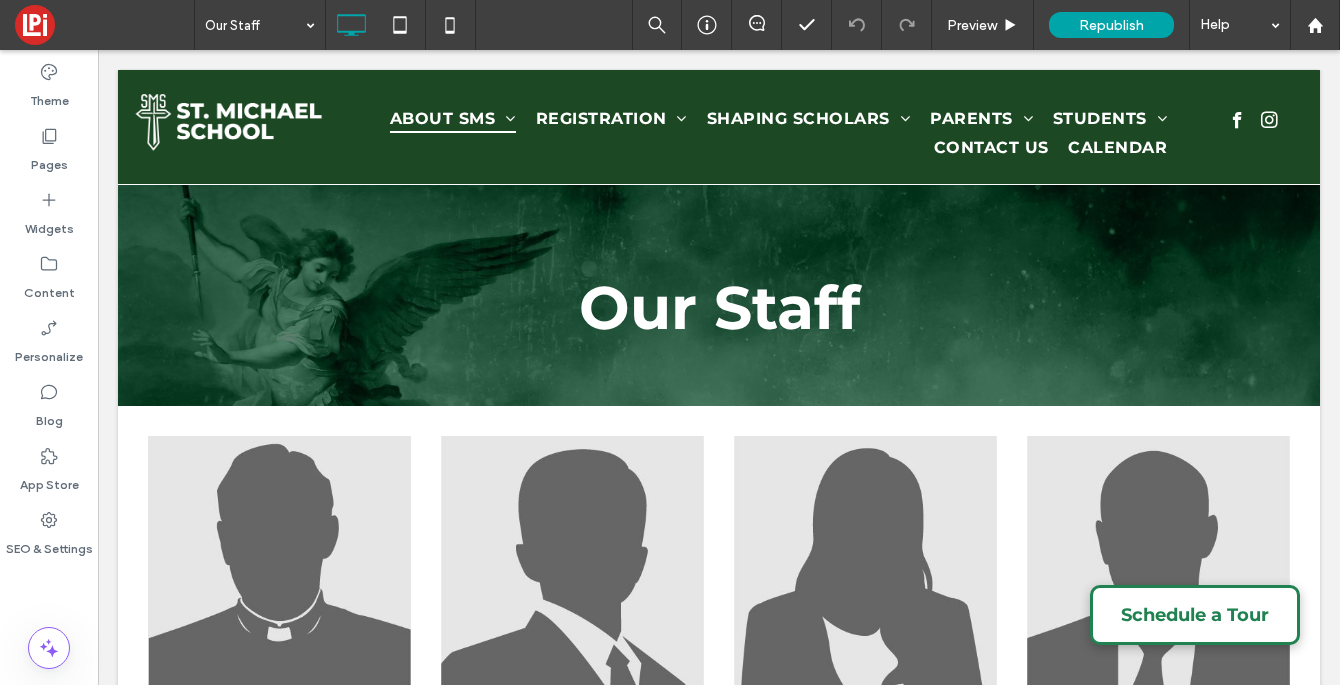 scroll, scrollTop: 0, scrollLeft: 0, axis: both 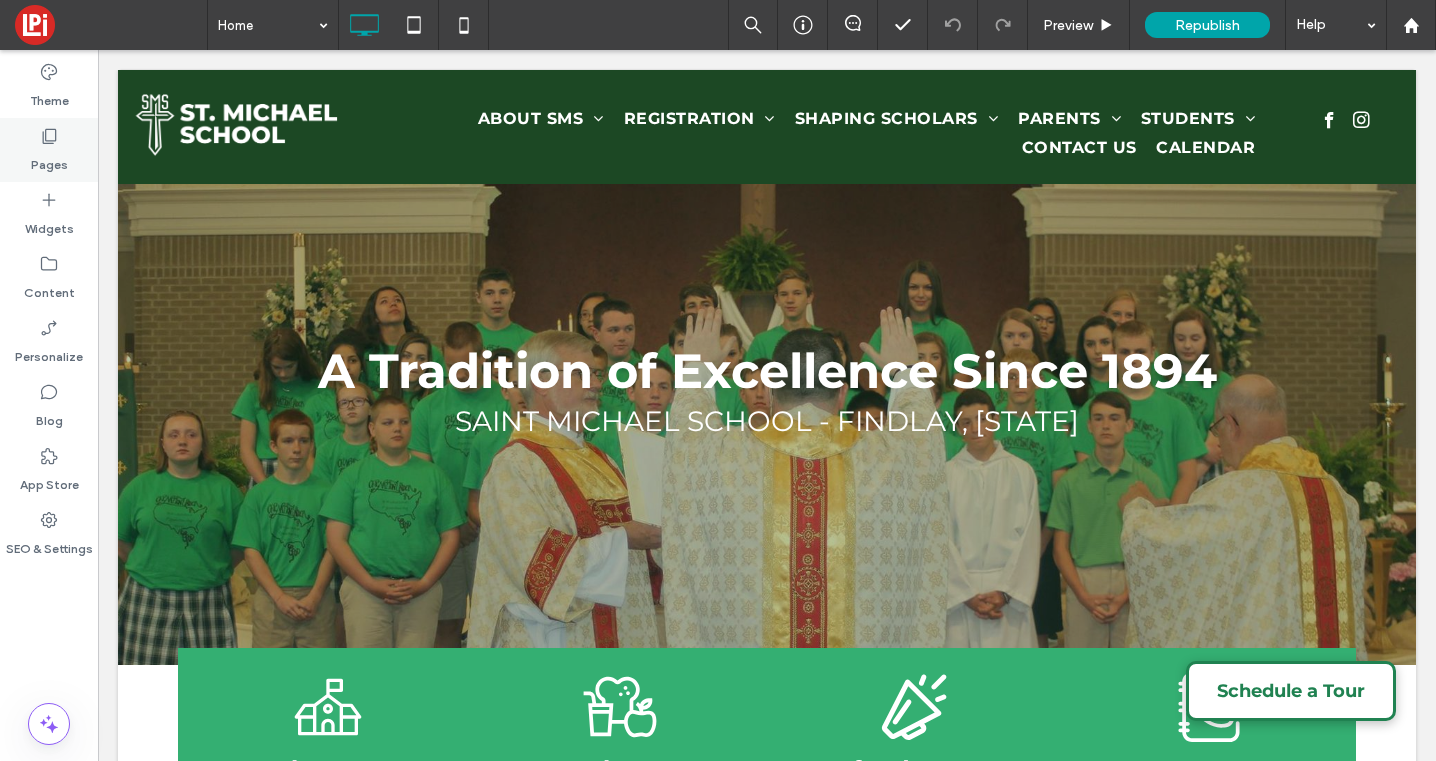 click on "Pages" at bounding box center (49, 150) 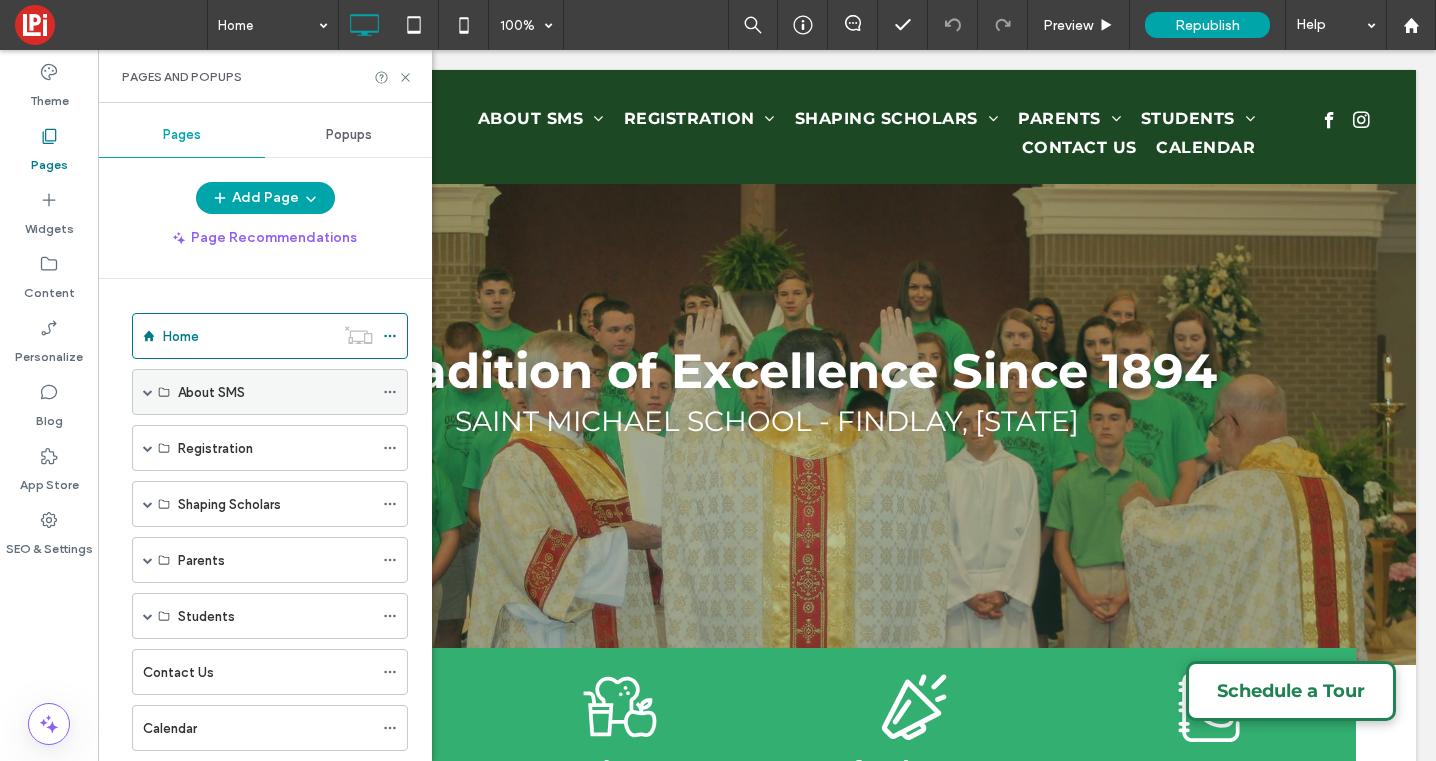 click at bounding box center (148, 392) 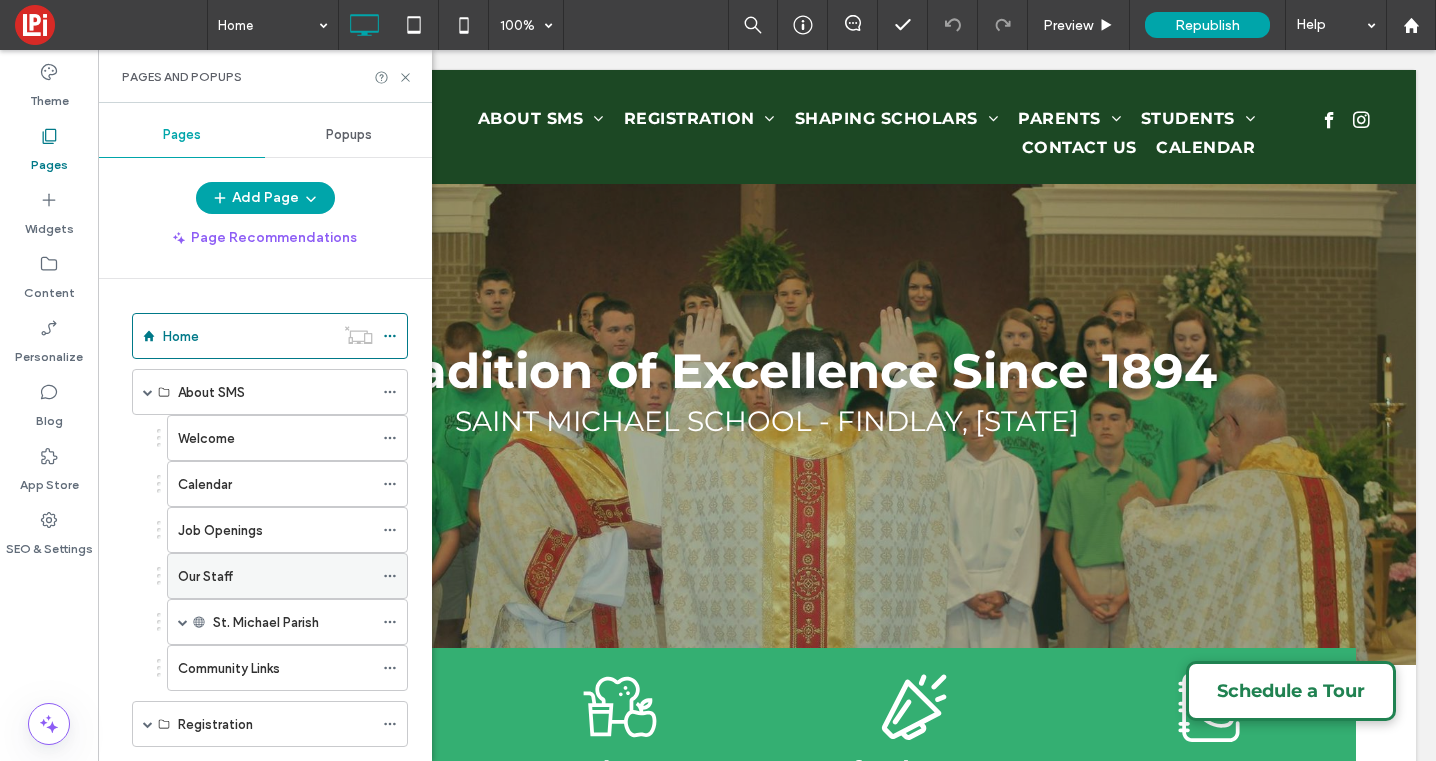 click on "Our Staff" at bounding box center (275, 576) 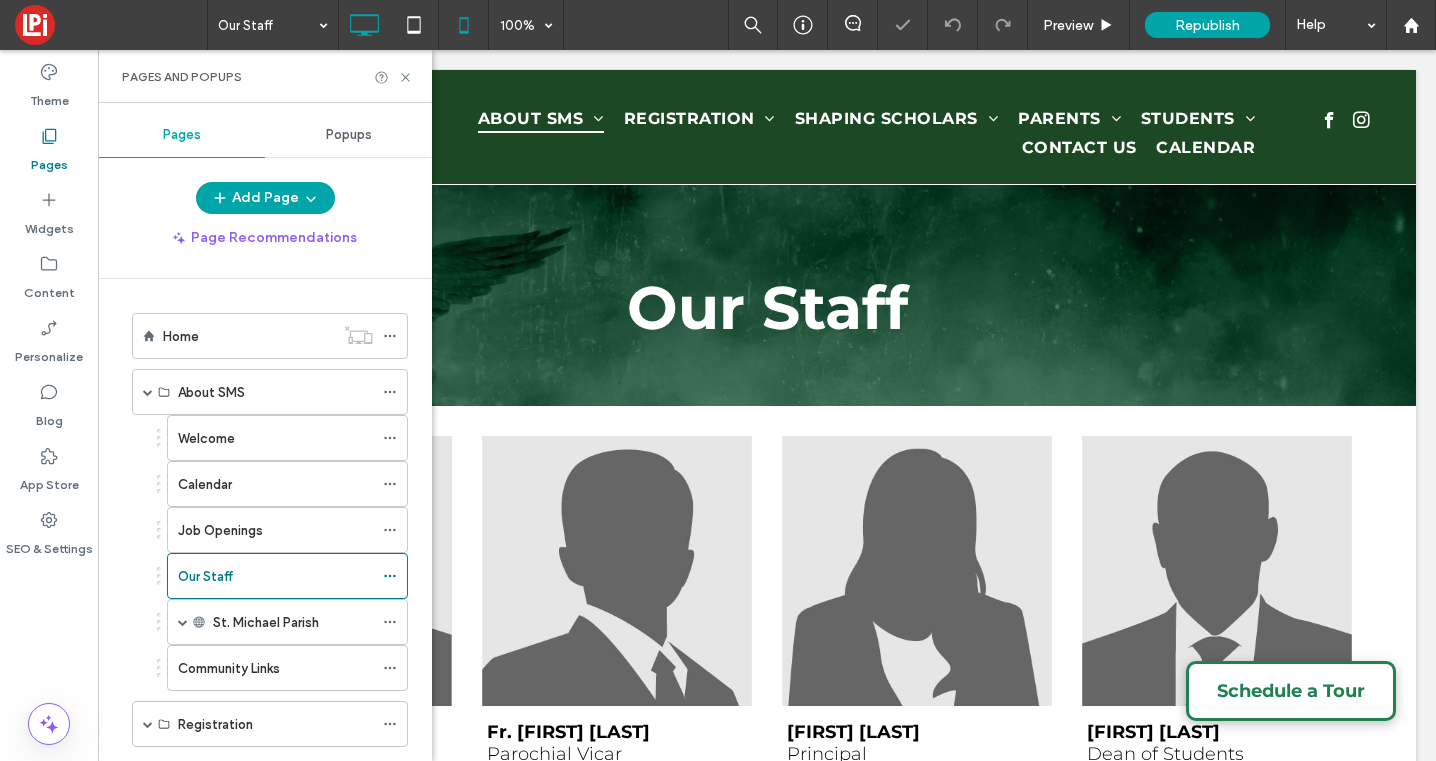 scroll, scrollTop: 0, scrollLeft: 0, axis: both 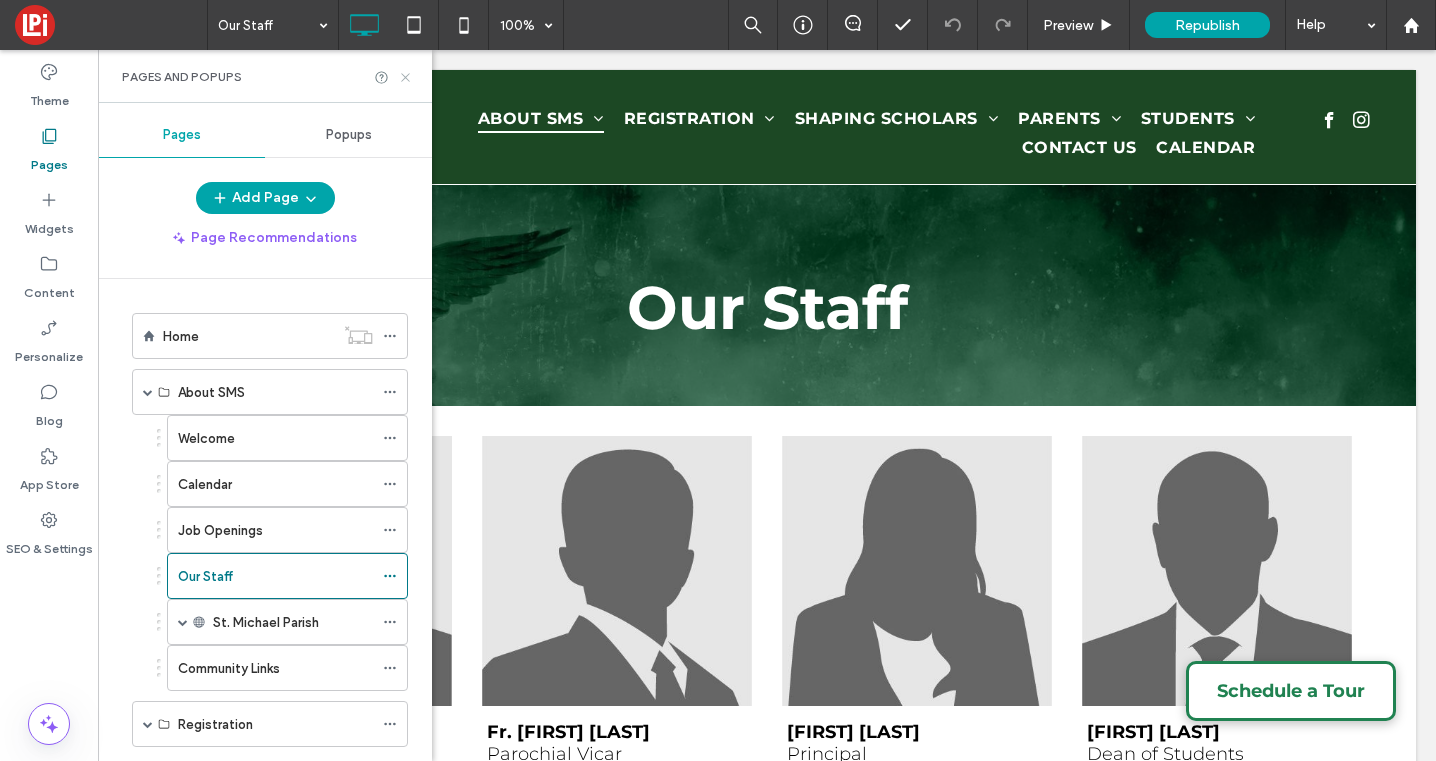 click 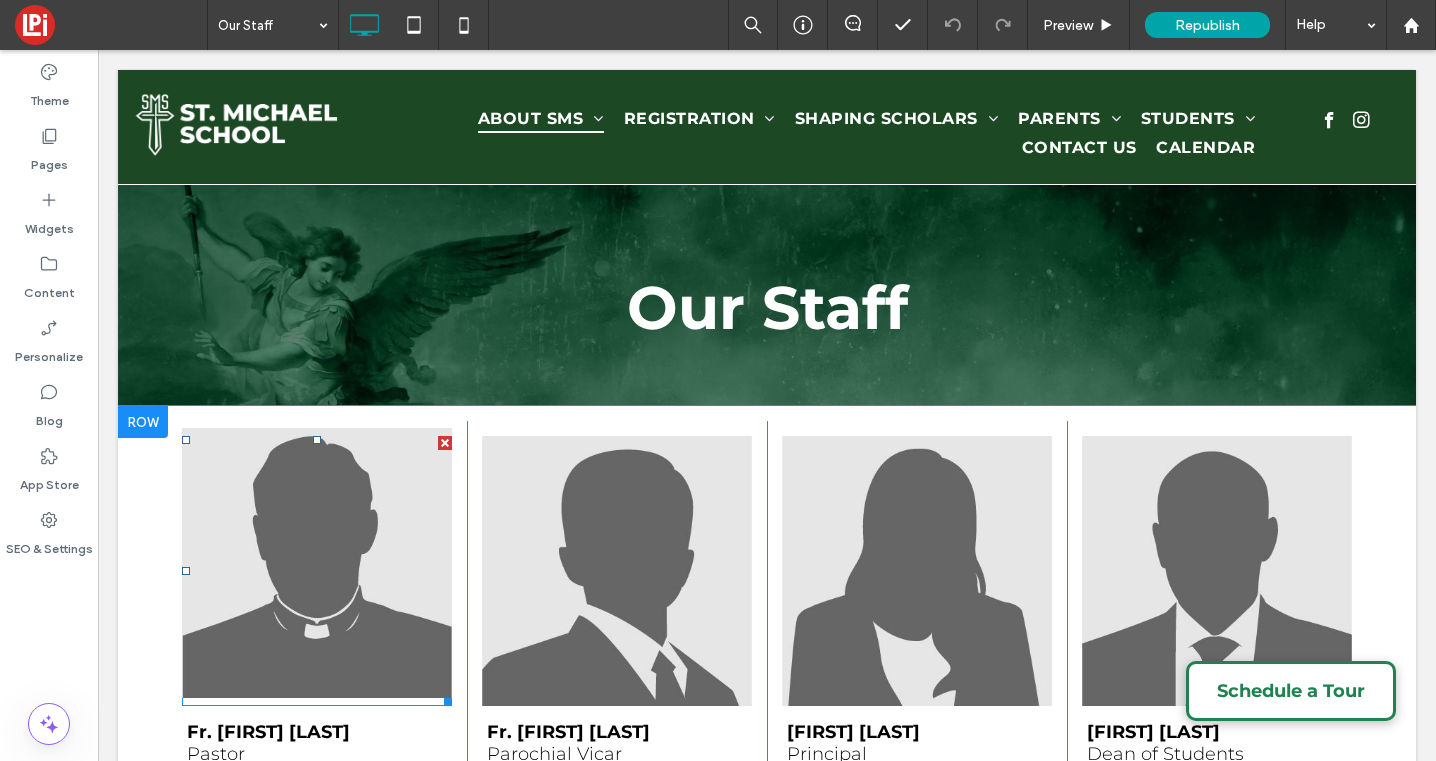 click at bounding box center (317, 563) 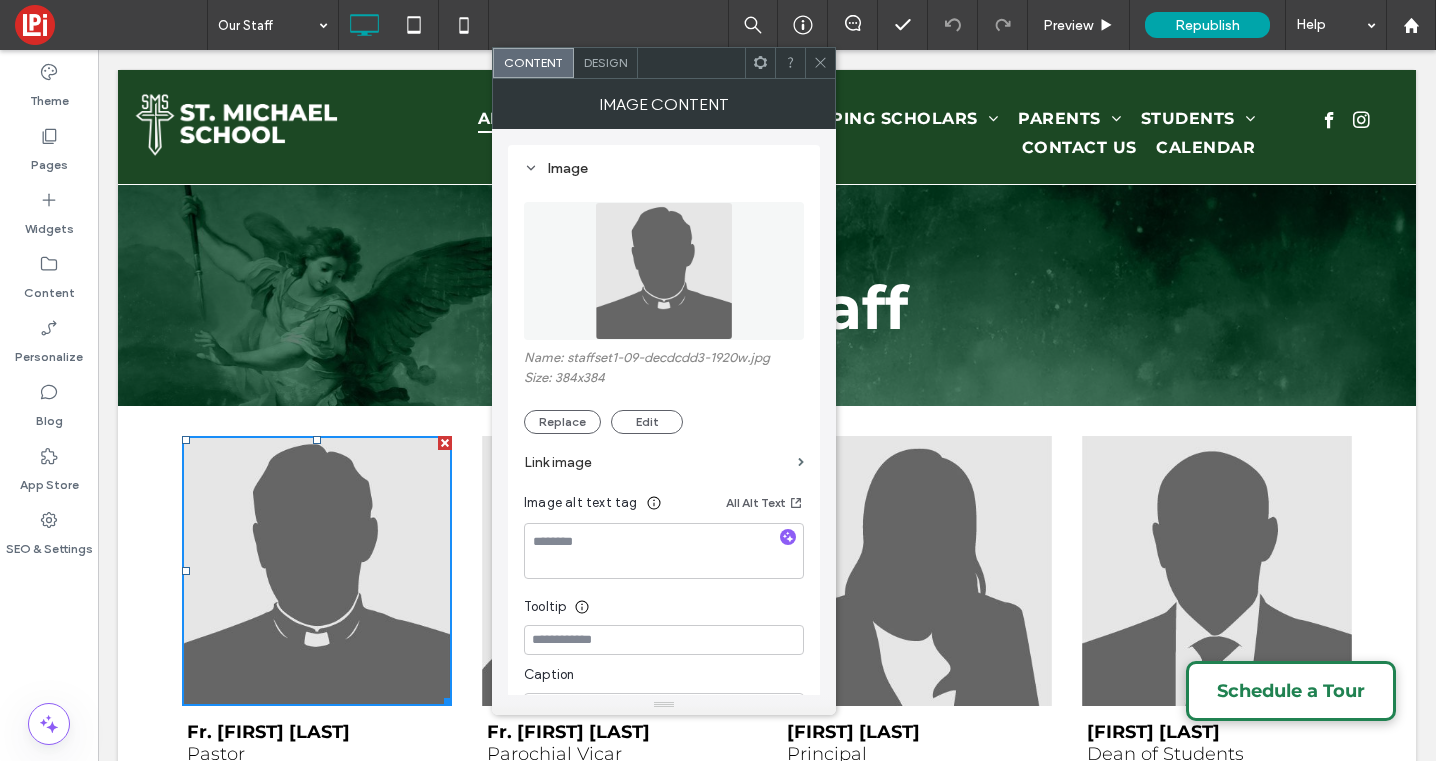 click on "Name: staffset1-09-decdcdd3-1920w.jpg Size: 384x384 Replace Edit" at bounding box center [664, 392] 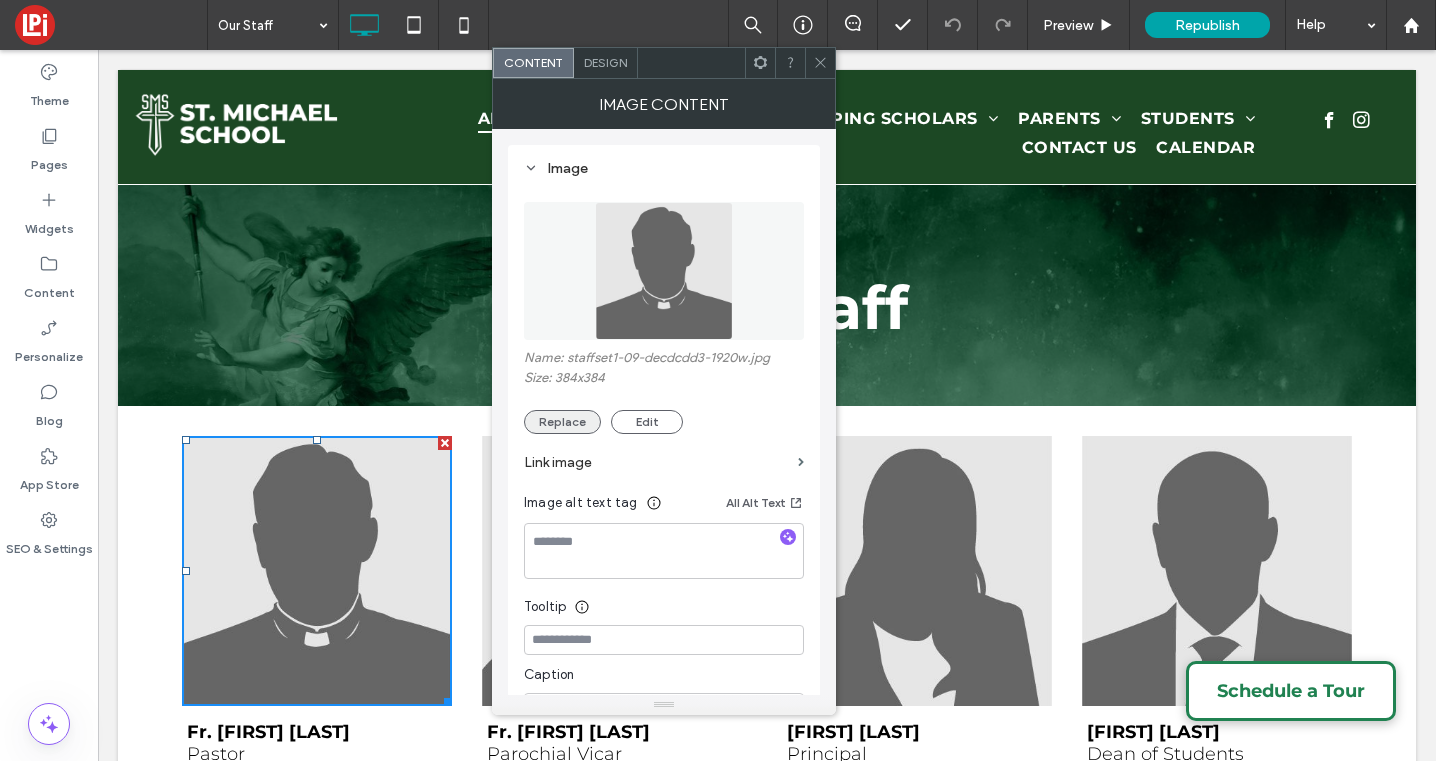 click on "Replace" at bounding box center [562, 422] 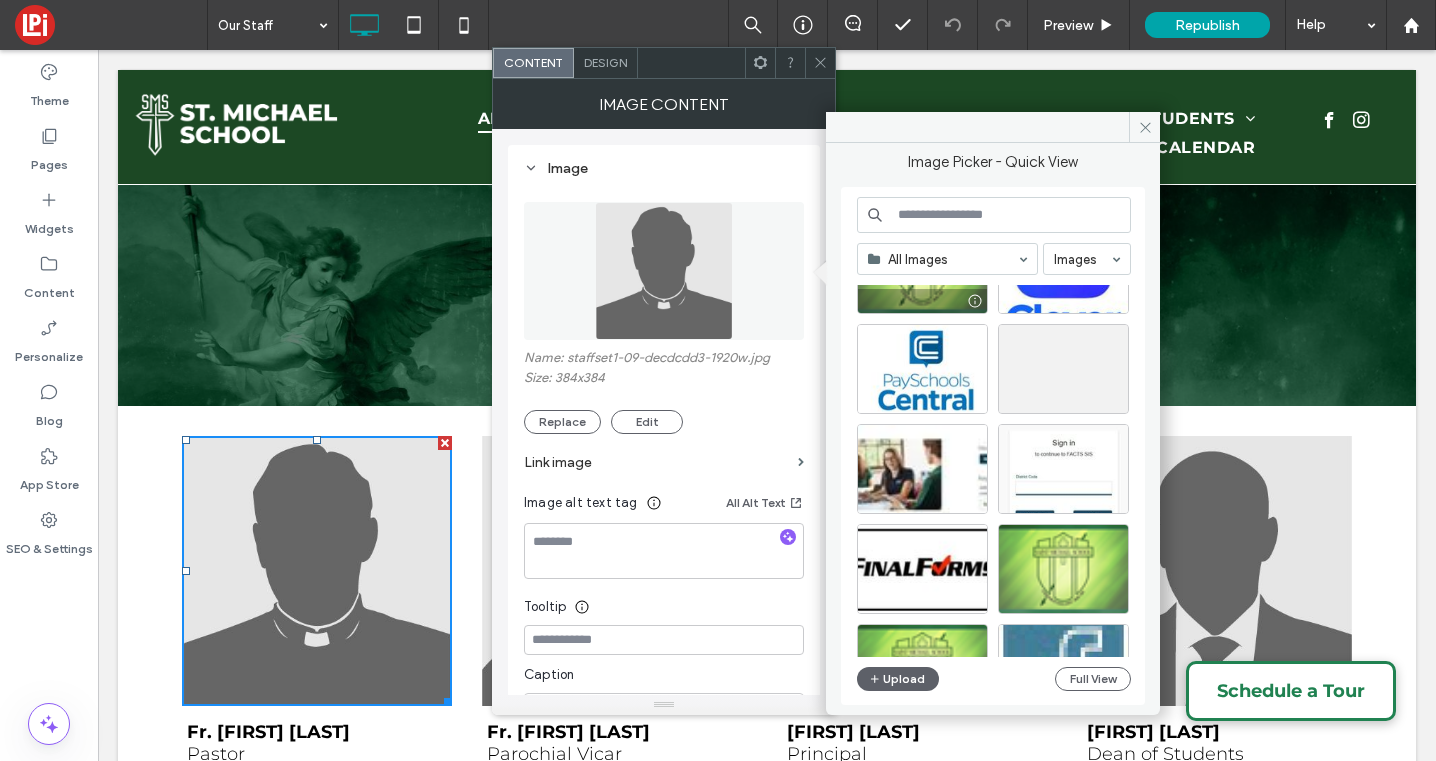 scroll, scrollTop: 8294, scrollLeft: 0, axis: vertical 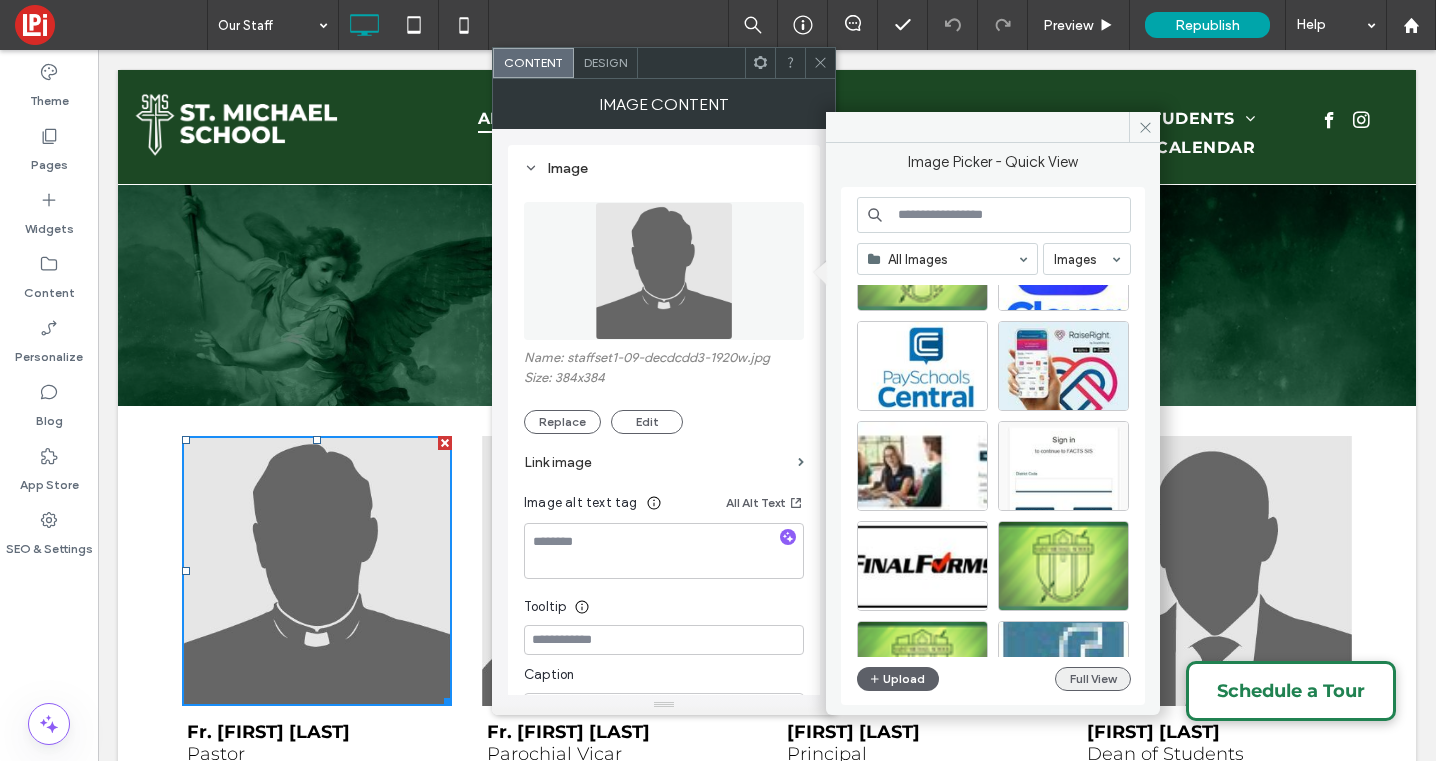 click on "Full View" at bounding box center (1093, 679) 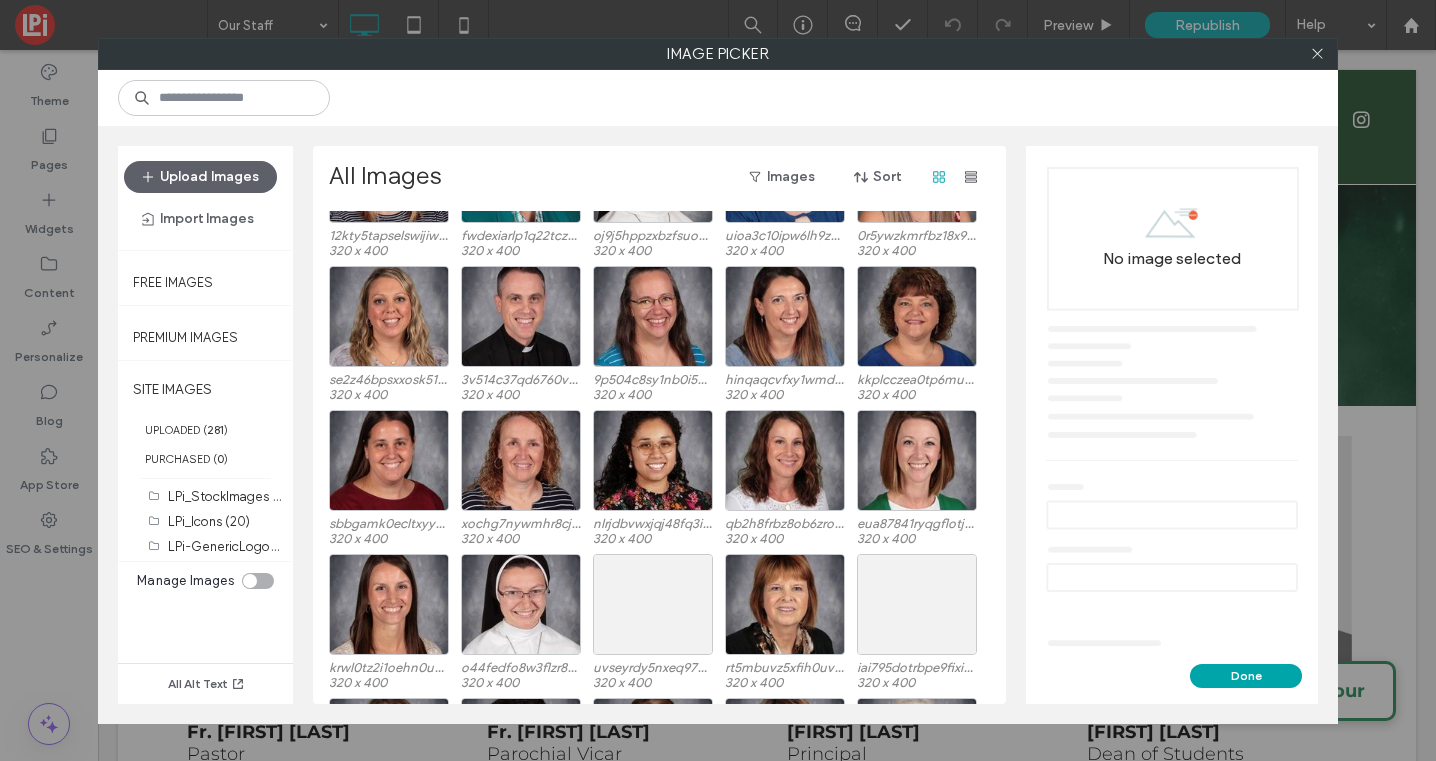 scroll, scrollTop: 1141, scrollLeft: 0, axis: vertical 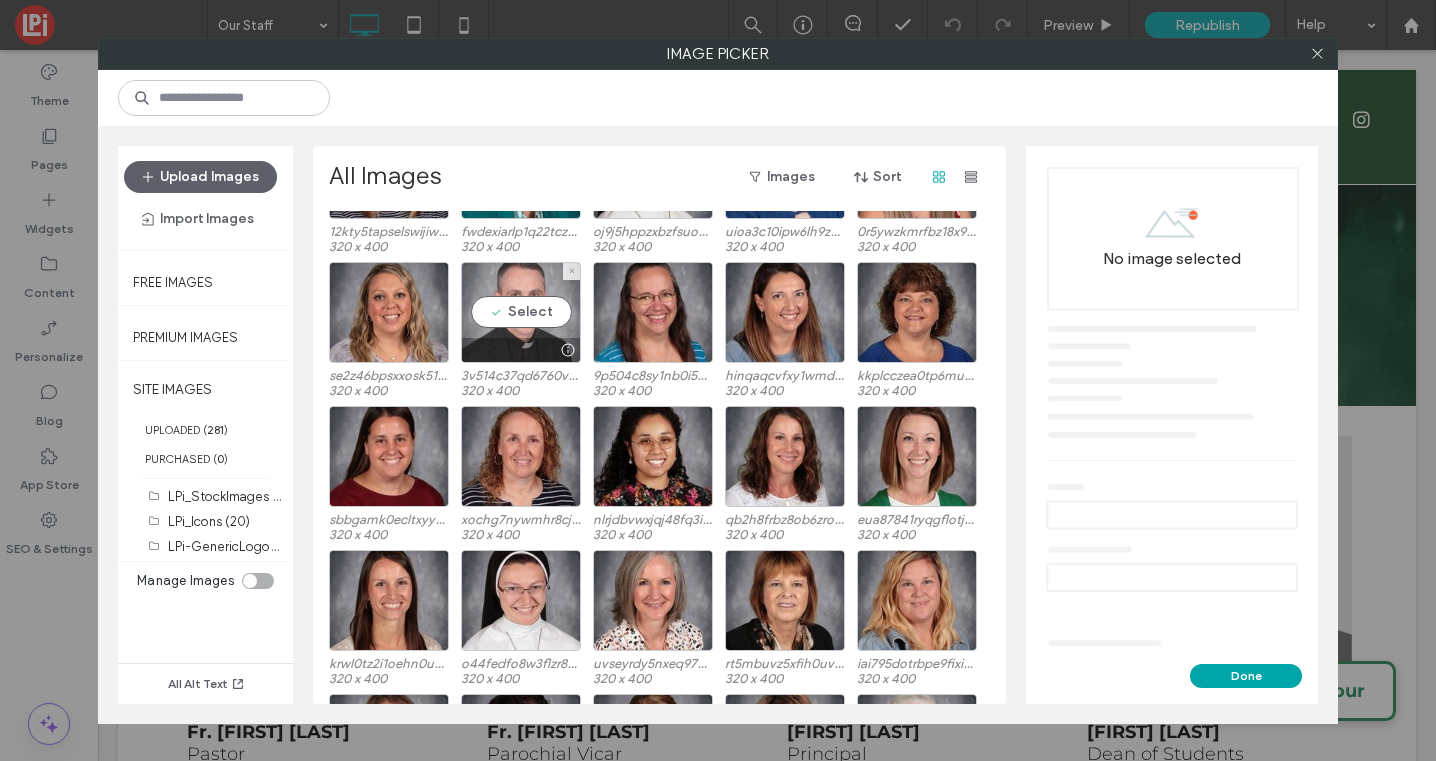 click on "Select" at bounding box center (521, 312) 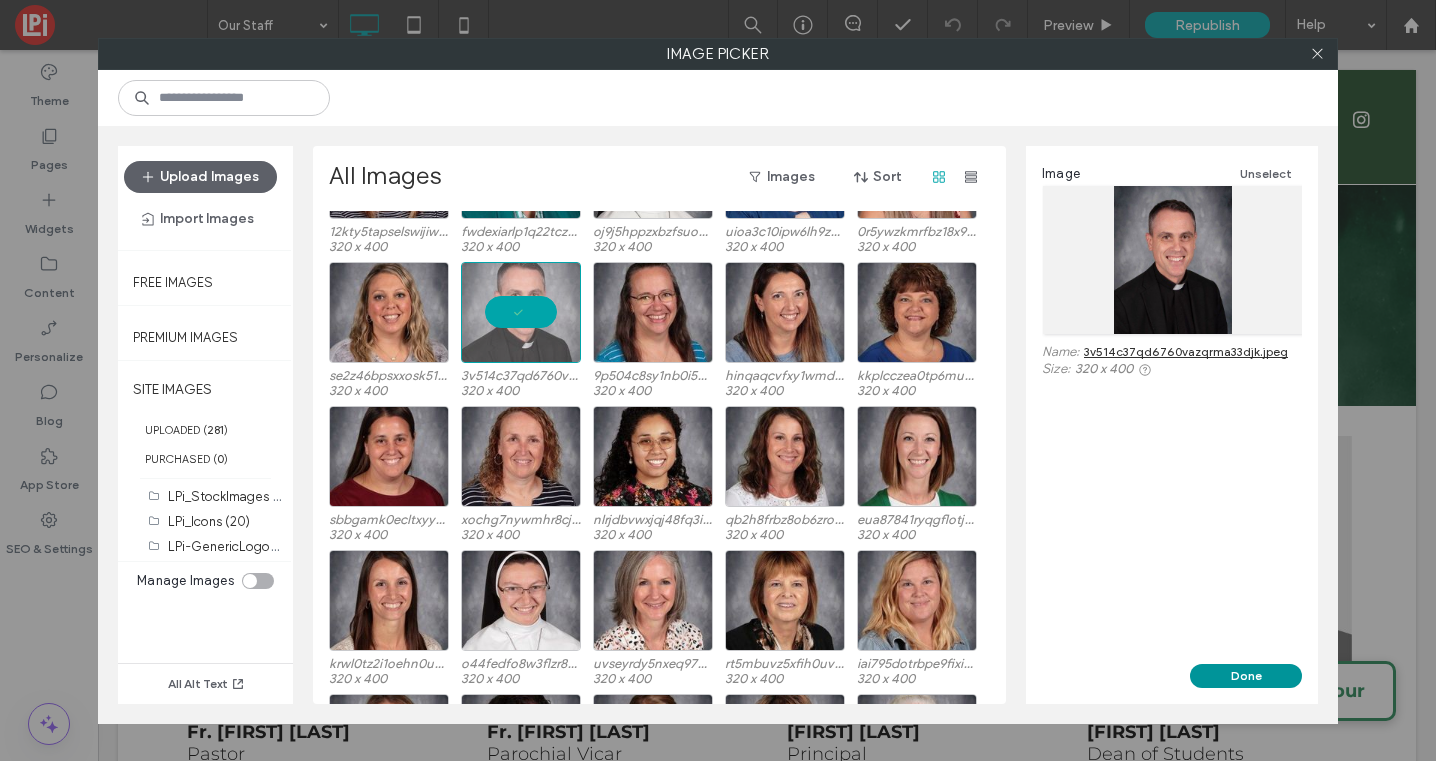 click on "Done" at bounding box center [1246, 676] 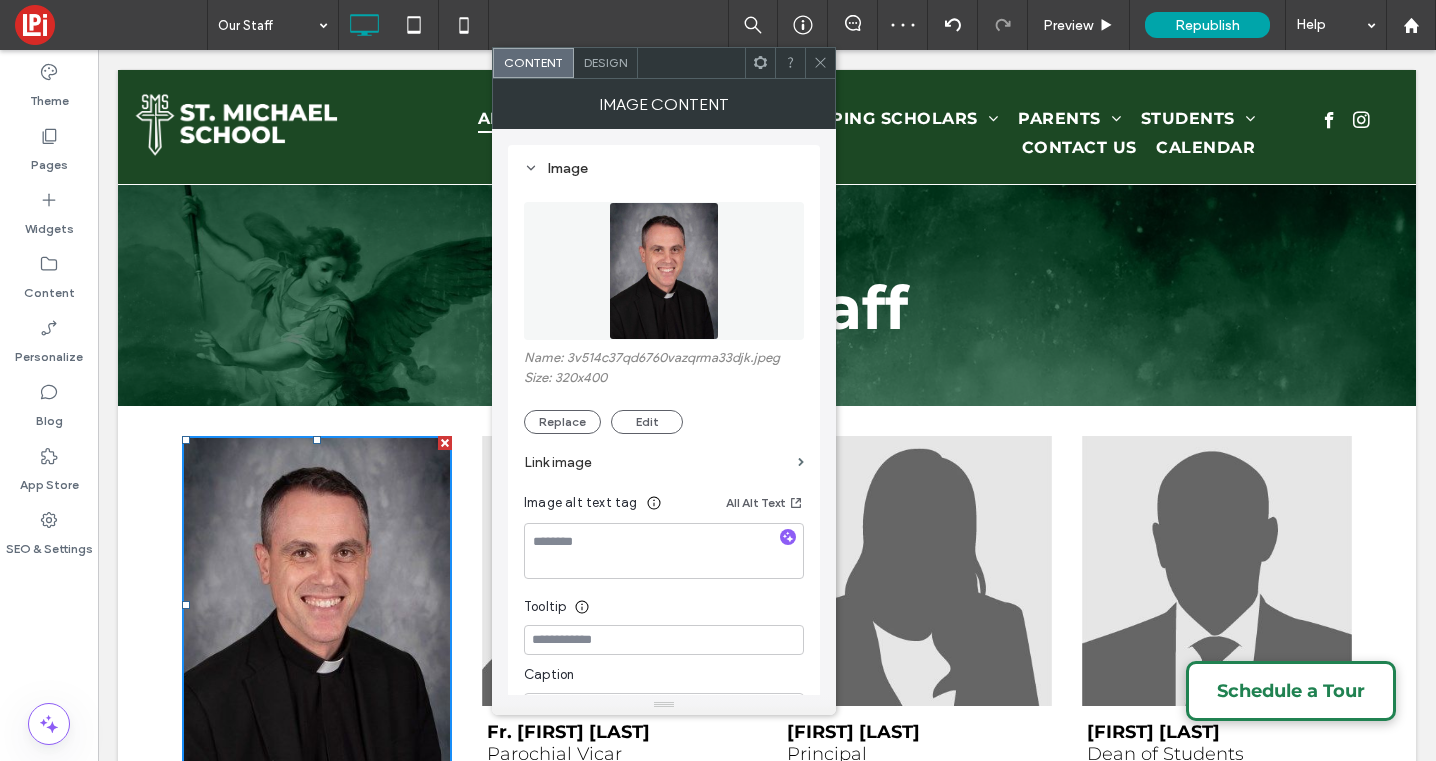 click 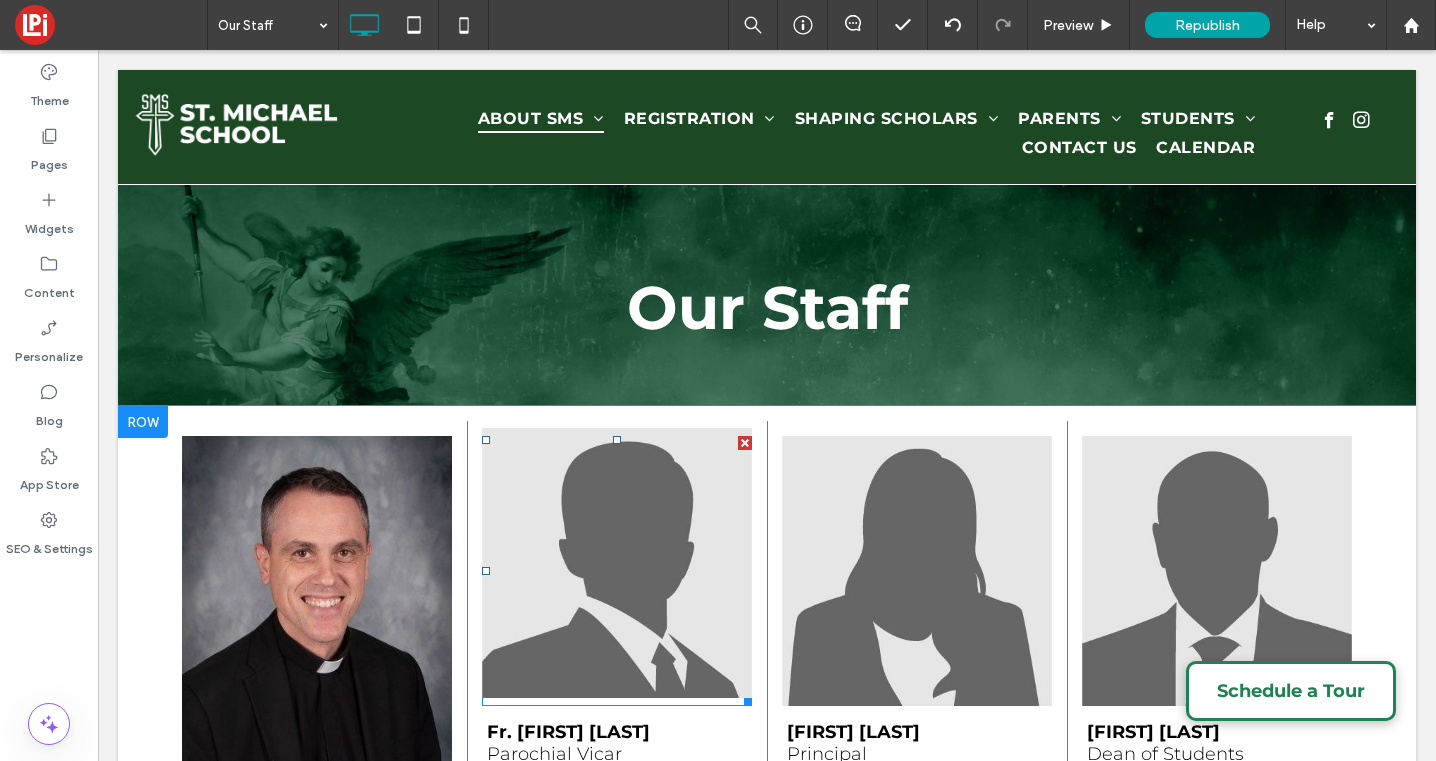click at bounding box center [617, 563] 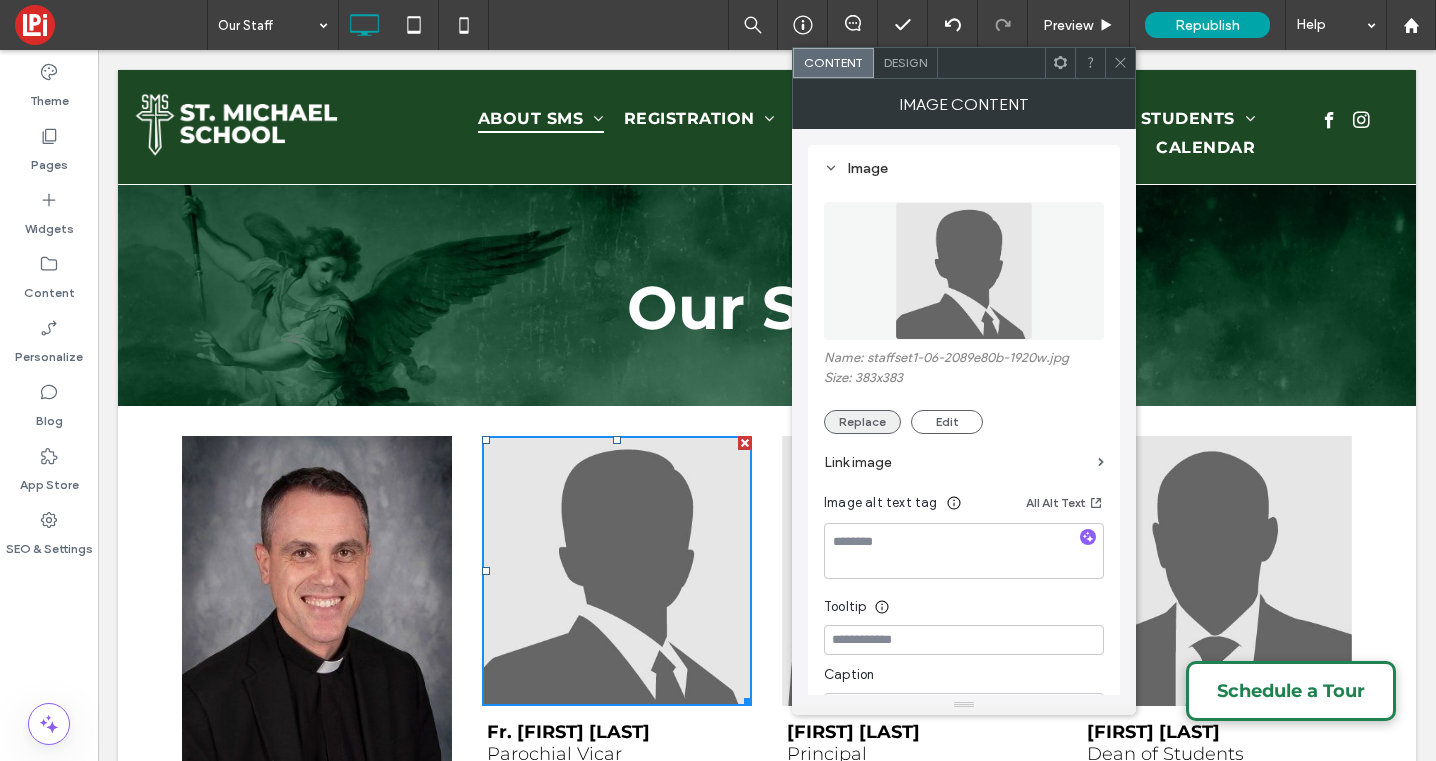 click on "Replace" at bounding box center (862, 422) 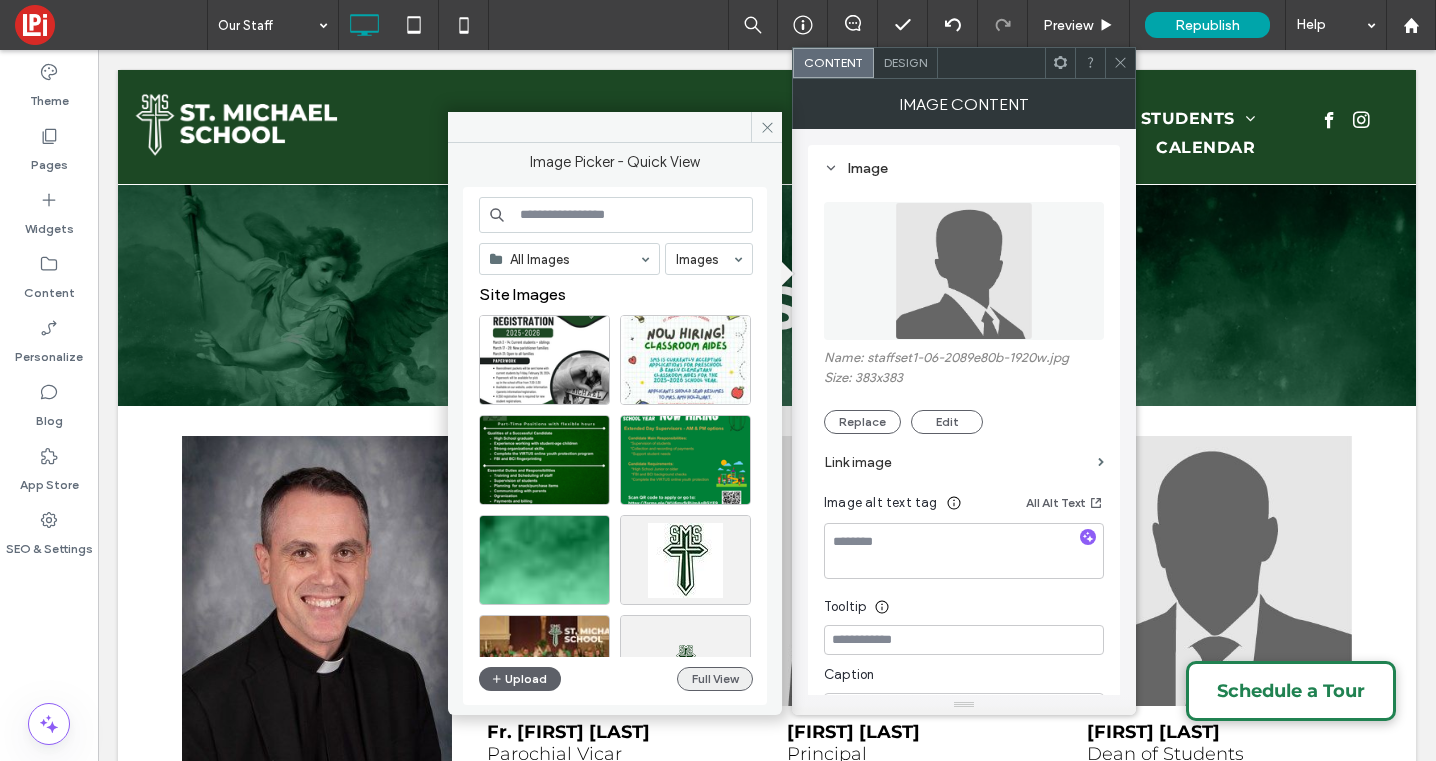 click on "Full View" at bounding box center (715, 679) 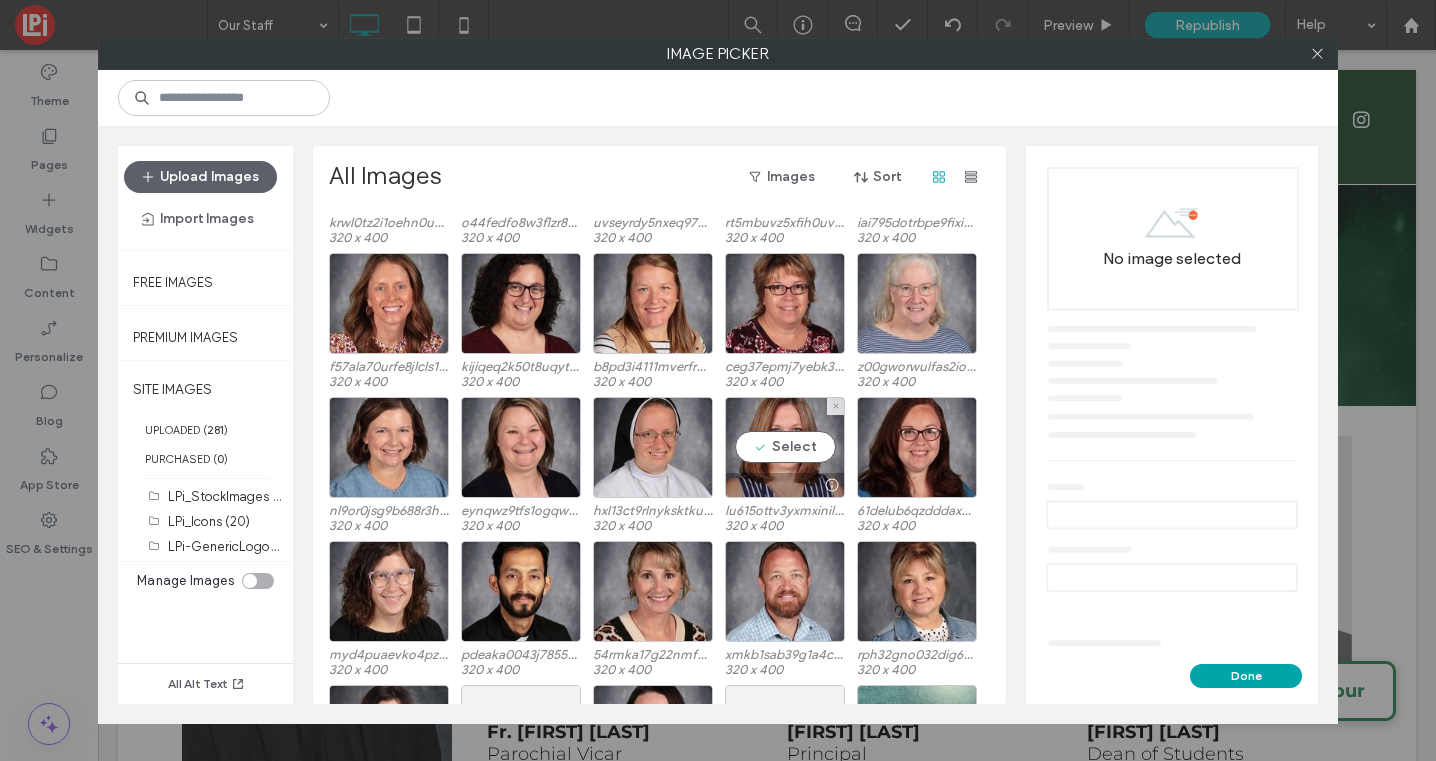 scroll, scrollTop: 1618, scrollLeft: 0, axis: vertical 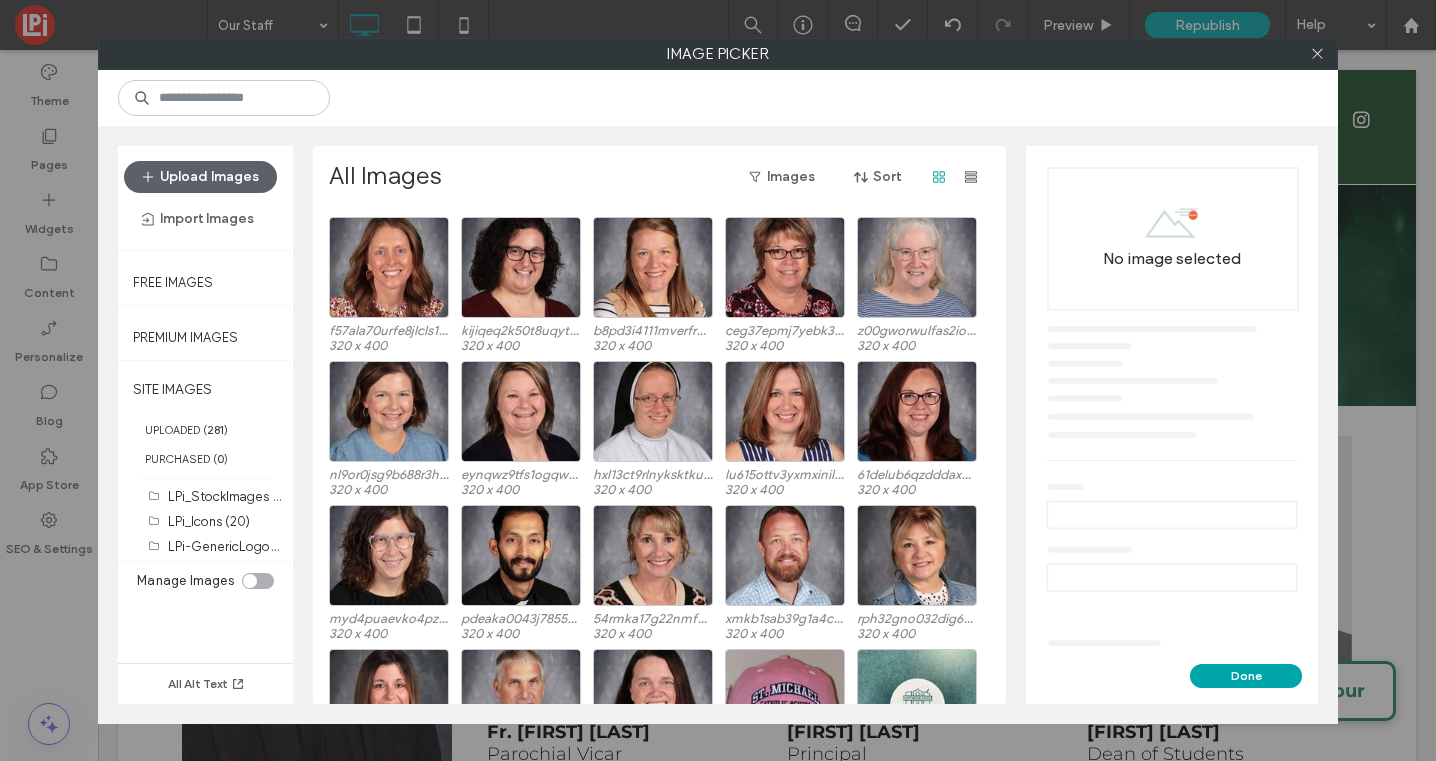 click on "myd4puaevko4pz60w0hgmryvdk.jpeg 320 x 400 pdeaka0043j78555t5x4jptjj7.jpeg 320 x 400 54rmka17g22nmfqy3fyvd0q8bv.jpeg 320 x 400 xmkb1sab39g1a4c61rjorxvq41.jpeg 320 x 400 rph32gno032dig6oefbcj63rk3.jpeg 320 x 400" at bounding box center [665, 577] 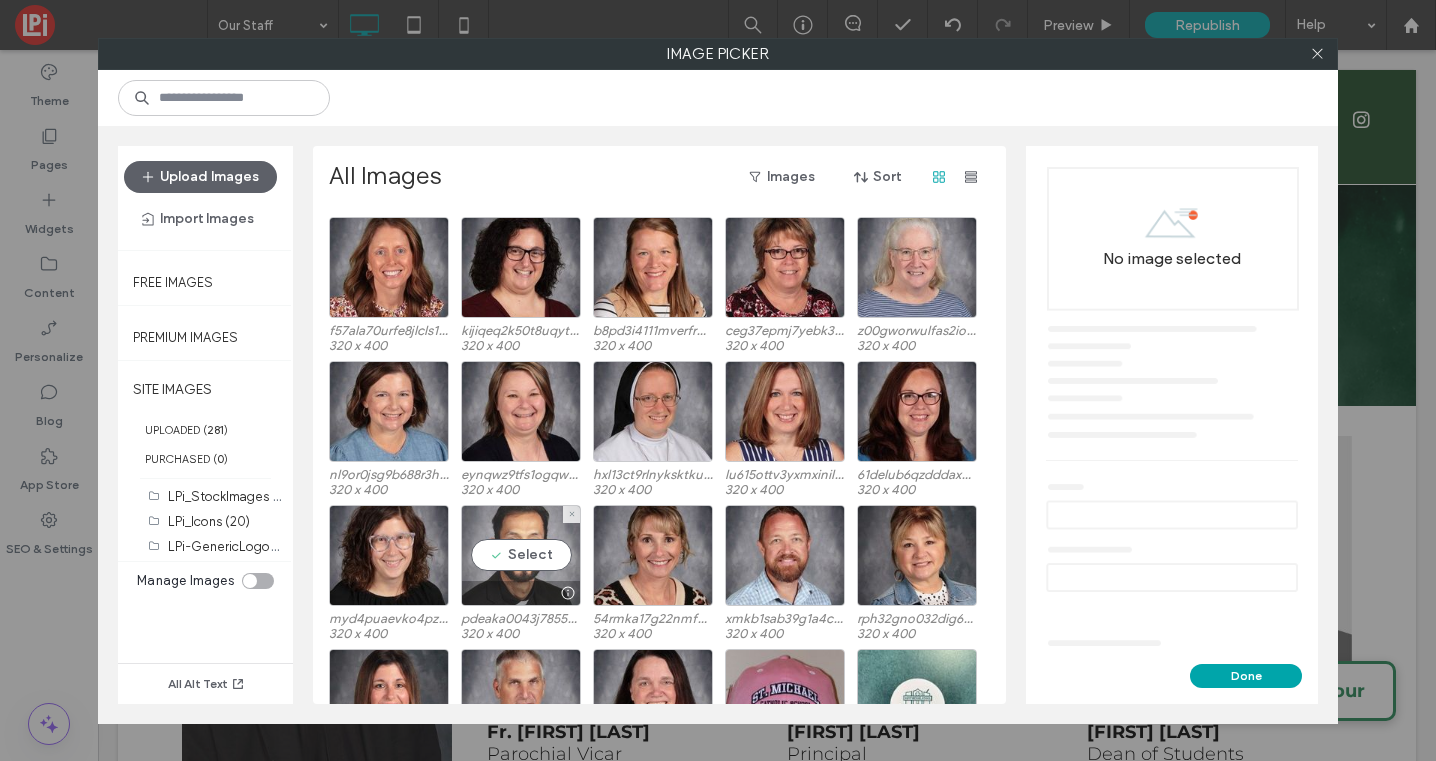 click on "Select" at bounding box center [521, 555] 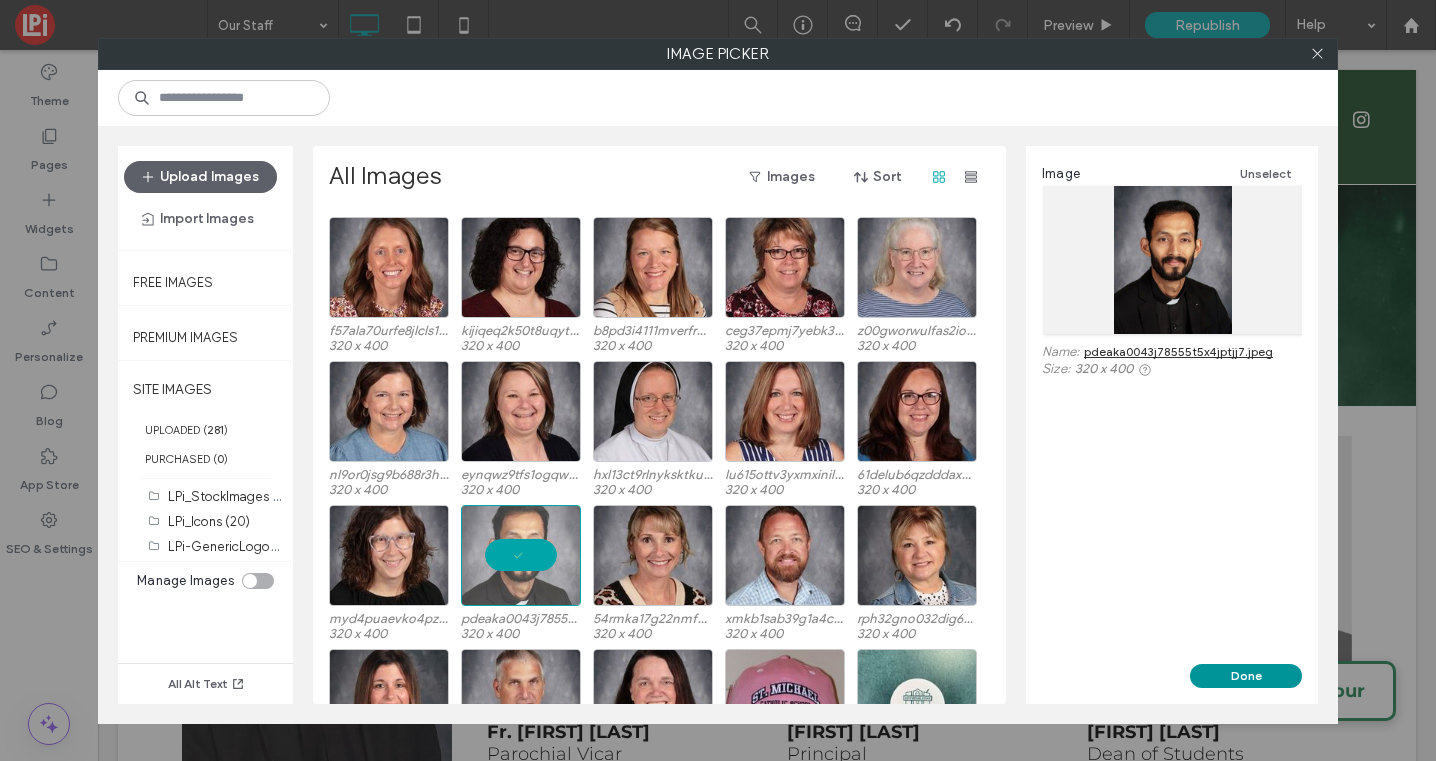 click on "Done" at bounding box center (1246, 676) 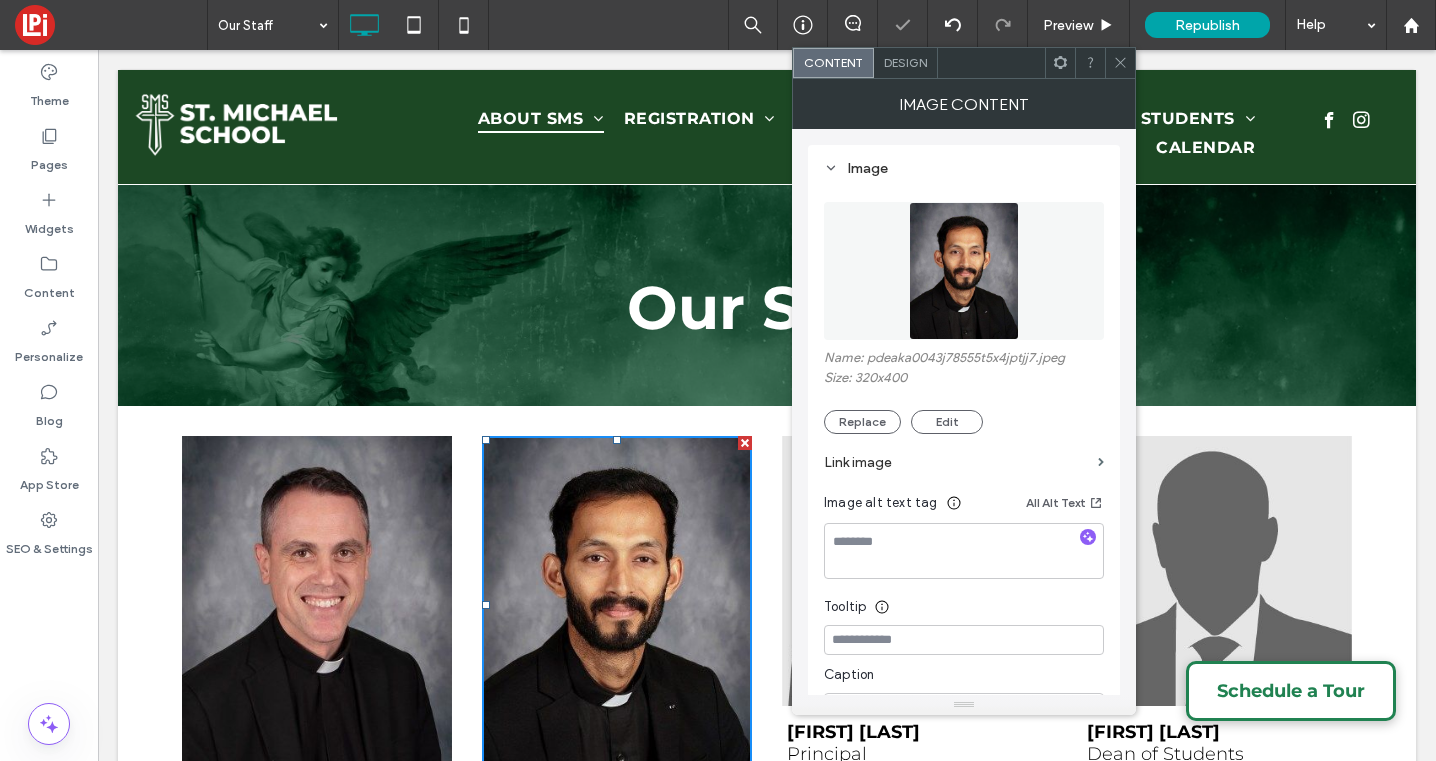 click 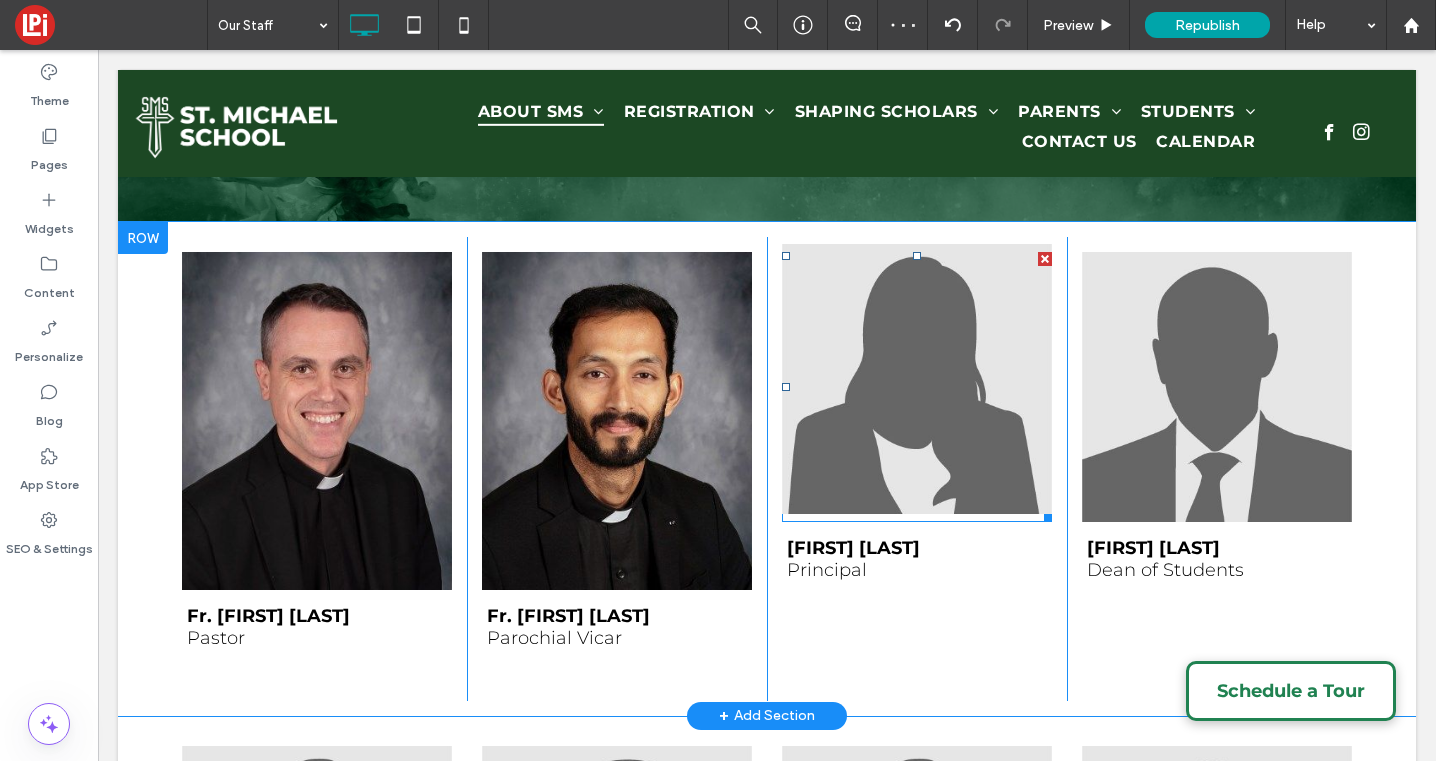 scroll, scrollTop: 187, scrollLeft: 0, axis: vertical 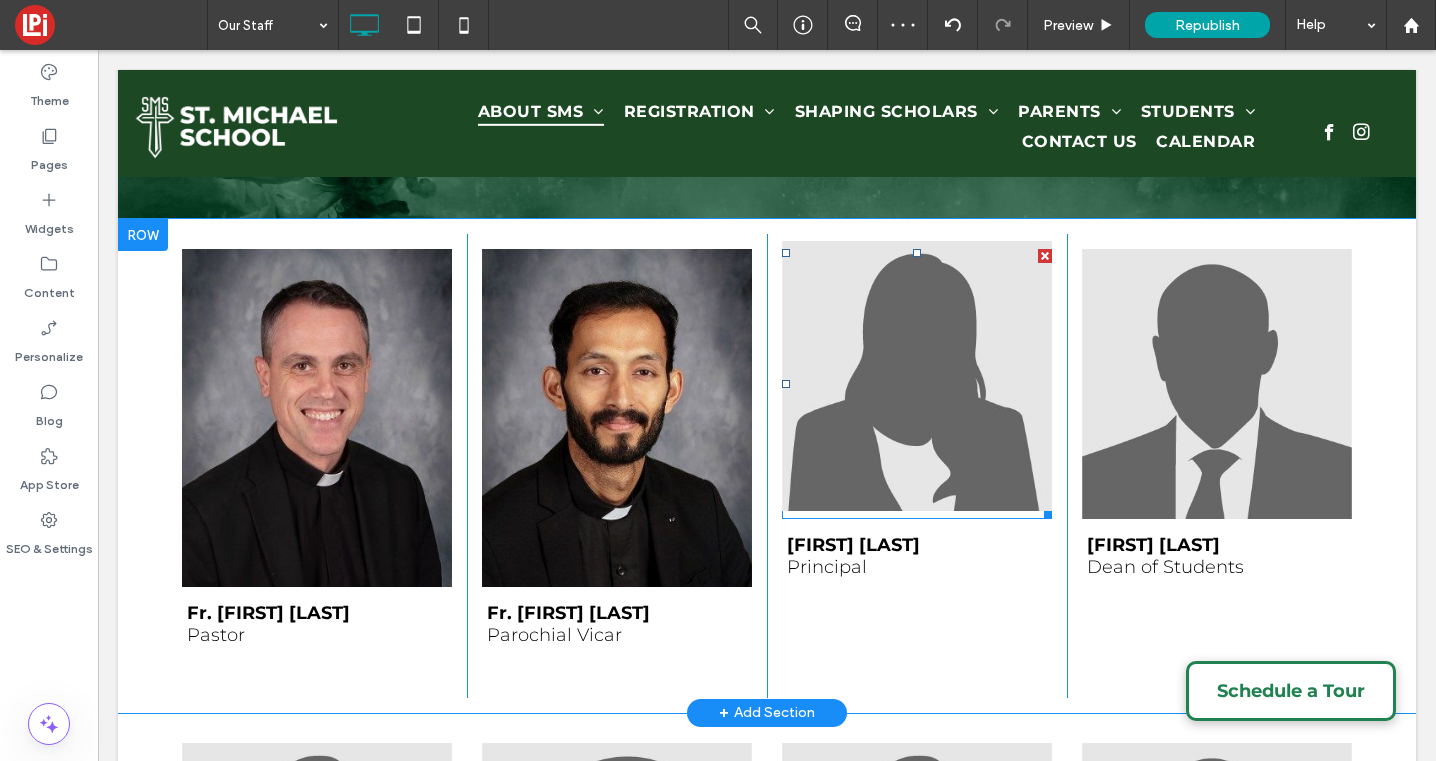 click at bounding box center [917, 376] 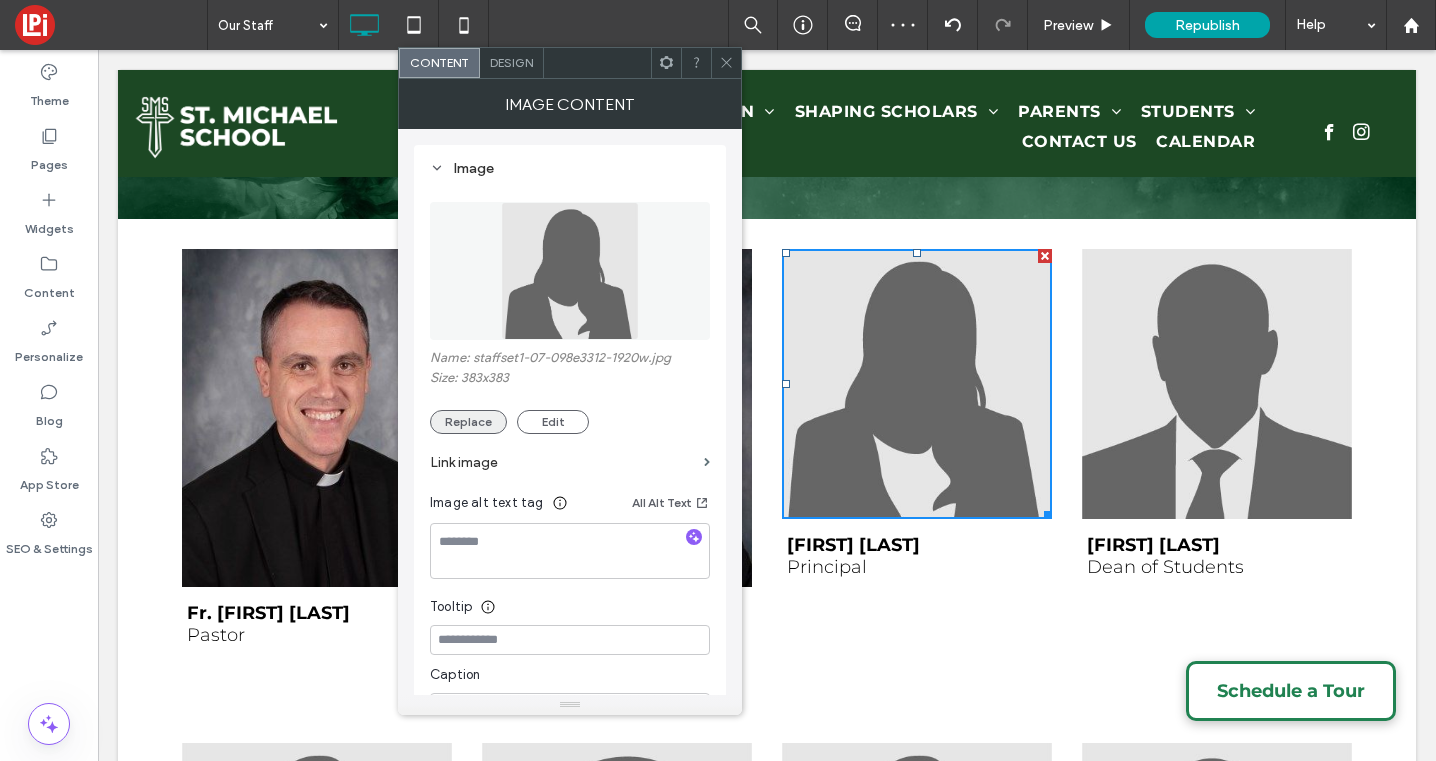 click on "Replace" at bounding box center [468, 422] 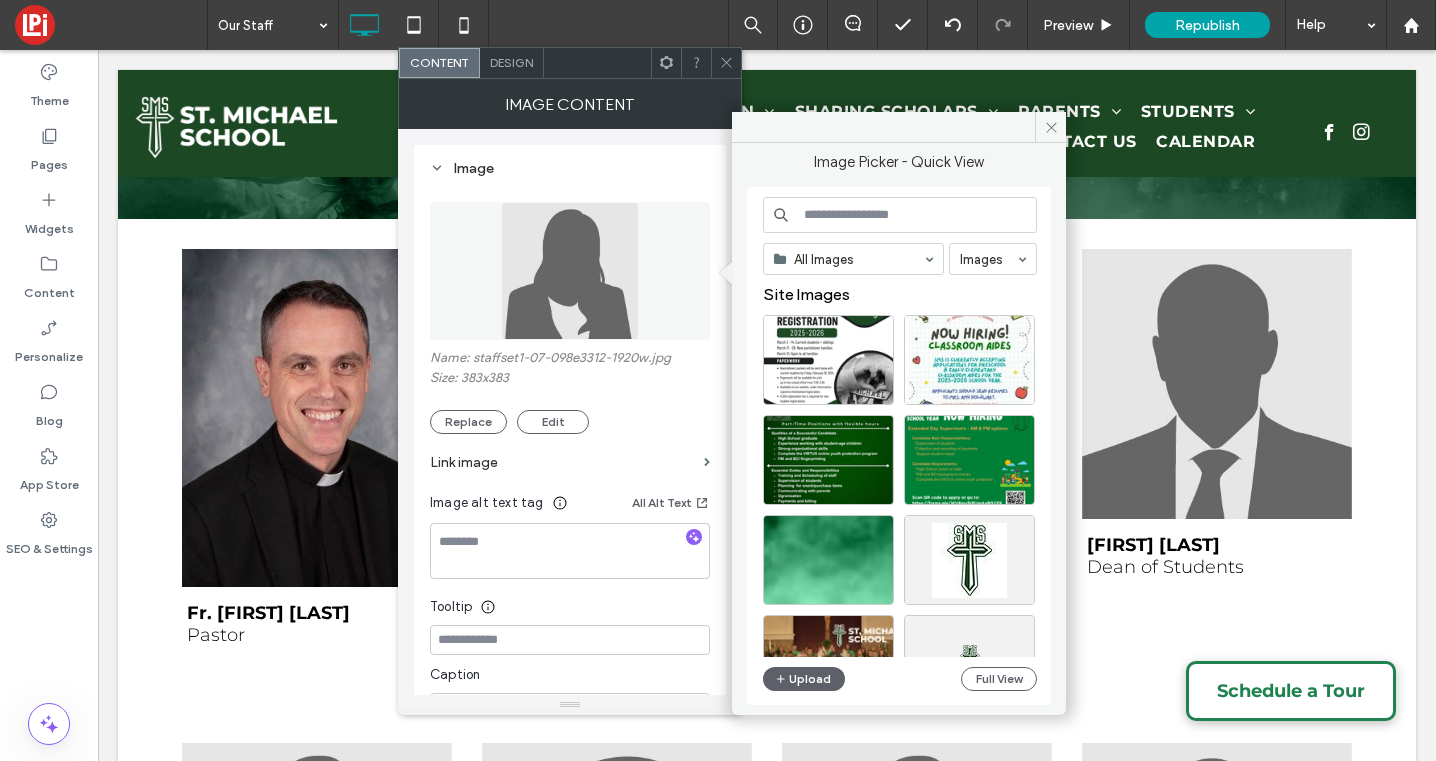 click on "All Images Images Site Images Upload Full View" at bounding box center [900, 446] 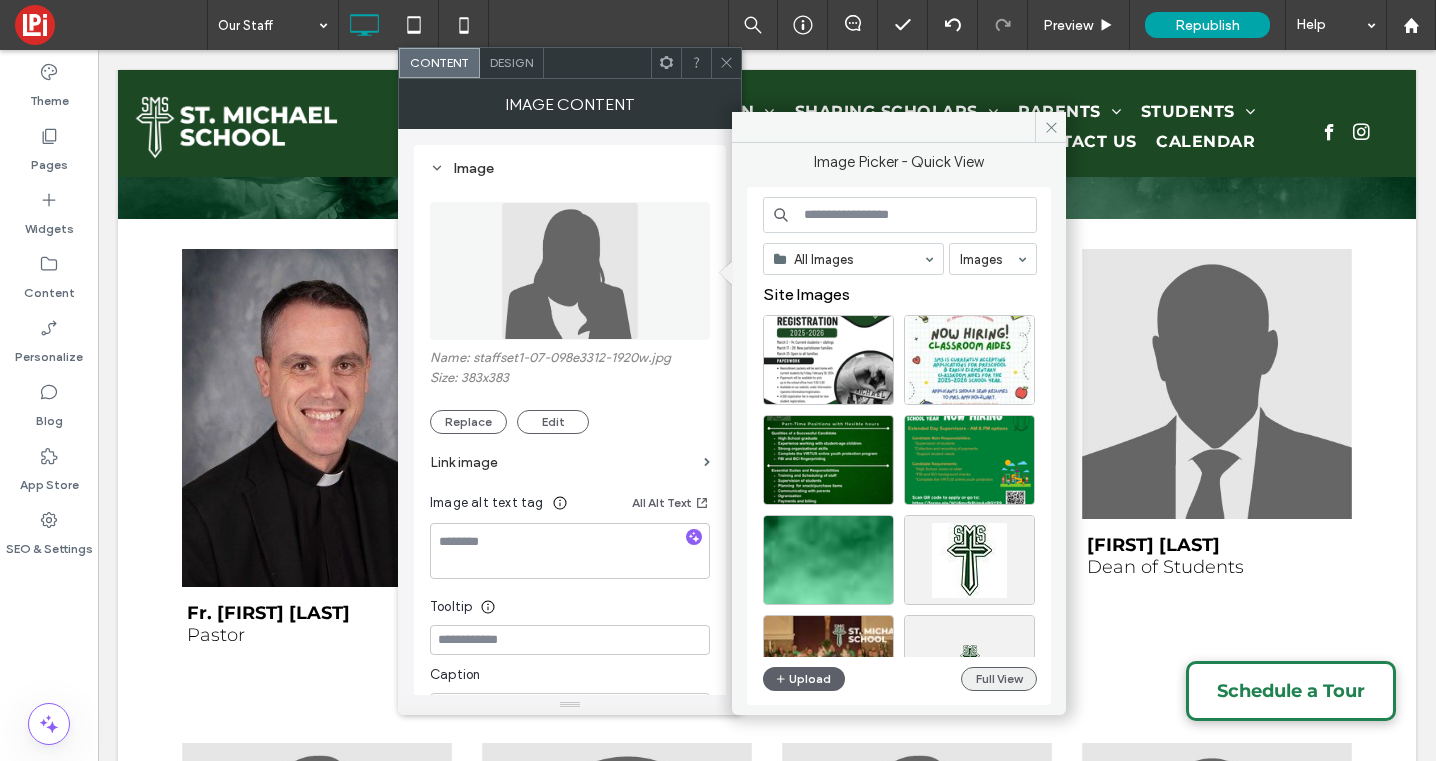 click on "Full View" at bounding box center (999, 679) 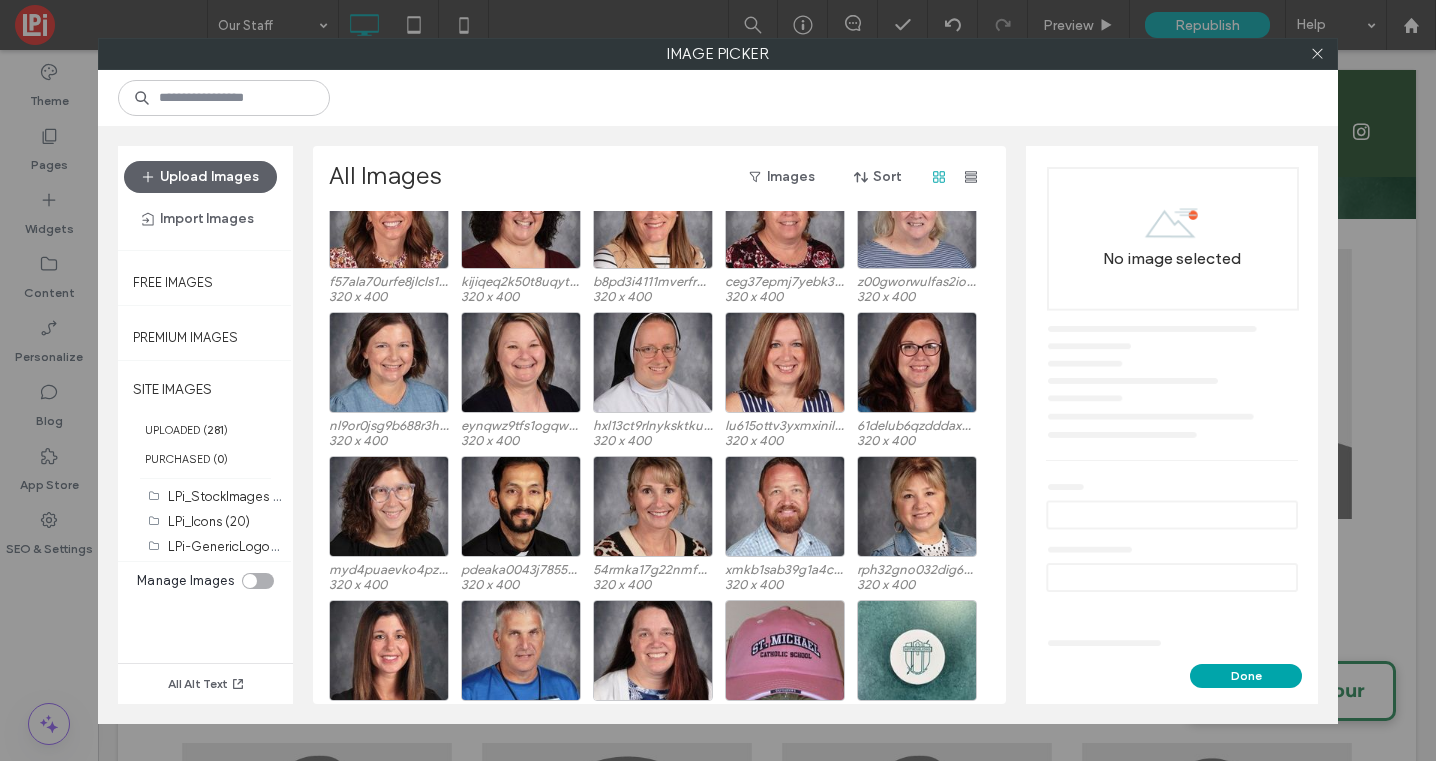 scroll, scrollTop: 1673, scrollLeft: 0, axis: vertical 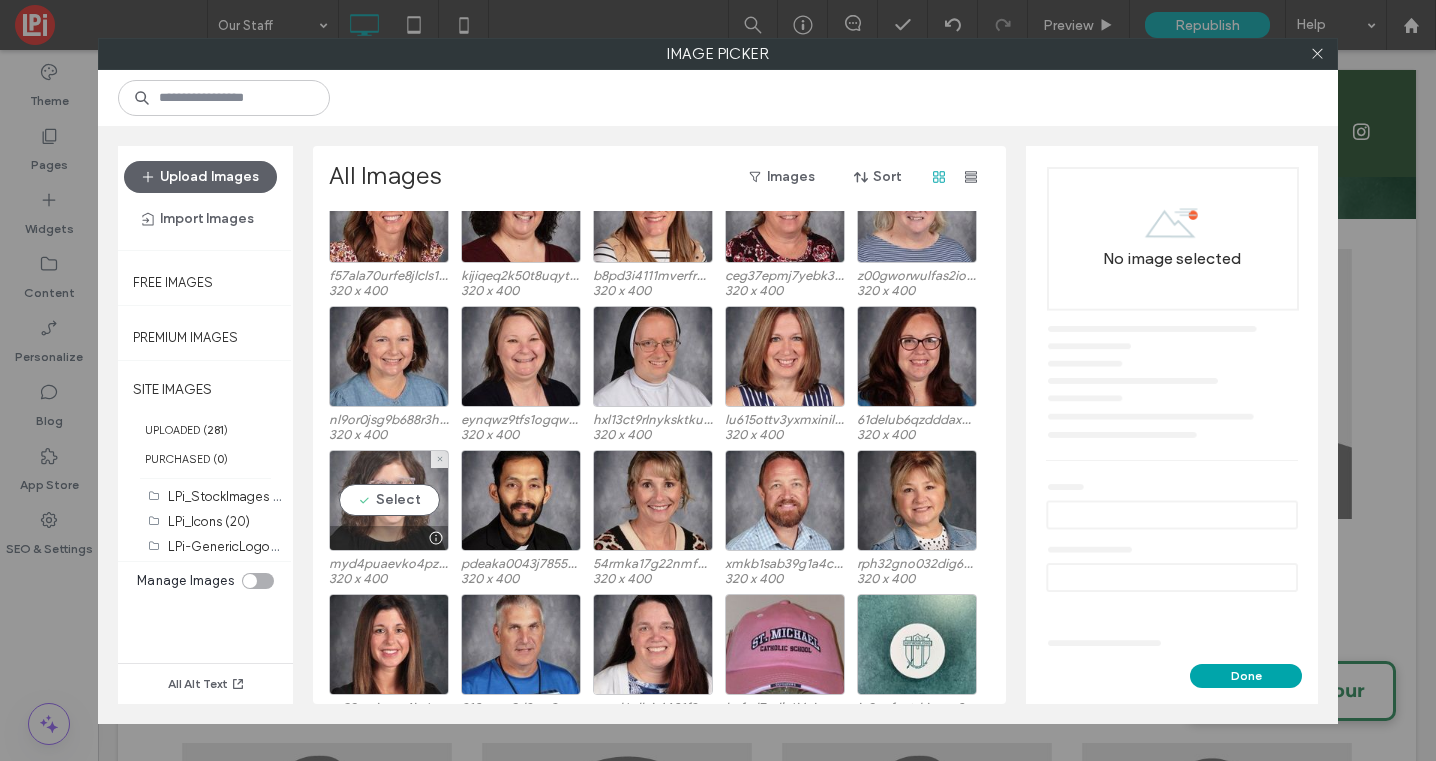 click on "Select" at bounding box center (389, 500) 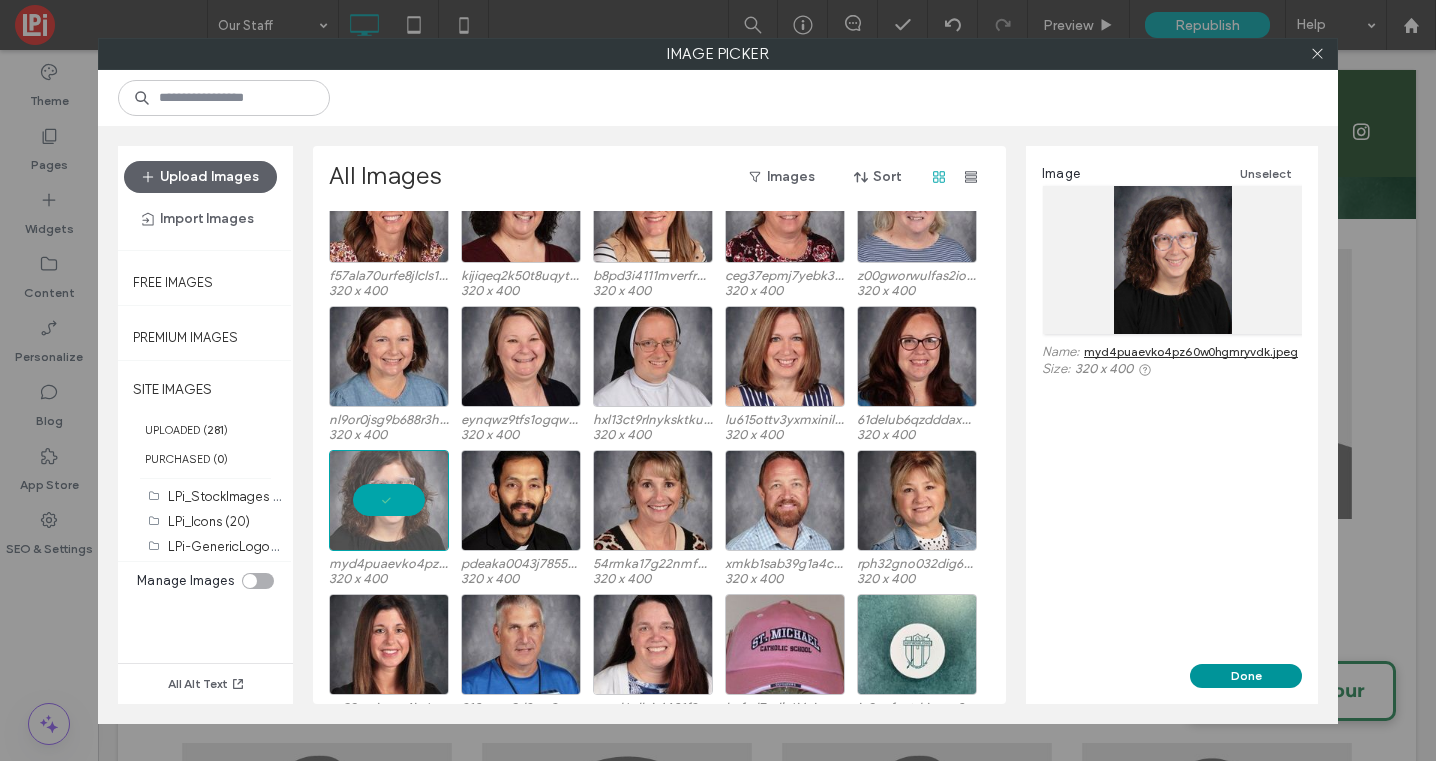 click on "Done" at bounding box center (1246, 676) 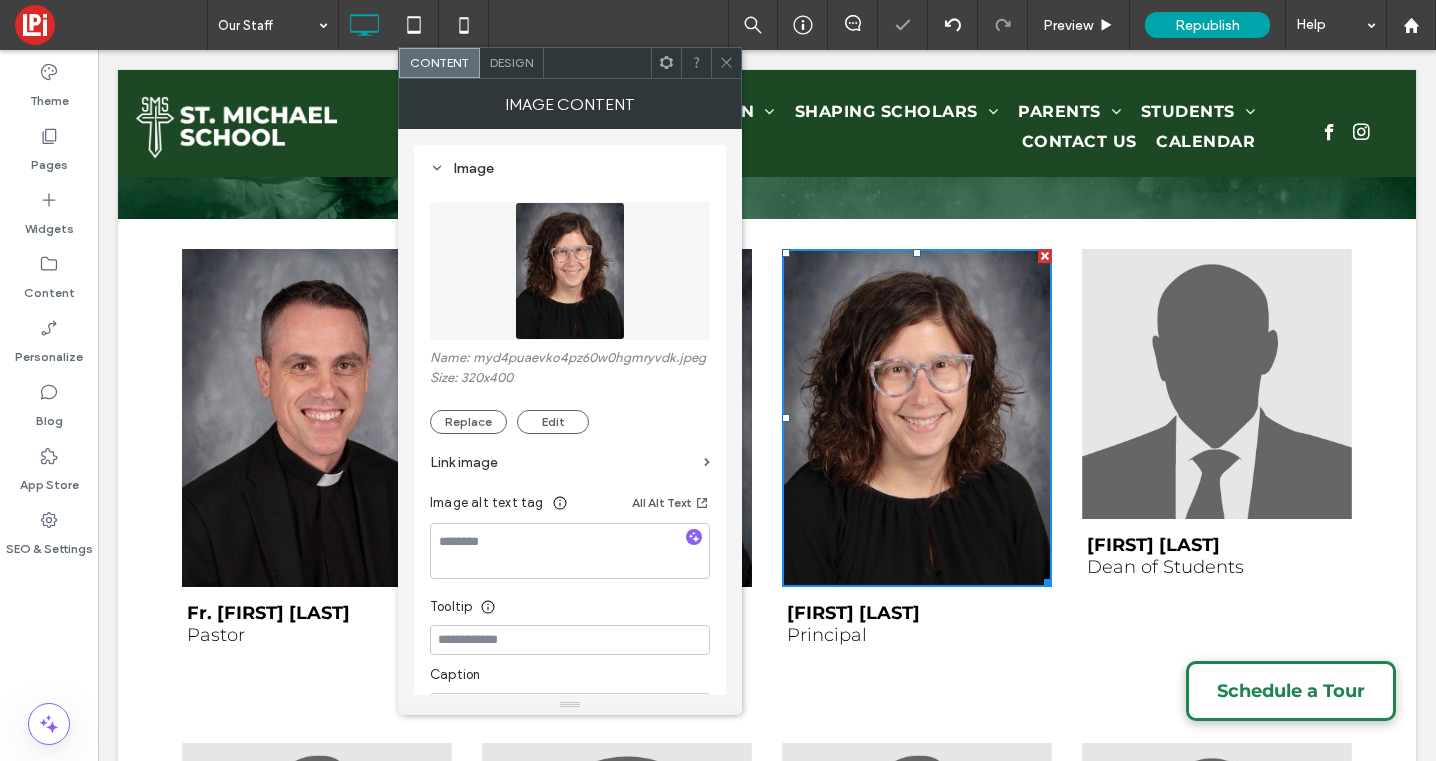 click 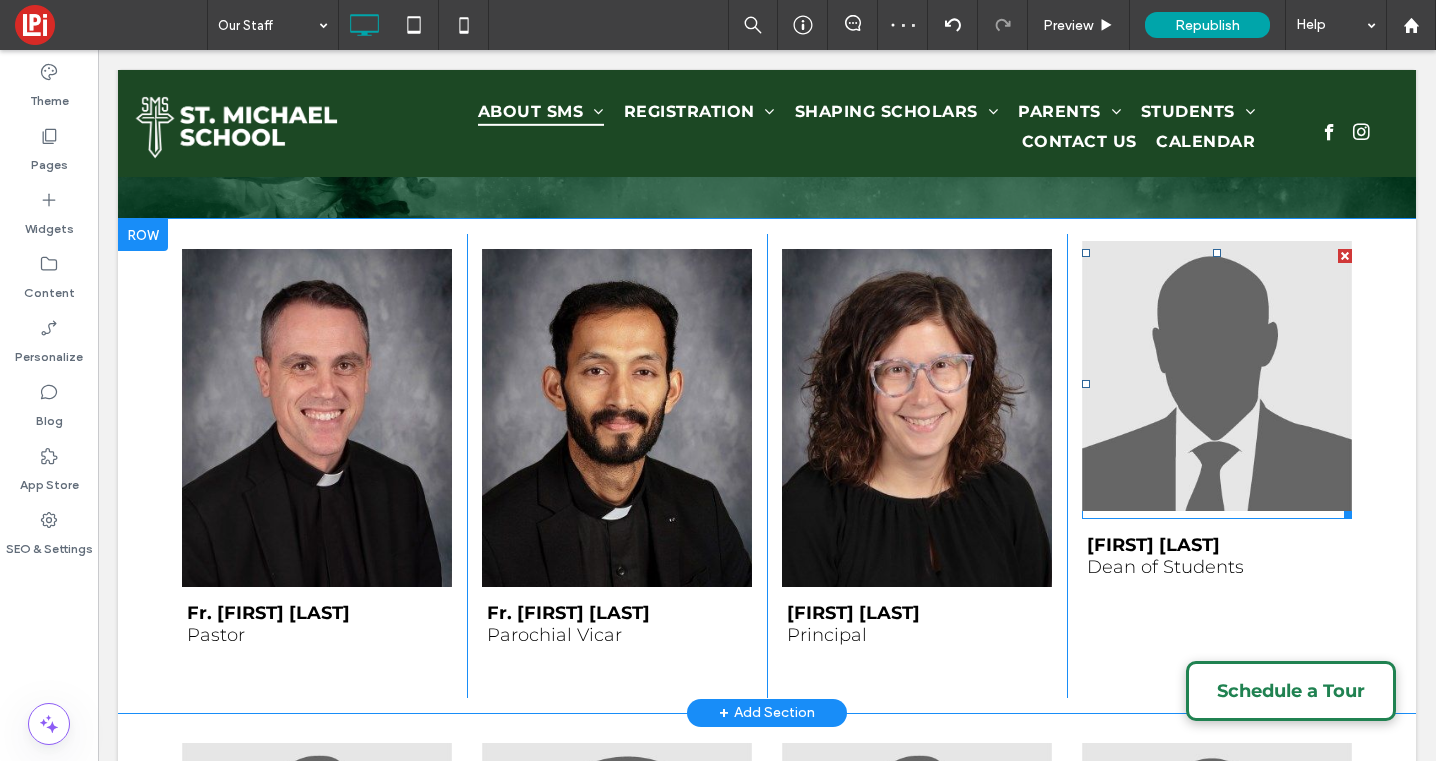 click at bounding box center [1217, 376] 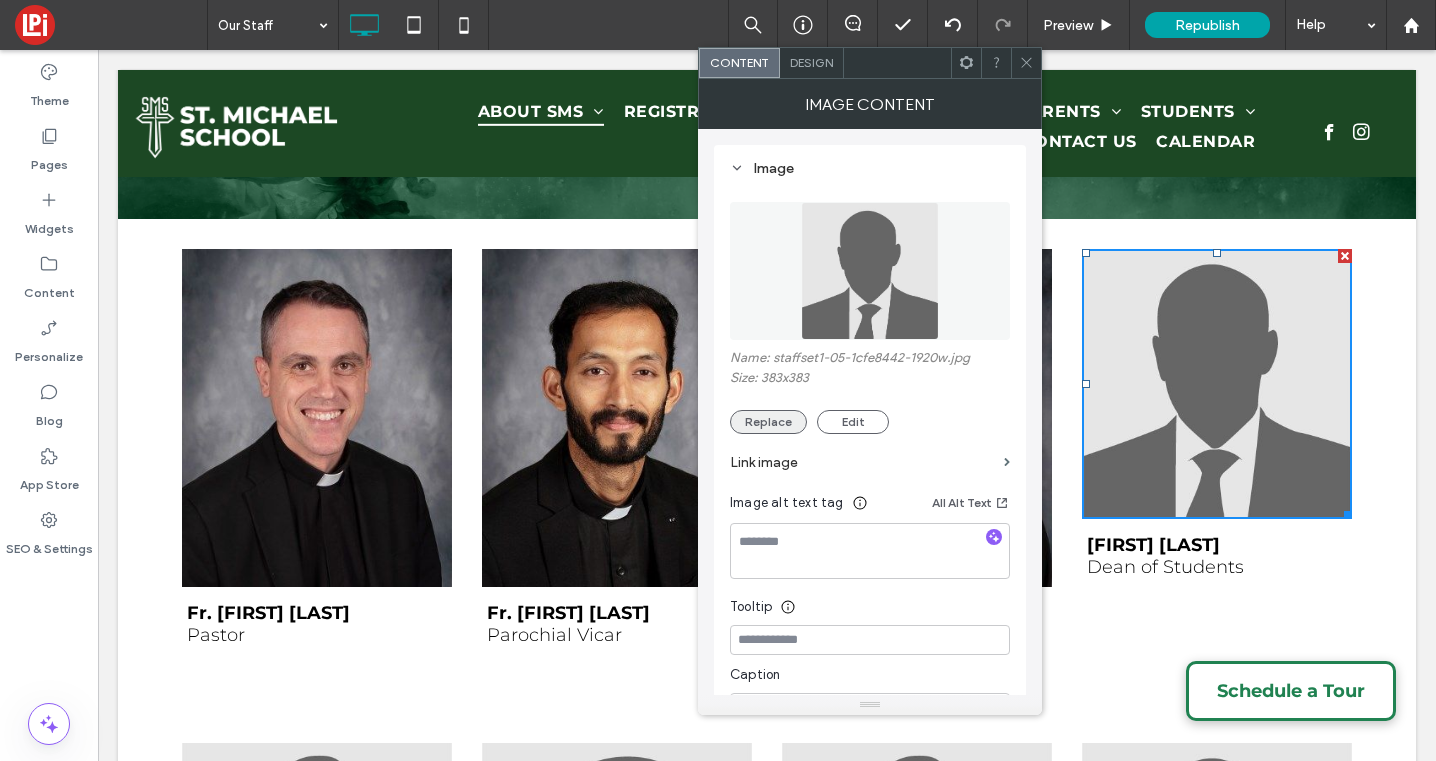click on "Replace" at bounding box center (768, 422) 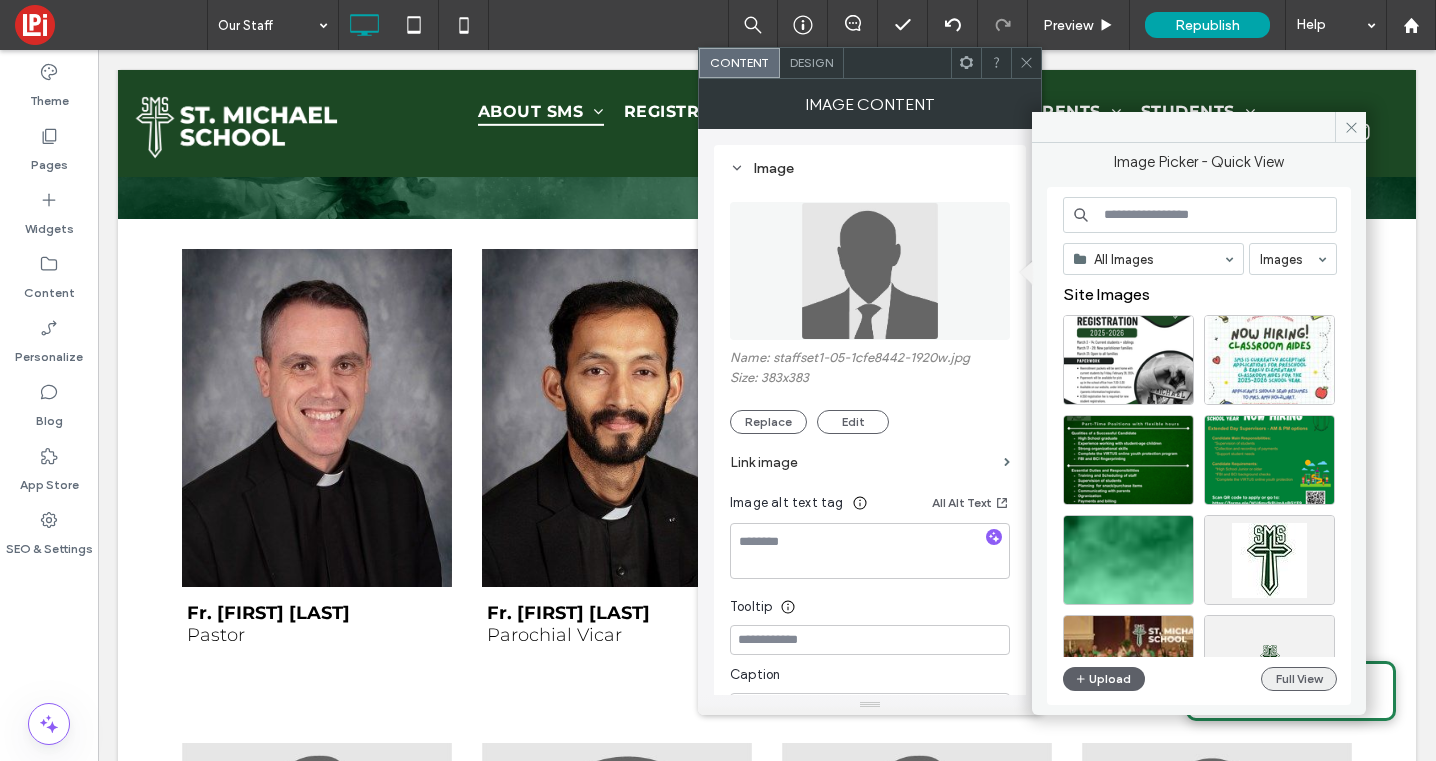 click on "Full View" at bounding box center [1299, 679] 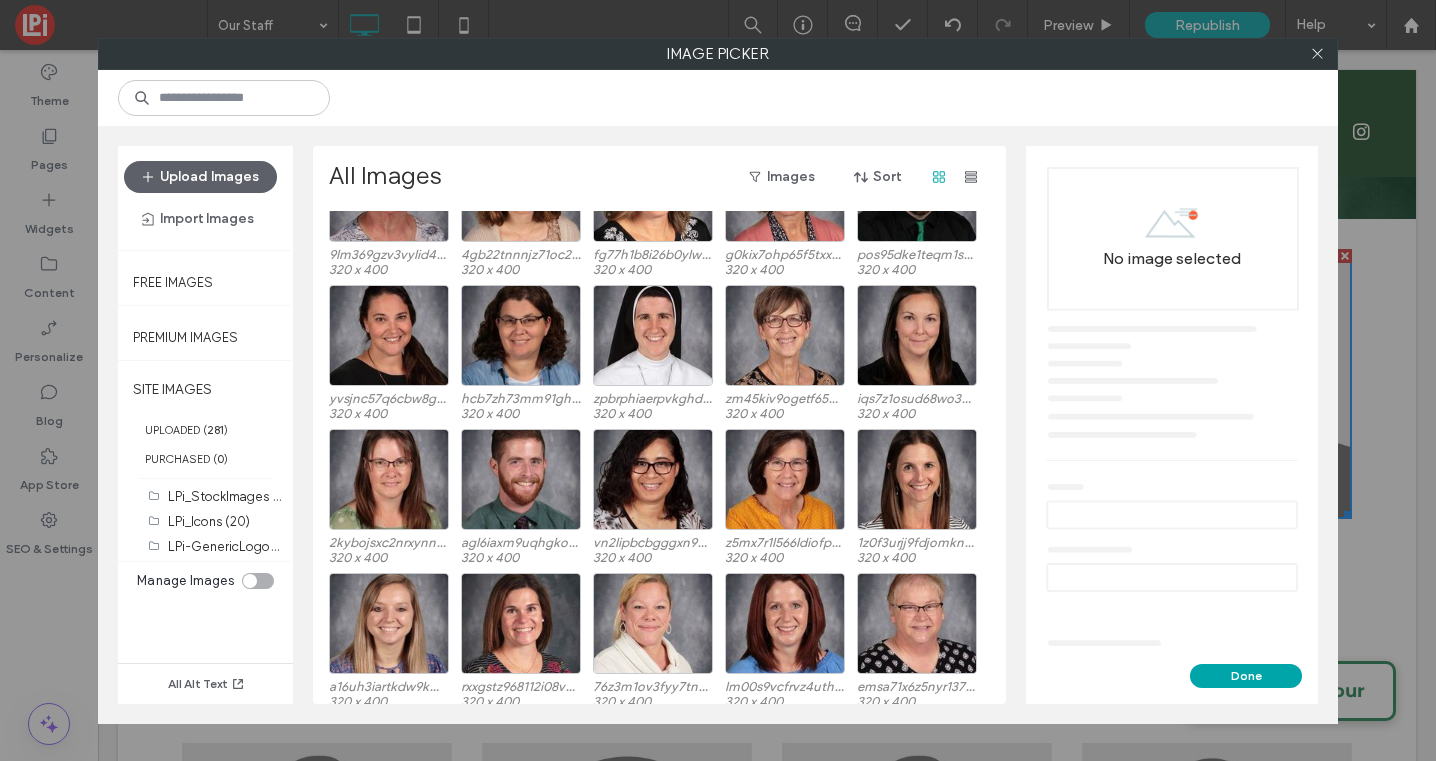 scroll, scrollTop: 548, scrollLeft: 0, axis: vertical 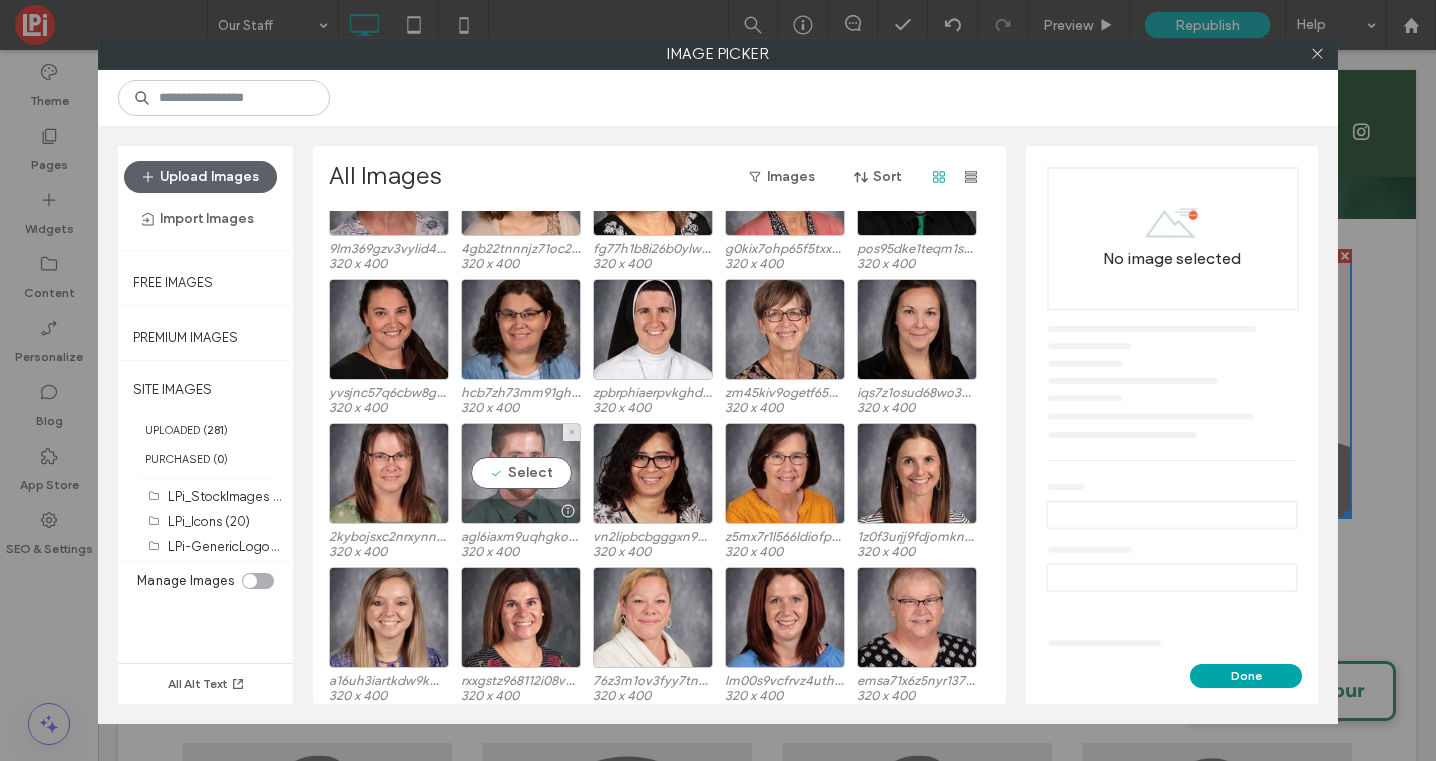 click on "Select" at bounding box center (521, 473) 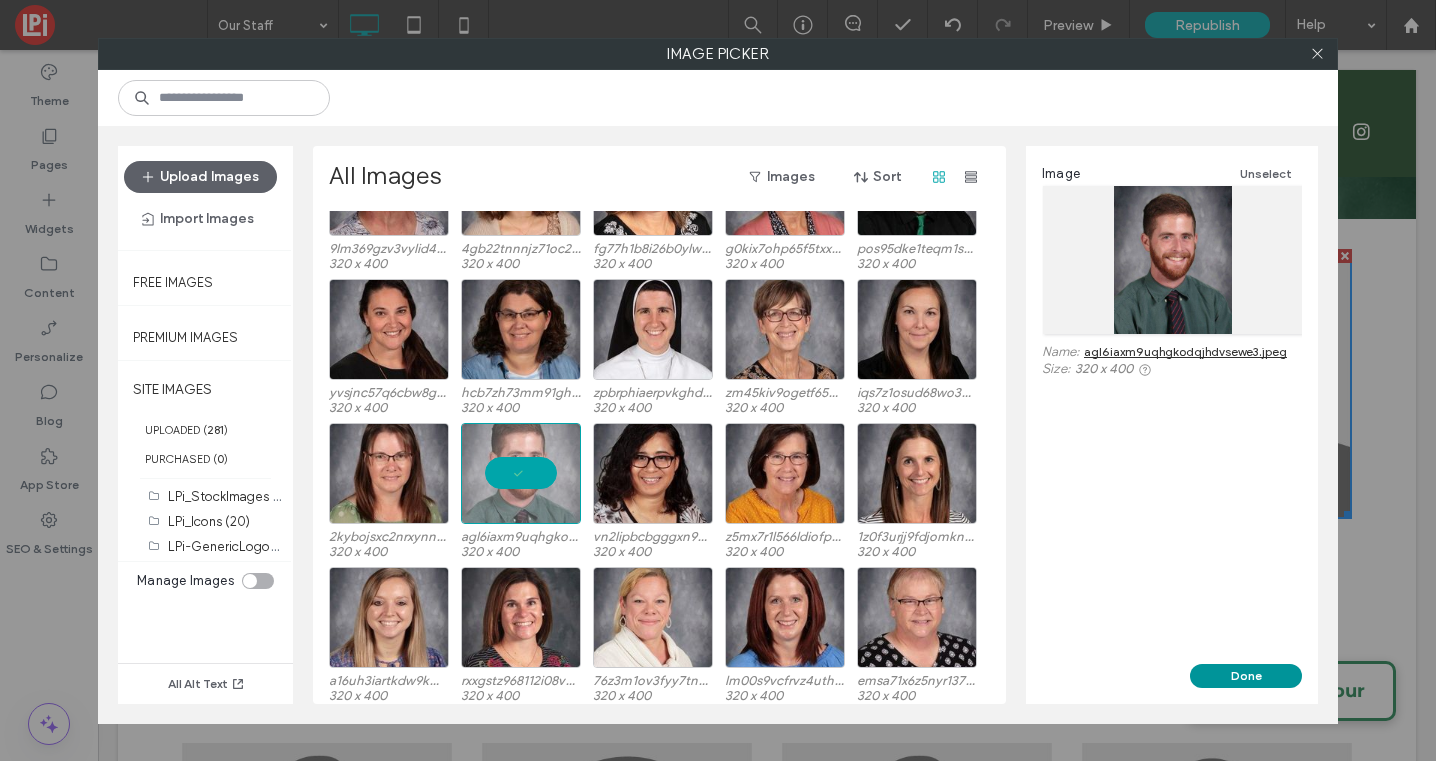 click on "Done" at bounding box center (1246, 676) 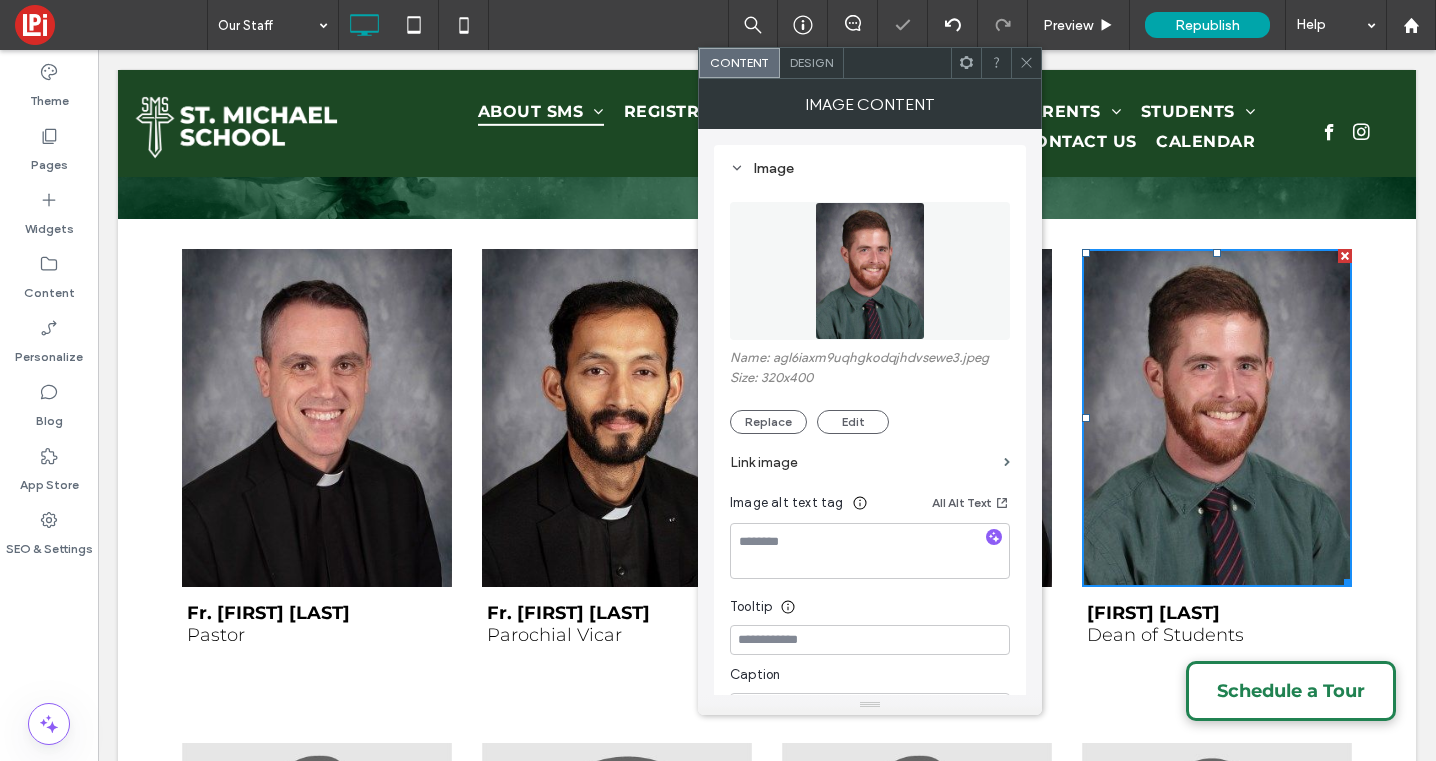 click 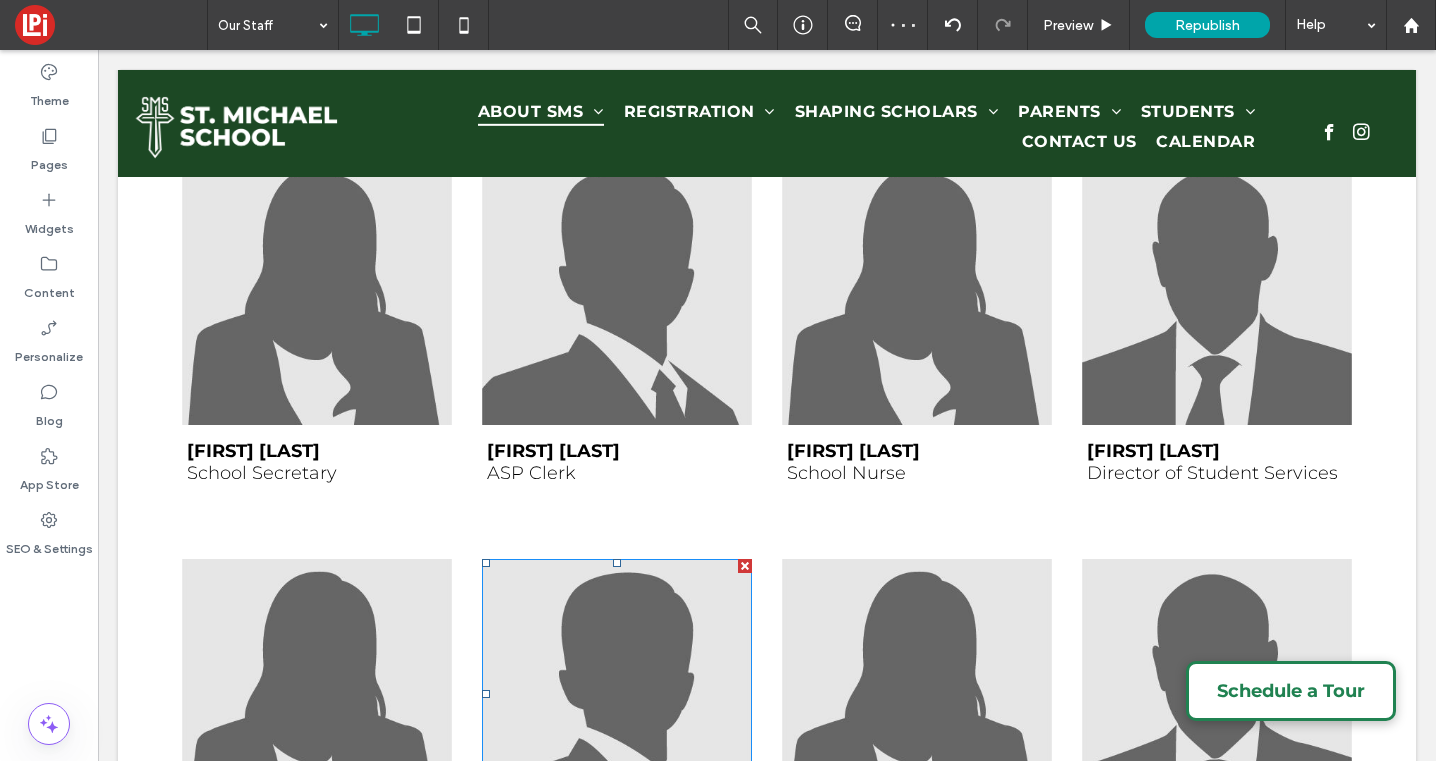 scroll, scrollTop: 786, scrollLeft: 0, axis: vertical 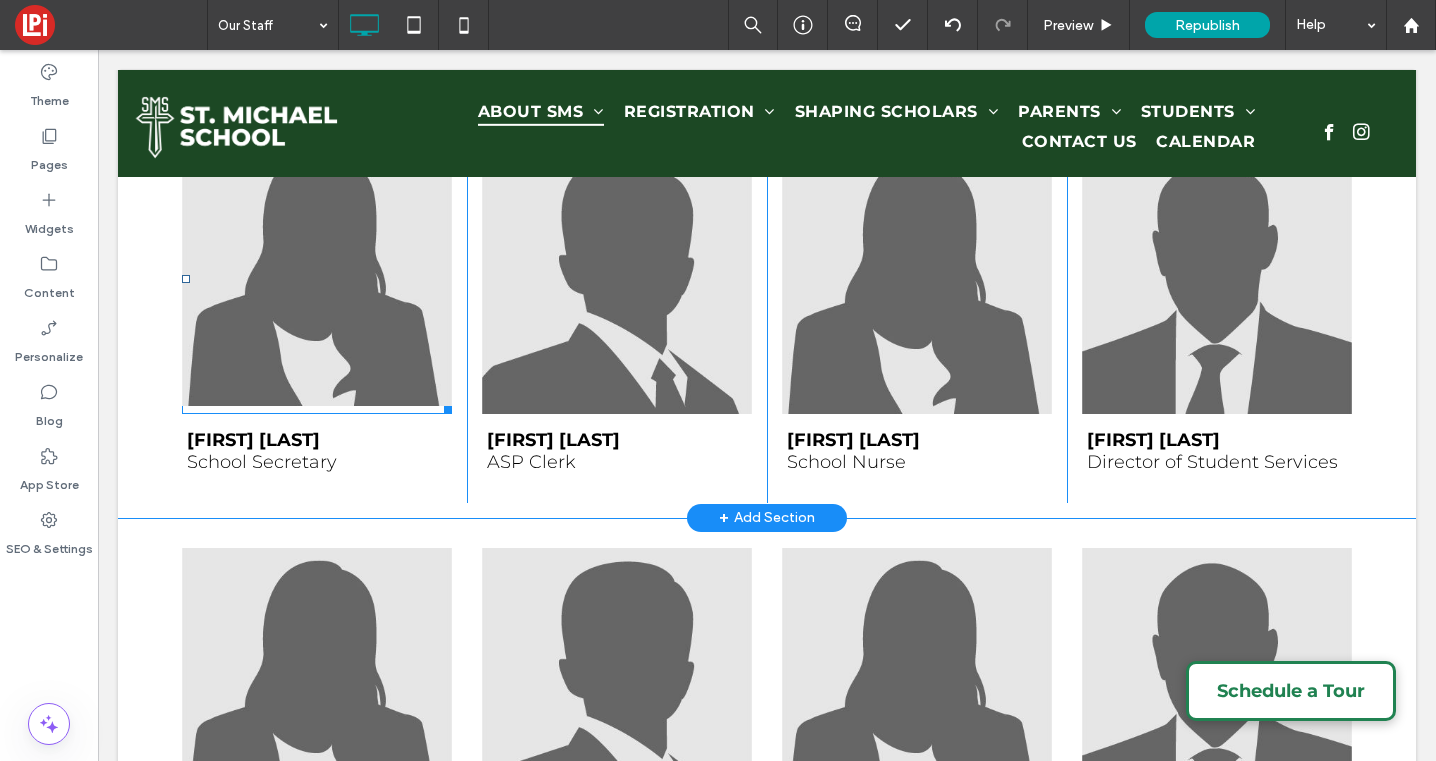 click at bounding box center [317, 271] 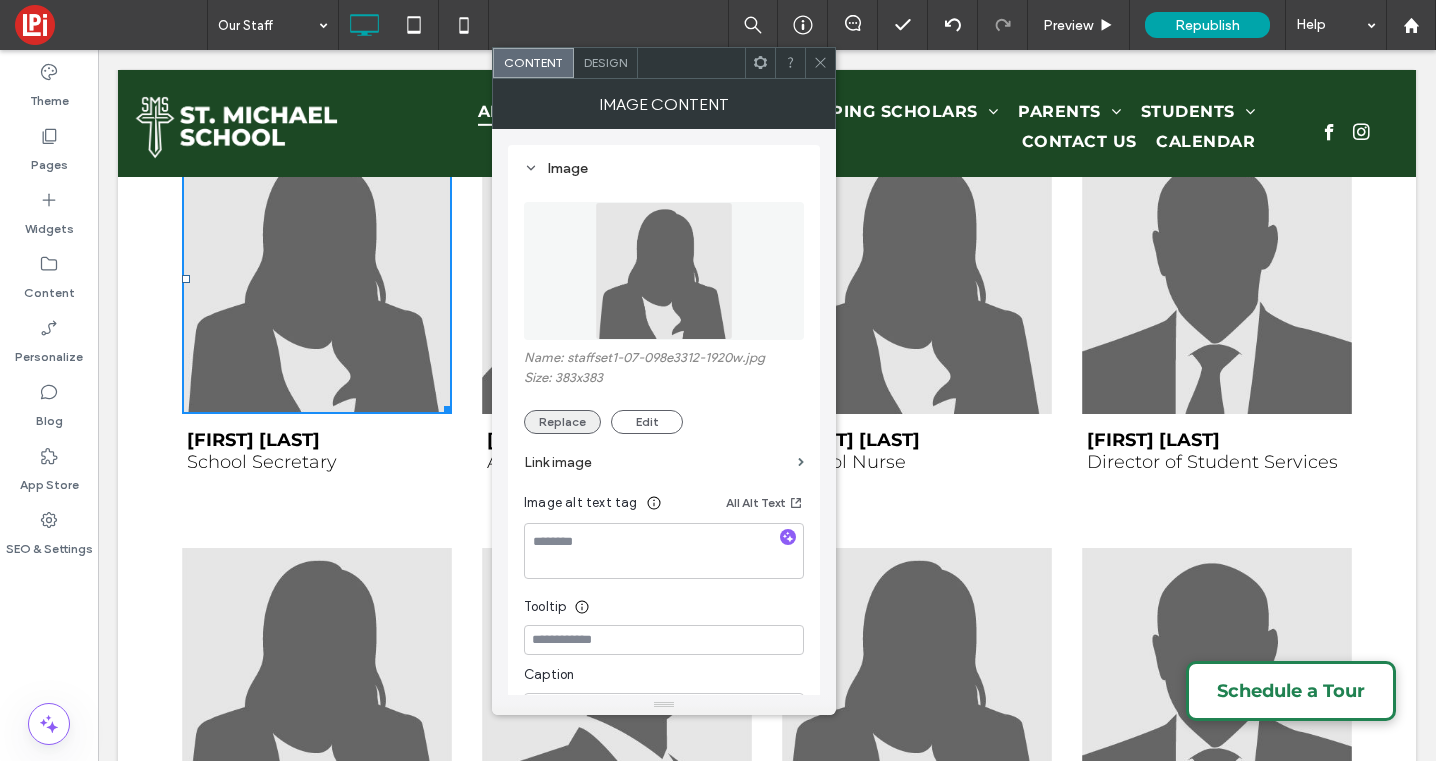 click on "Replace" at bounding box center [562, 422] 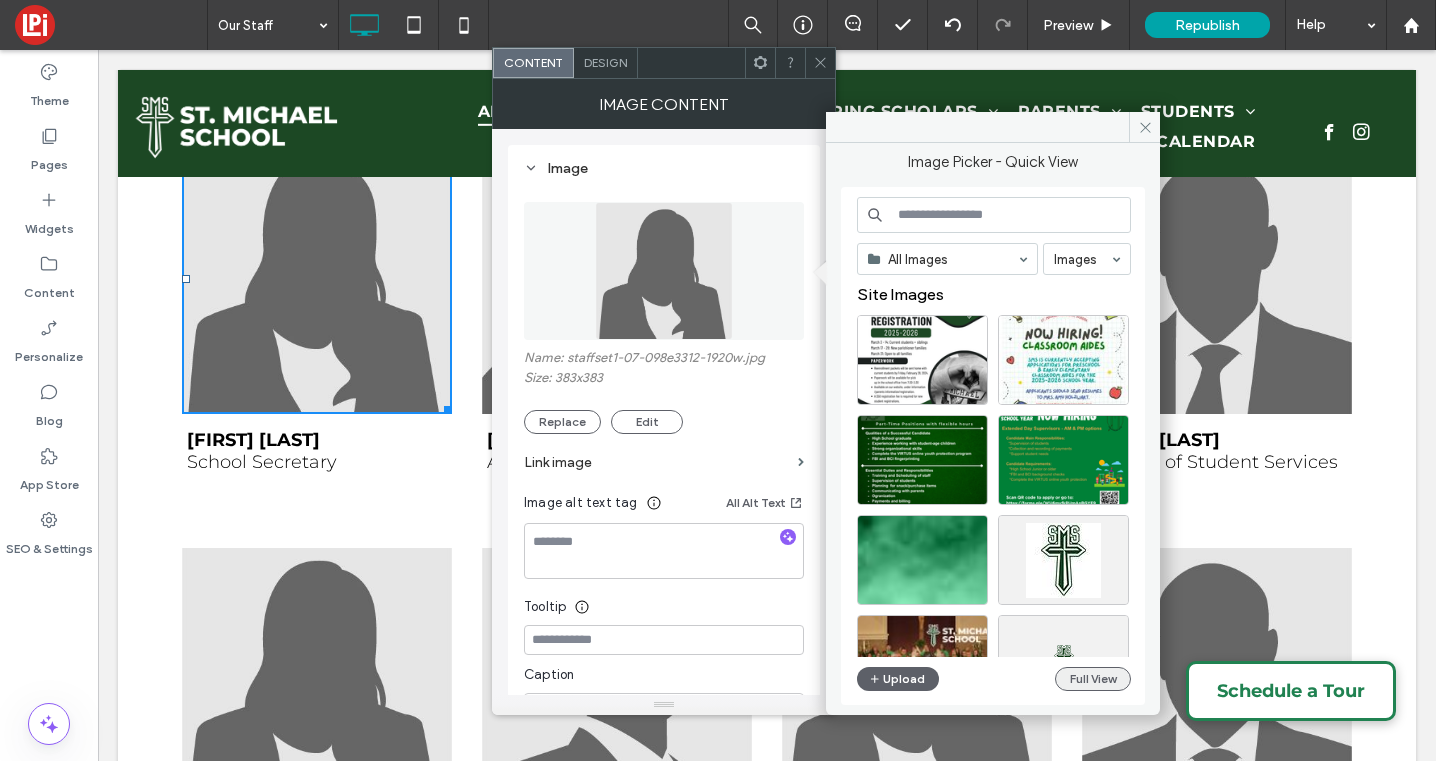 click on "Full View" at bounding box center (1093, 679) 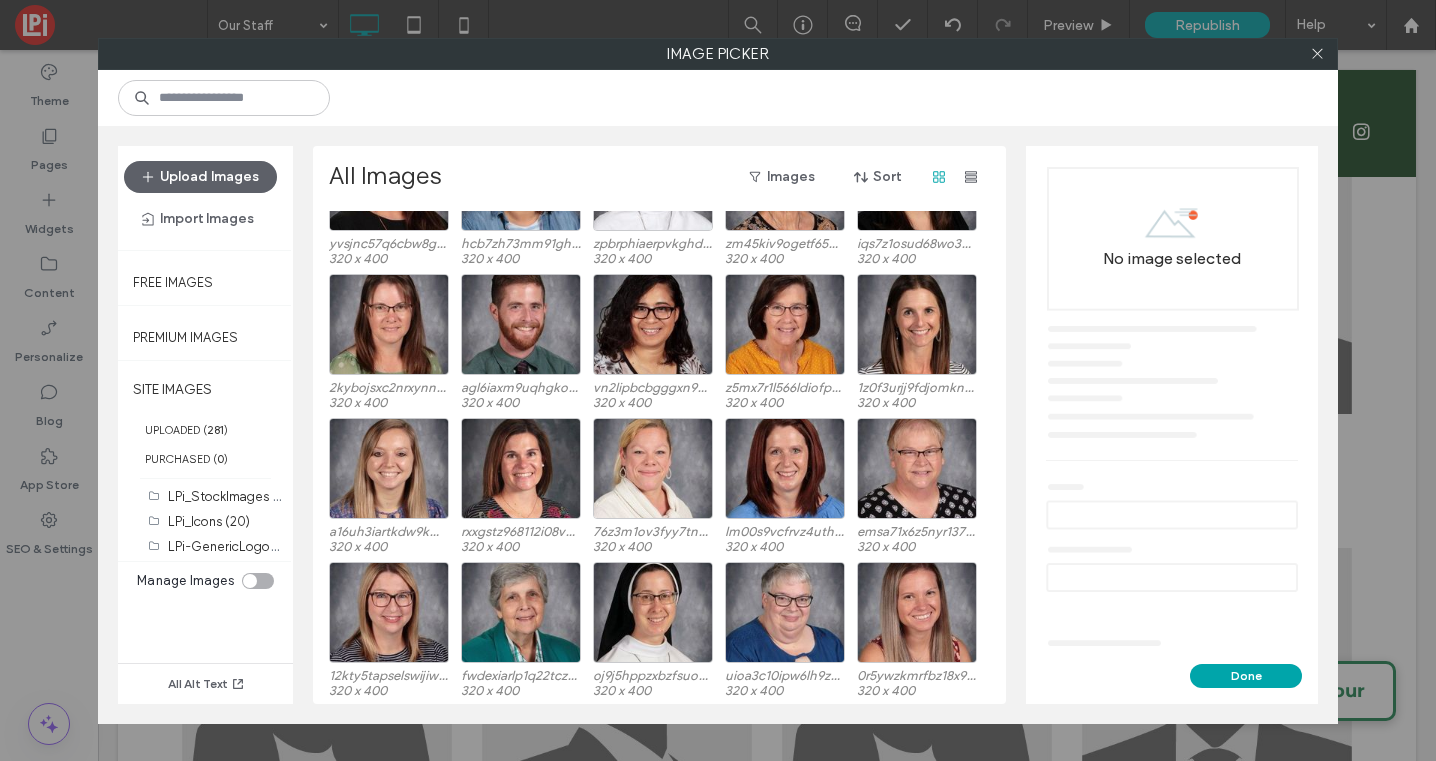 scroll, scrollTop: 700, scrollLeft: 0, axis: vertical 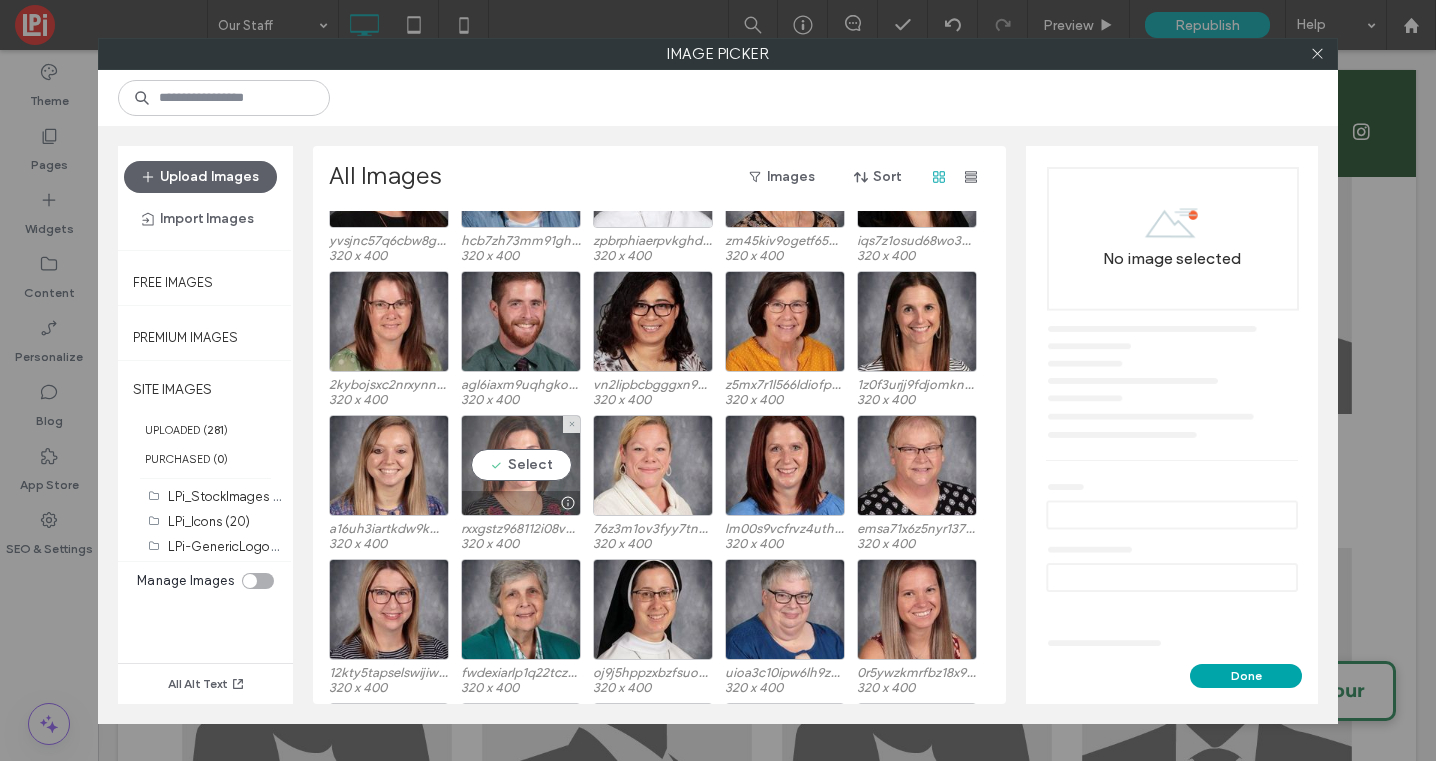 click on "Select" at bounding box center [521, 465] 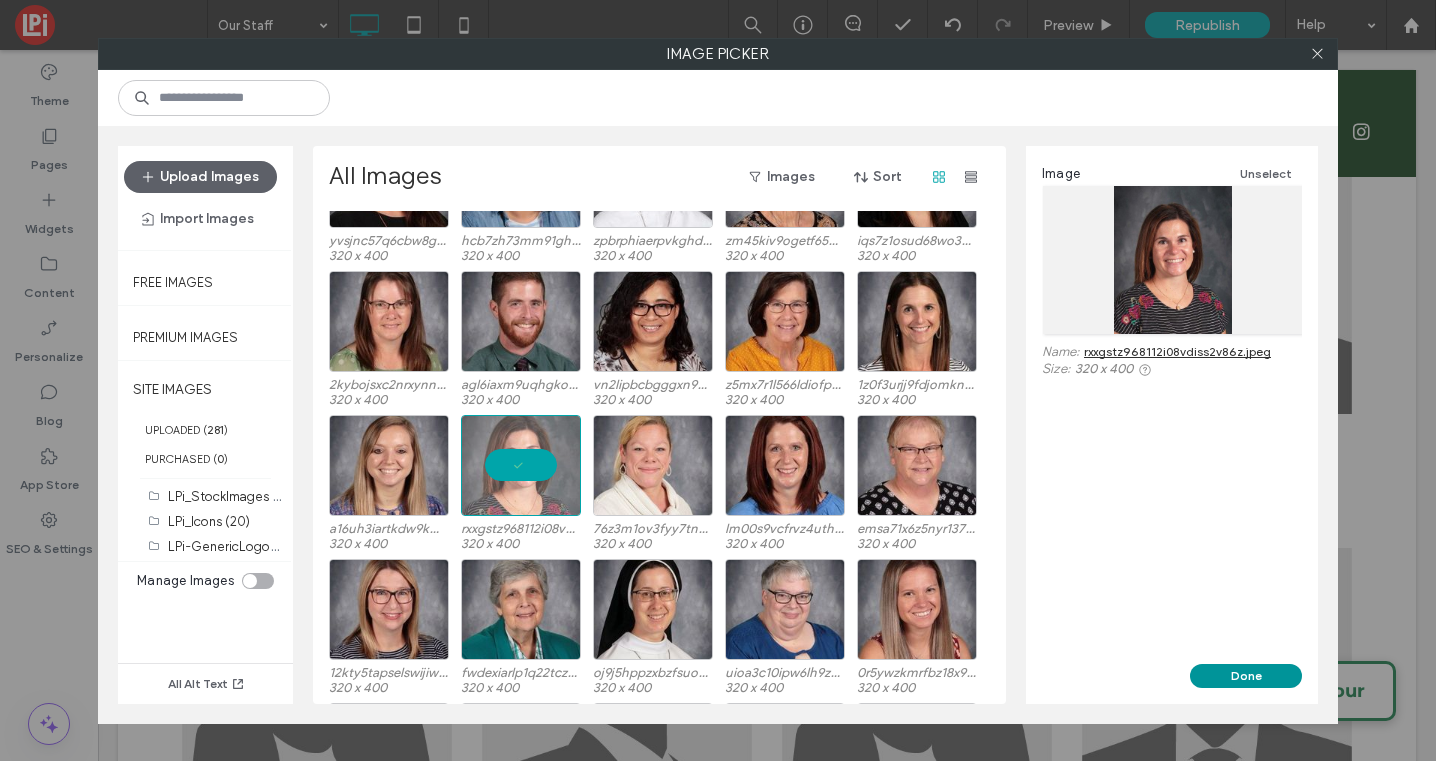 click on "Done" at bounding box center [1246, 676] 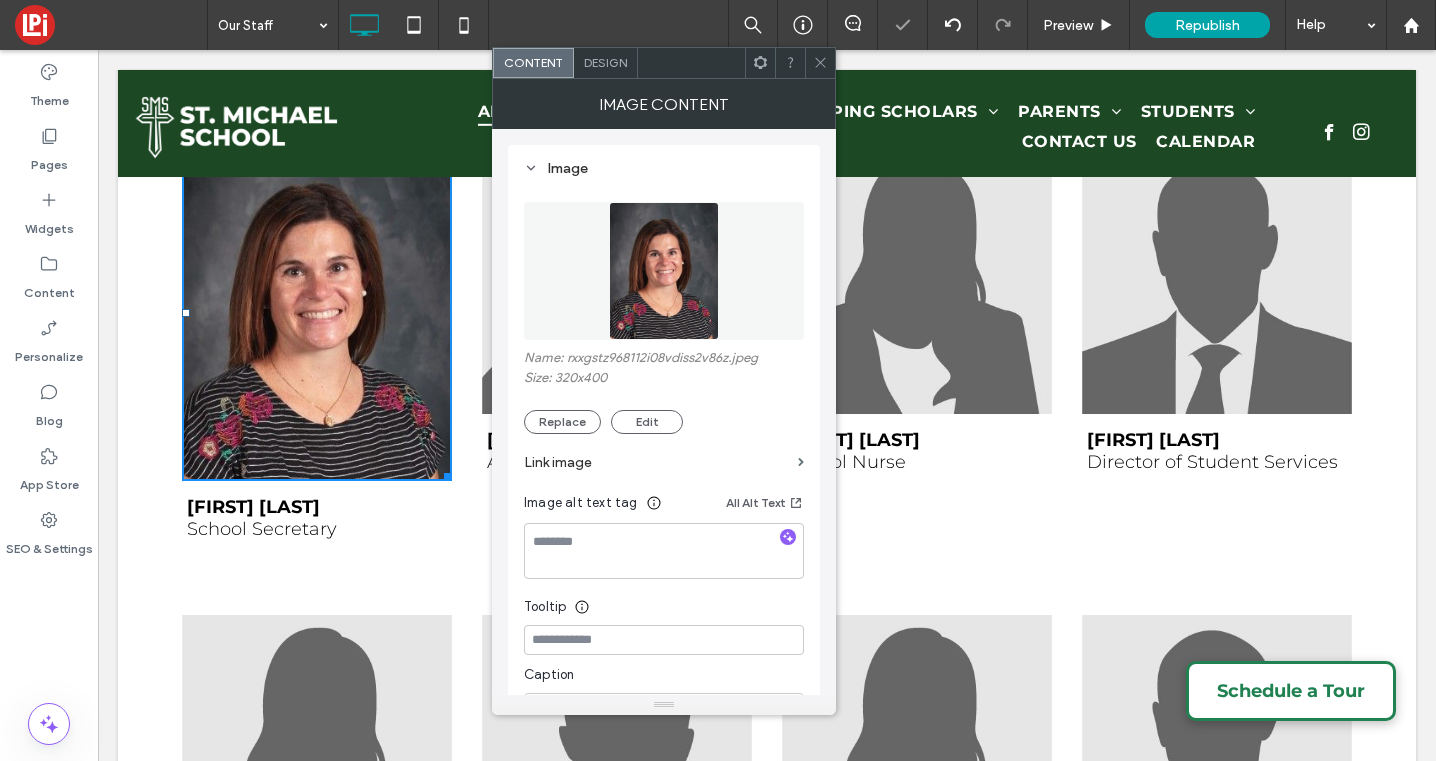 click 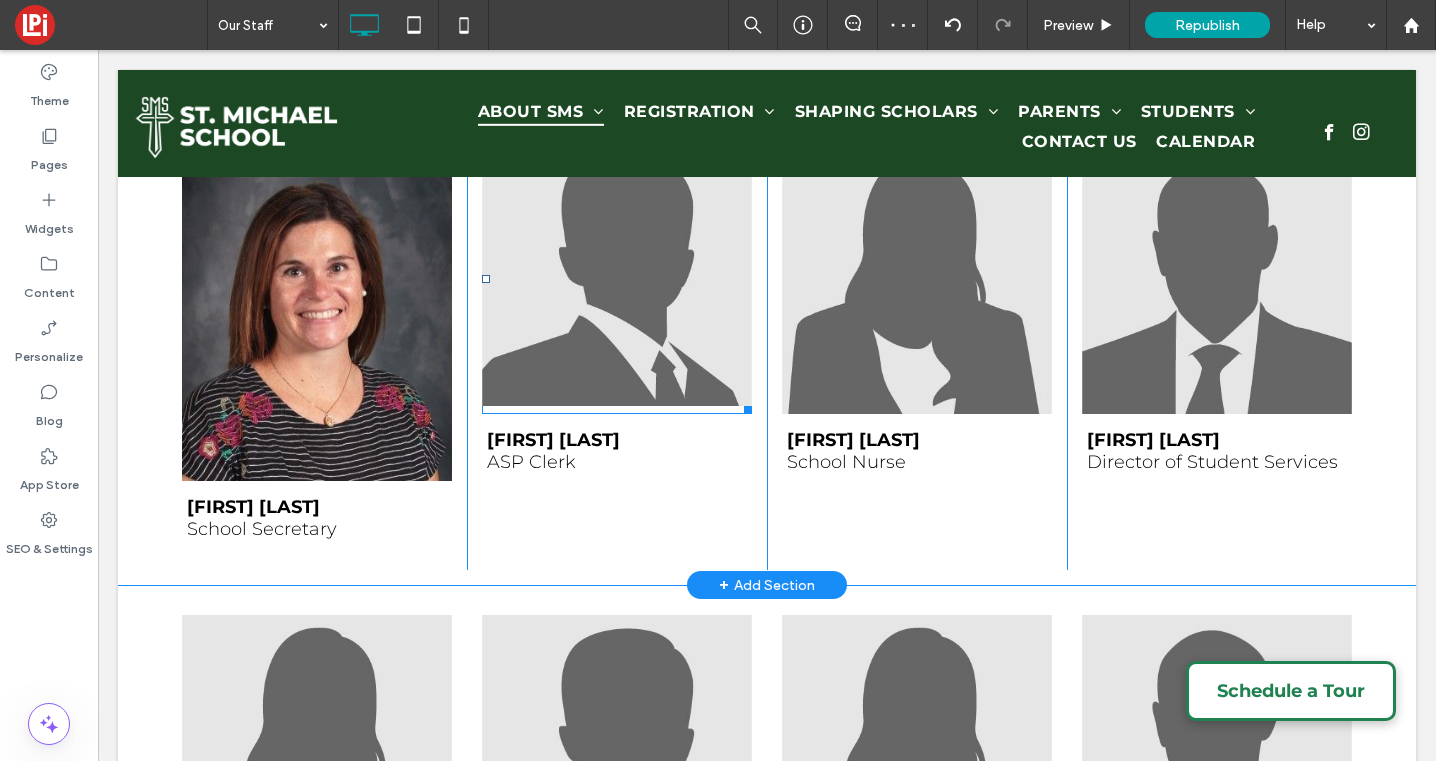 click at bounding box center (617, 271) 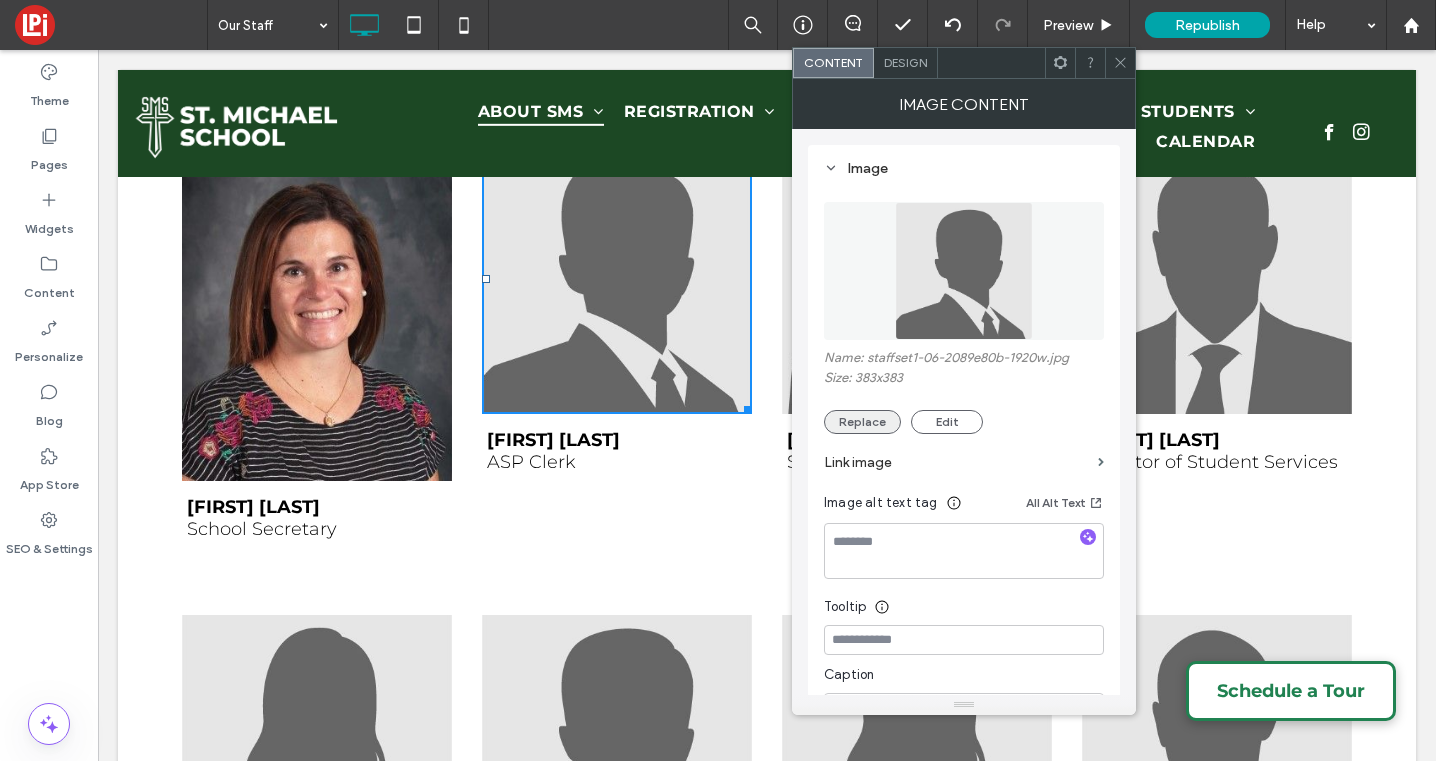 click on "Replace" at bounding box center (862, 422) 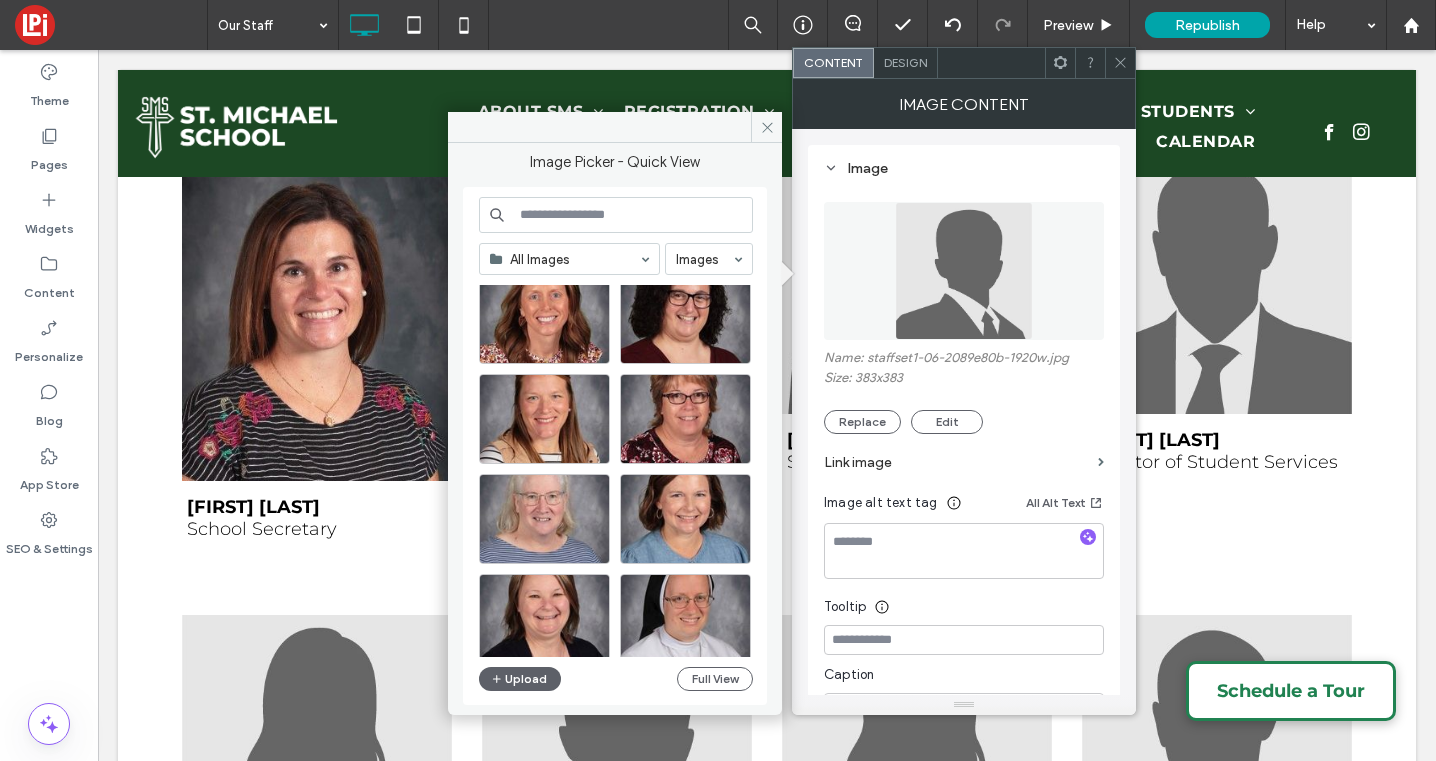 scroll, scrollTop: 2646, scrollLeft: 0, axis: vertical 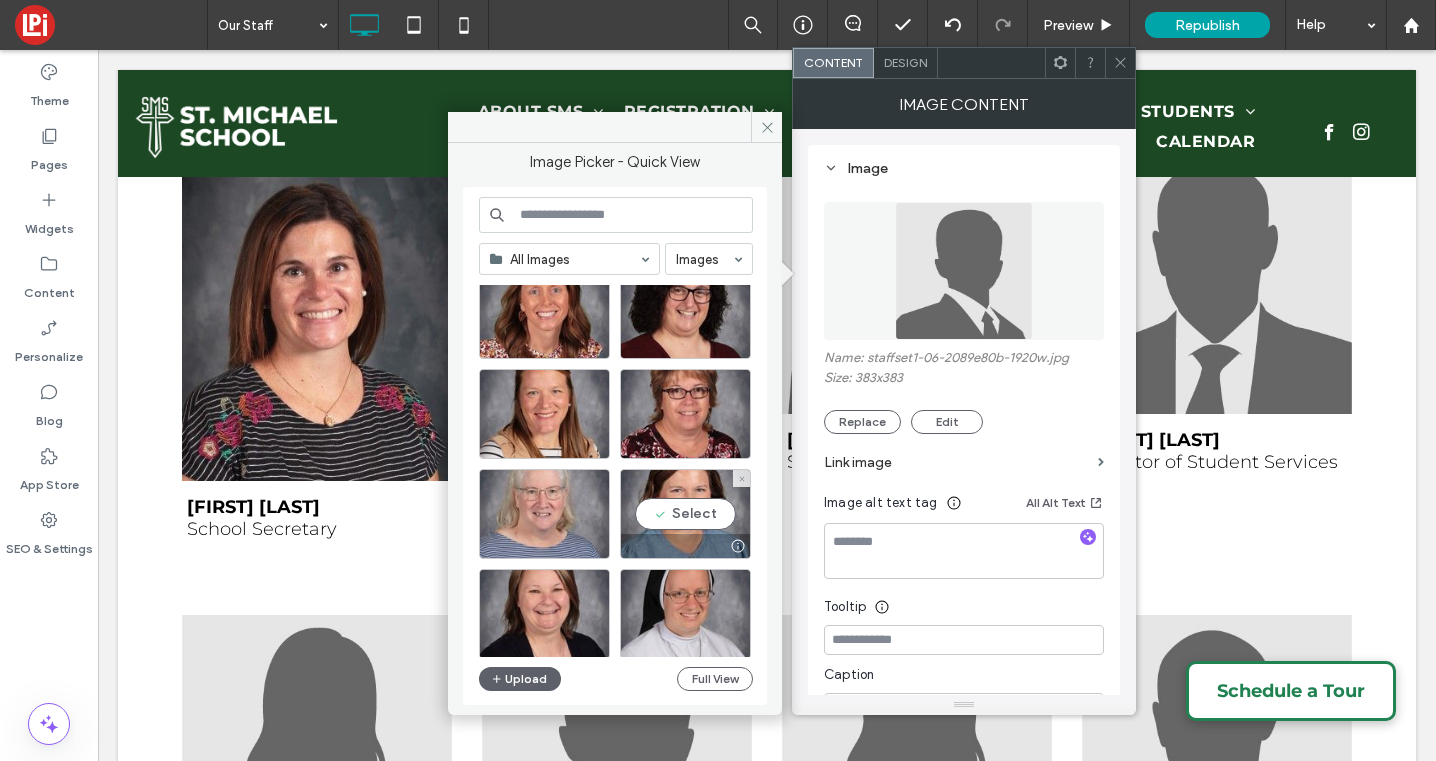 click on "Select" at bounding box center [685, 514] 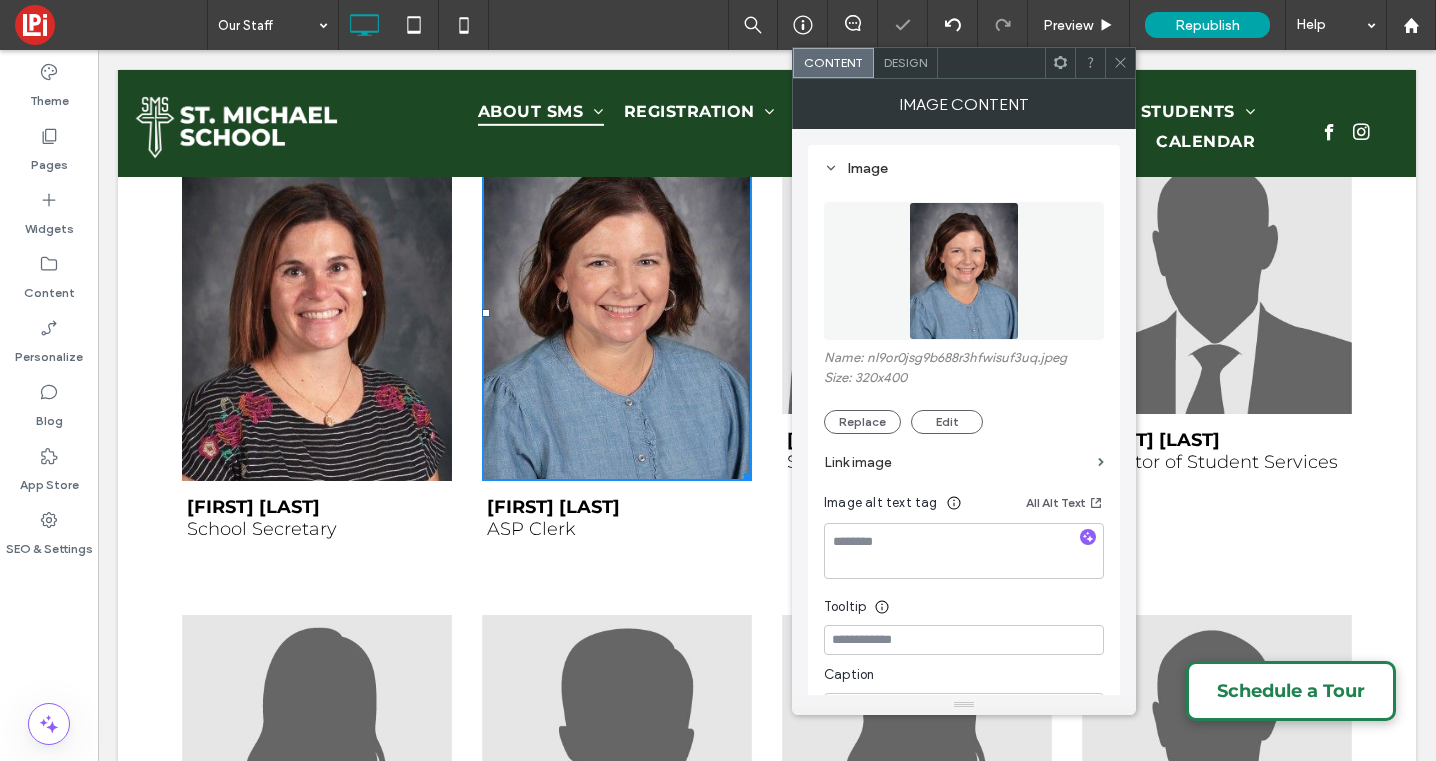 click 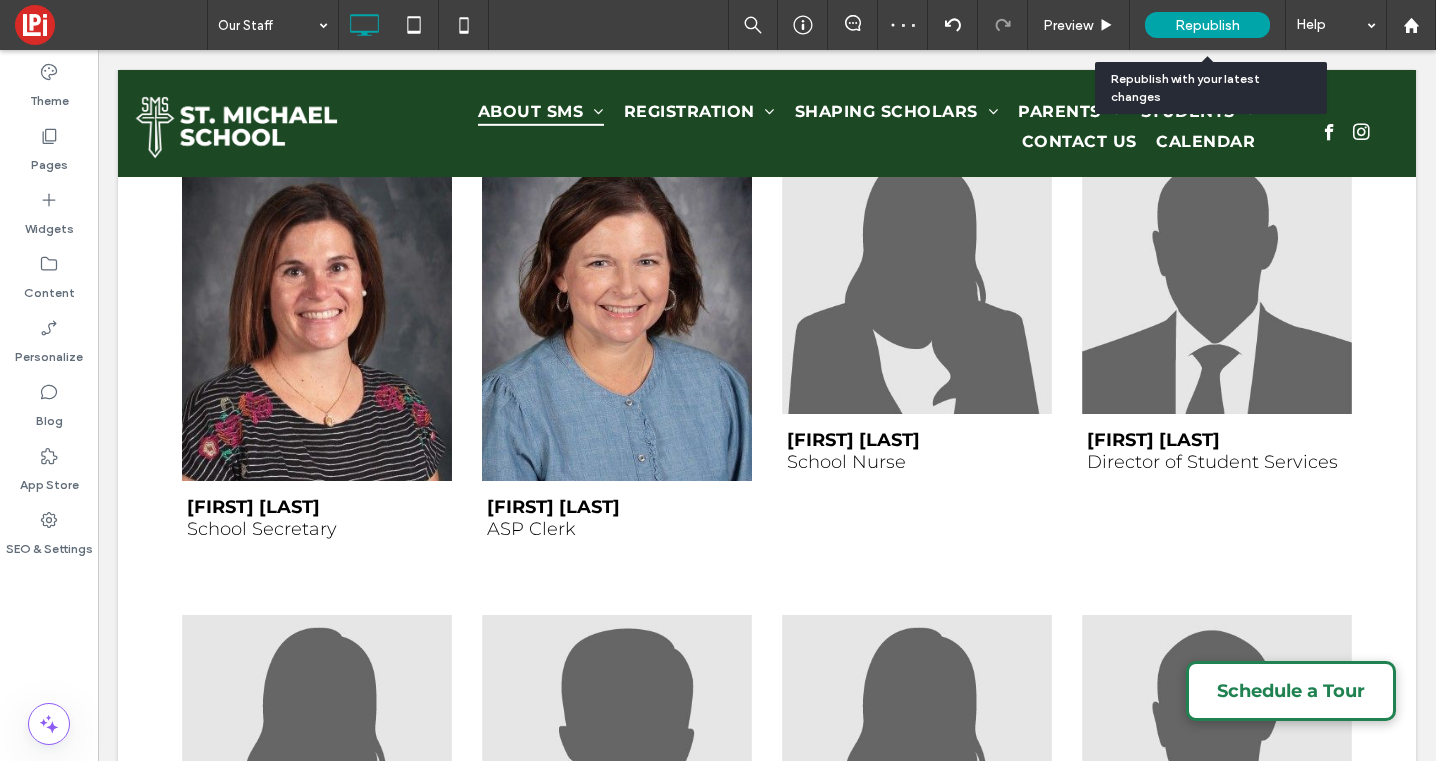 click on "Republish" at bounding box center [1207, 25] 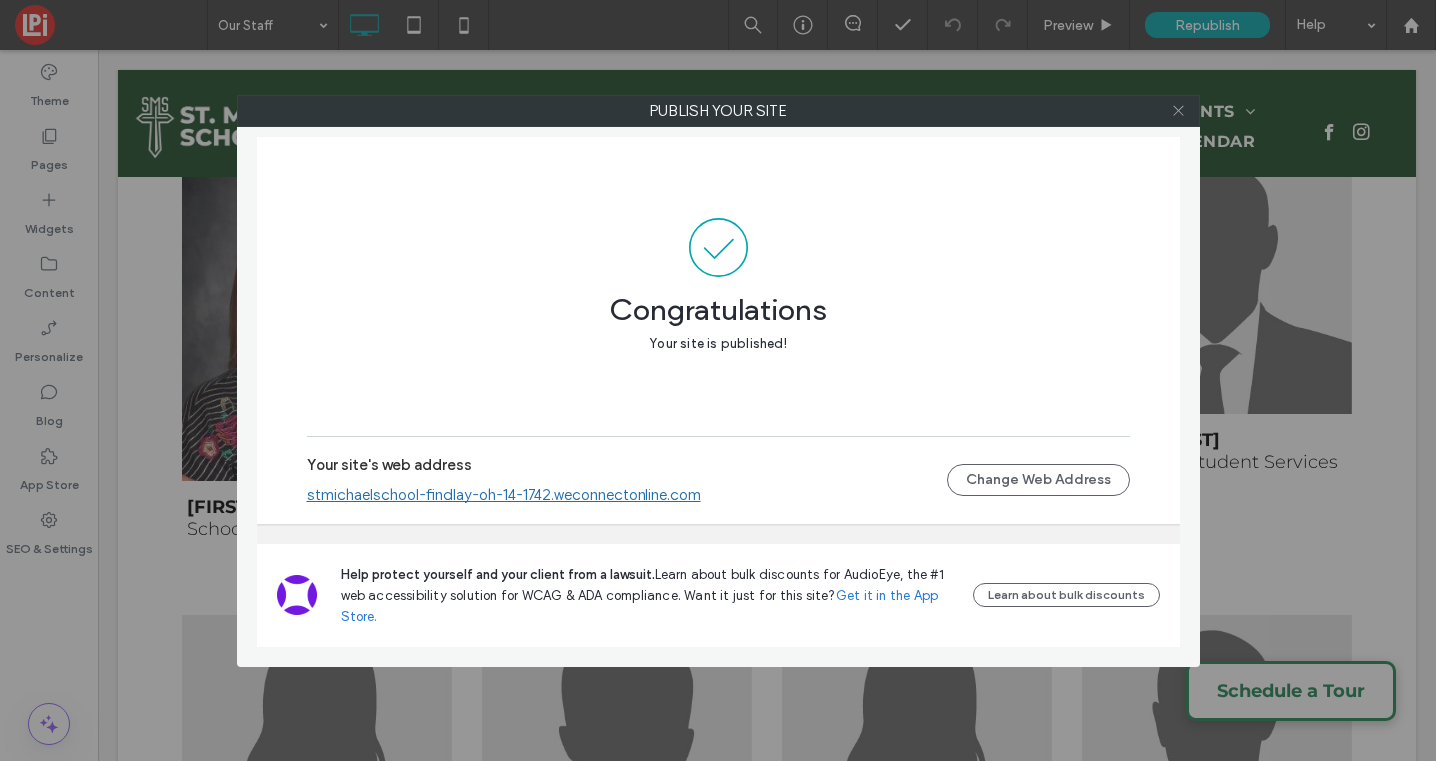 click 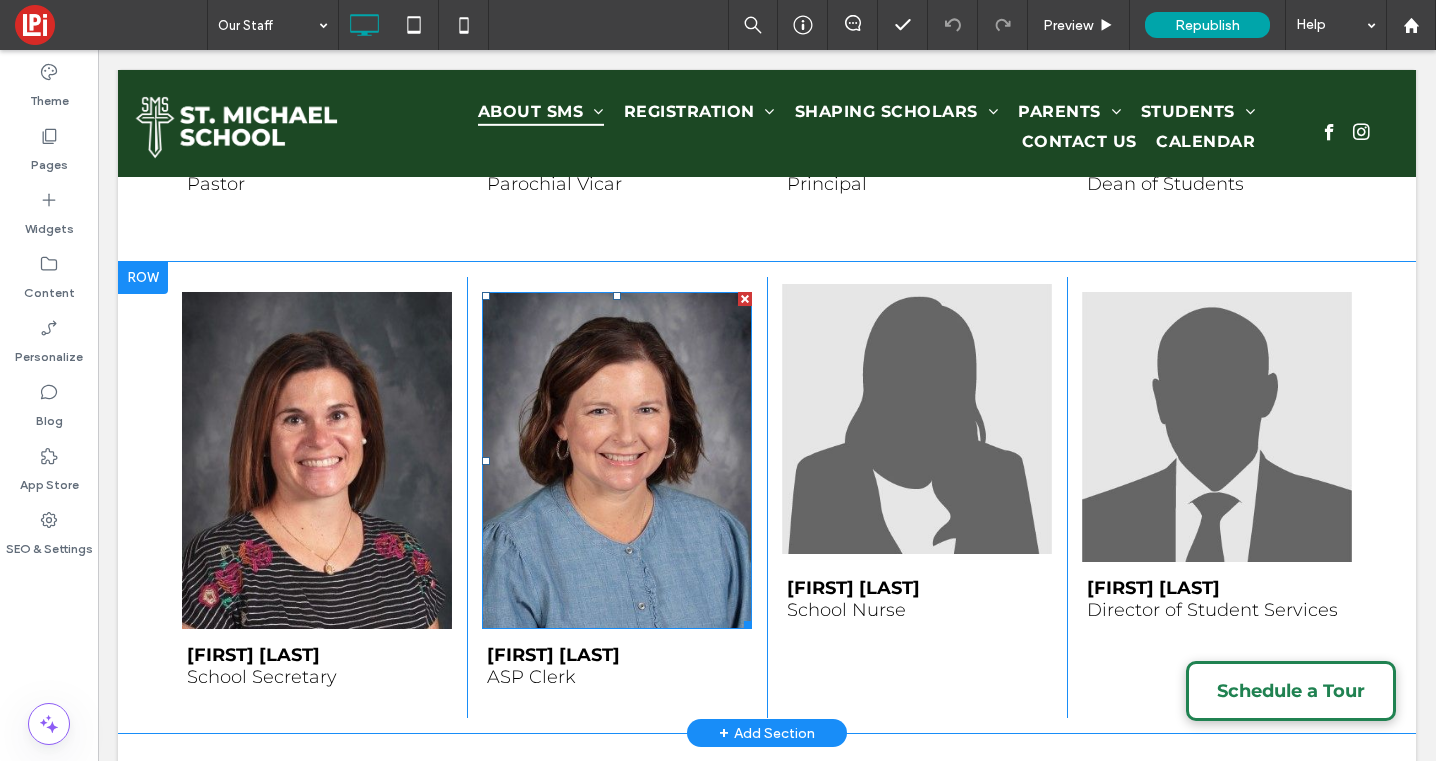 scroll, scrollTop: 637, scrollLeft: 0, axis: vertical 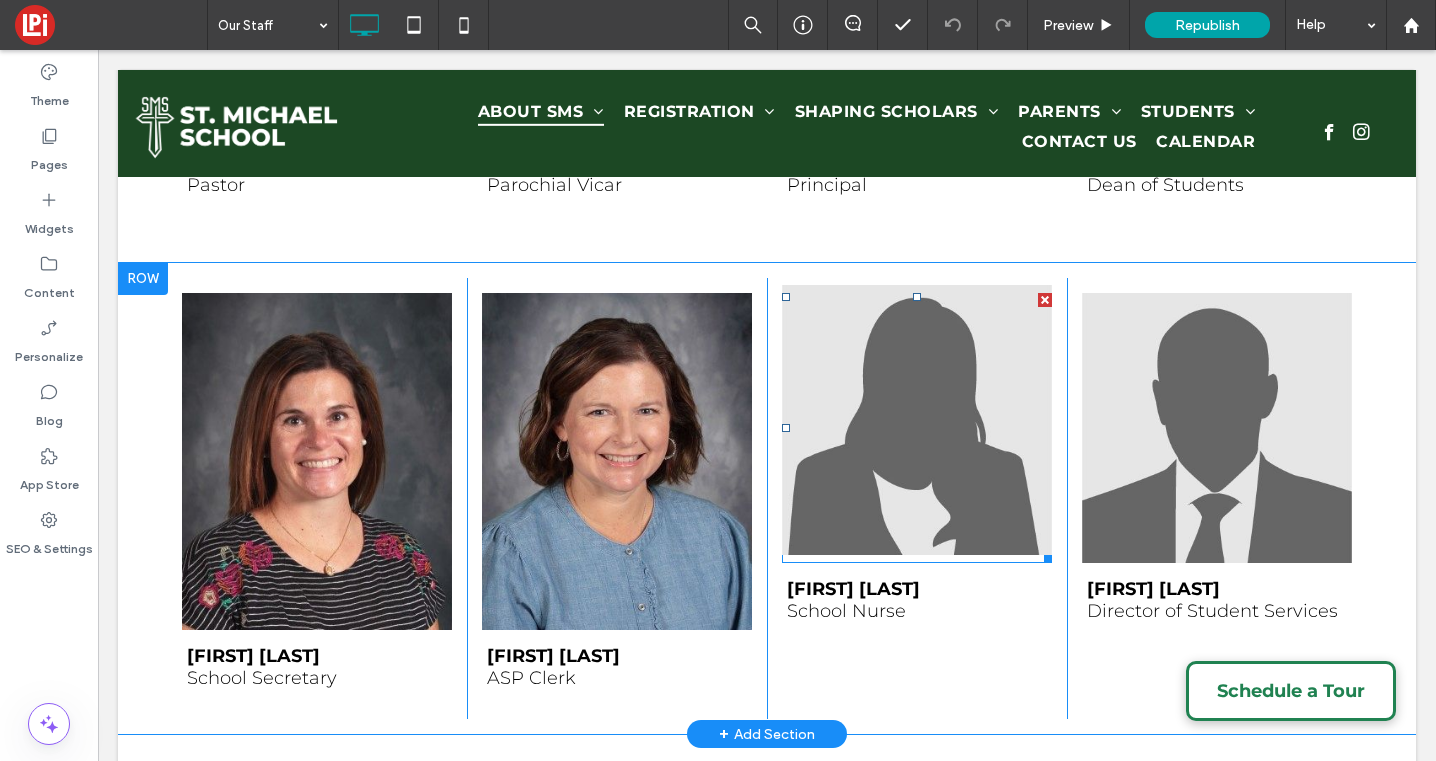 click at bounding box center [917, 420] 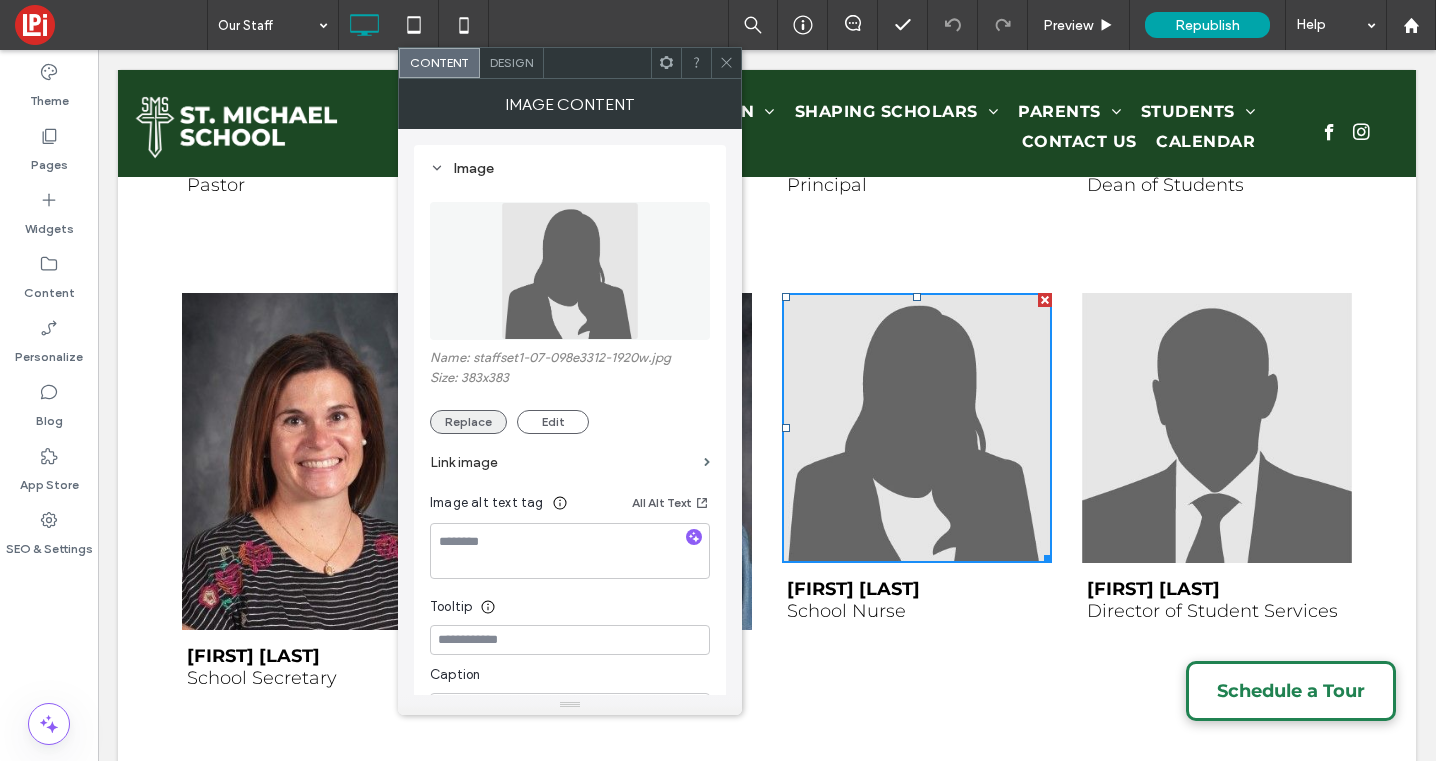 click on "Replace" at bounding box center (468, 422) 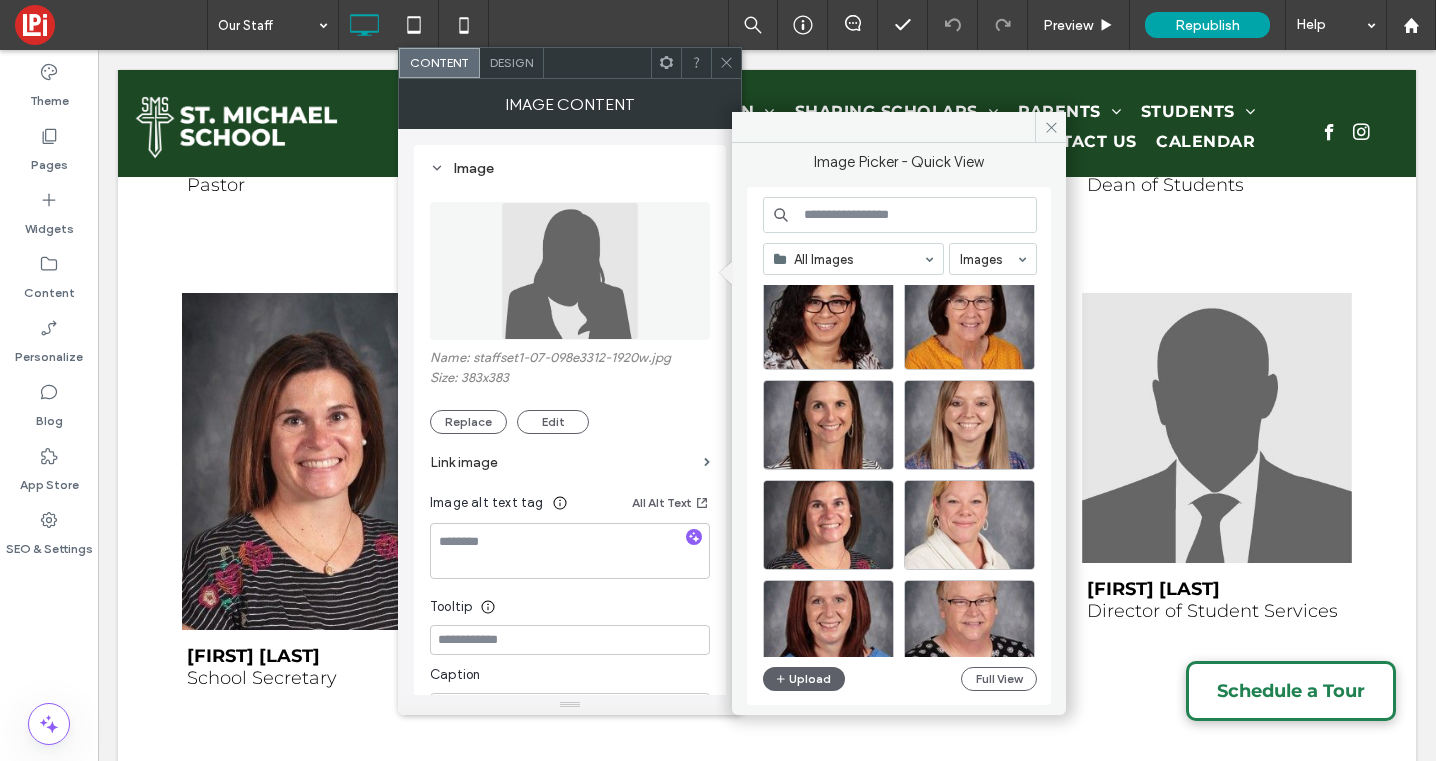 scroll, scrollTop: 1236, scrollLeft: 0, axis: vertical 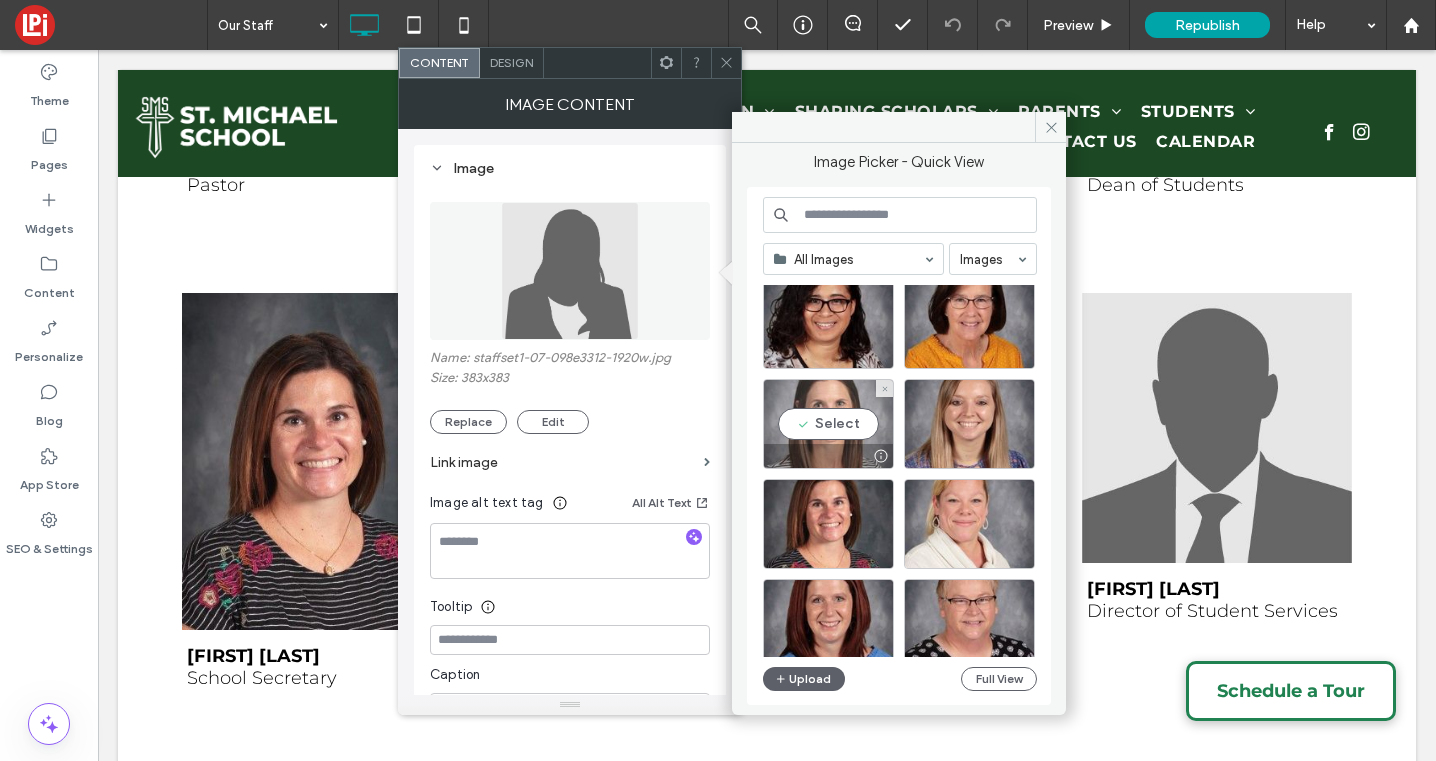 click on "Select" at bounding box center [828, 424] 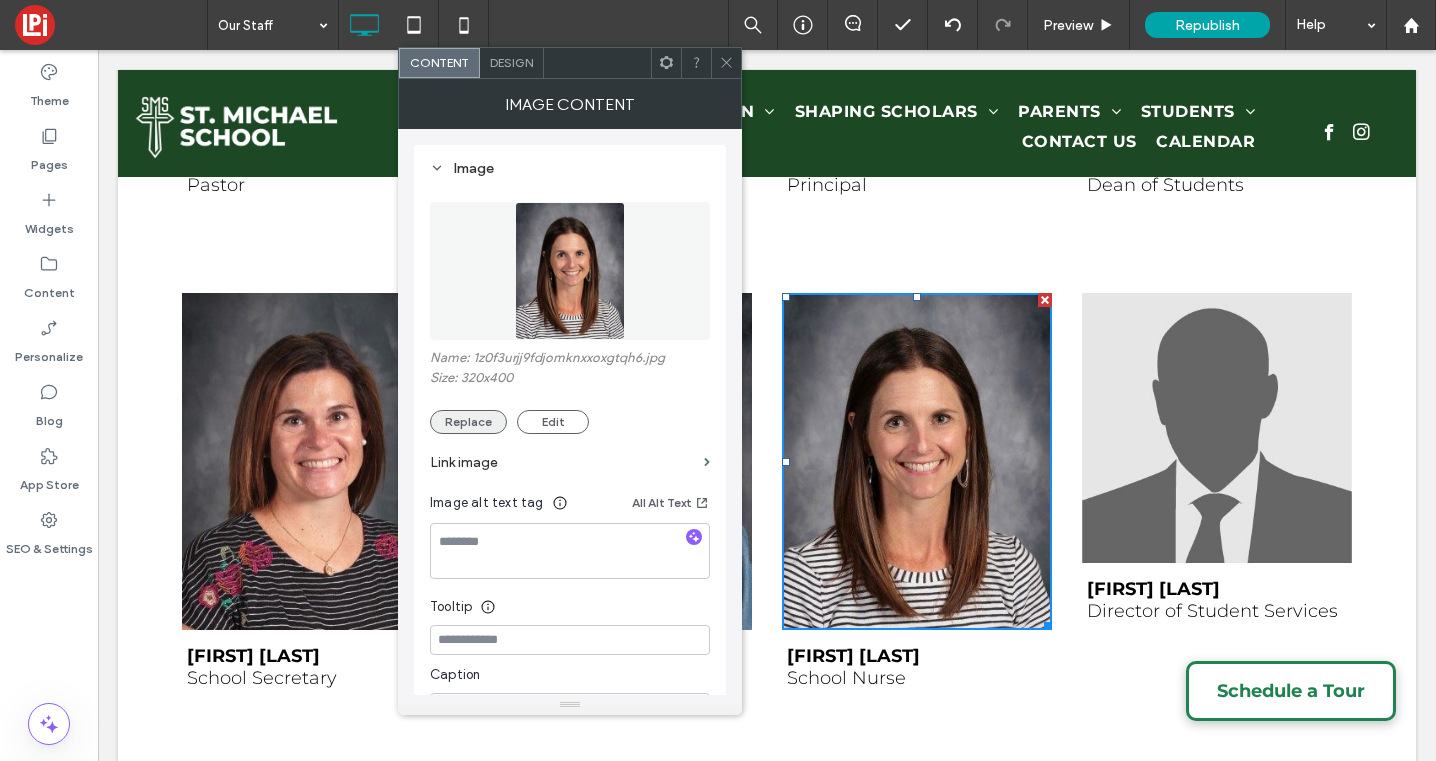 click on "Replace" at bounding box center [468, 422] 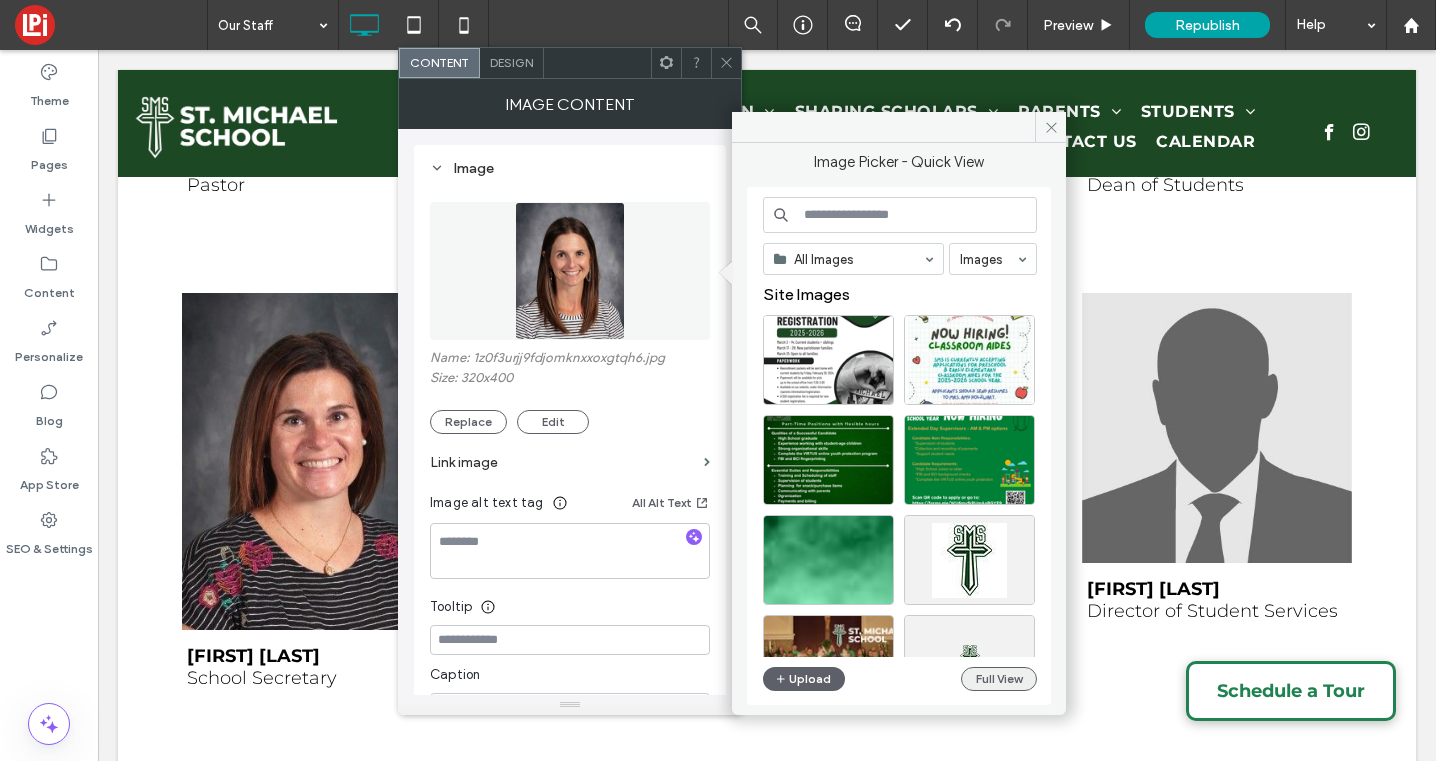 click on "Full View" at bounding box center [999, 679] 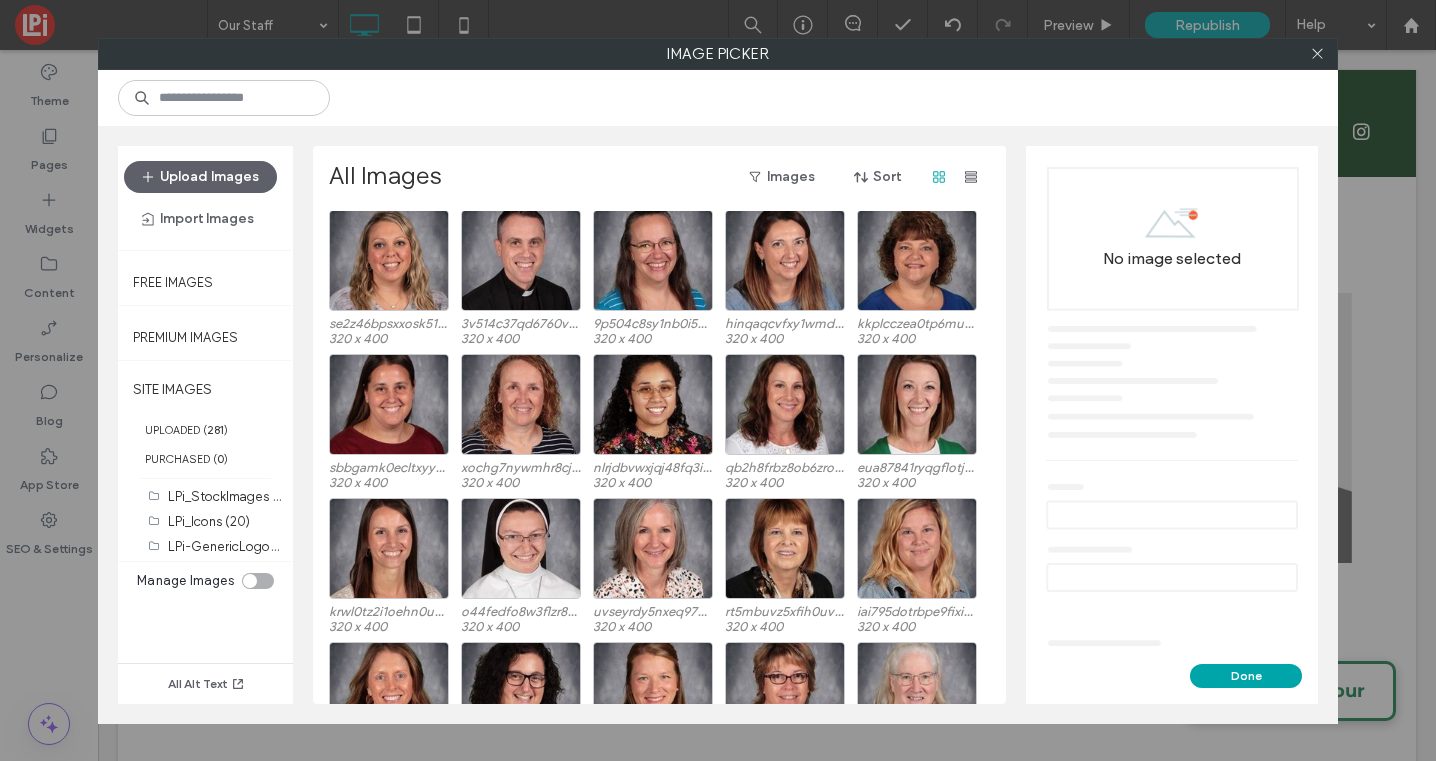 scroll, scrollTop: 1271, scrollLeft: 0, axis: vertical 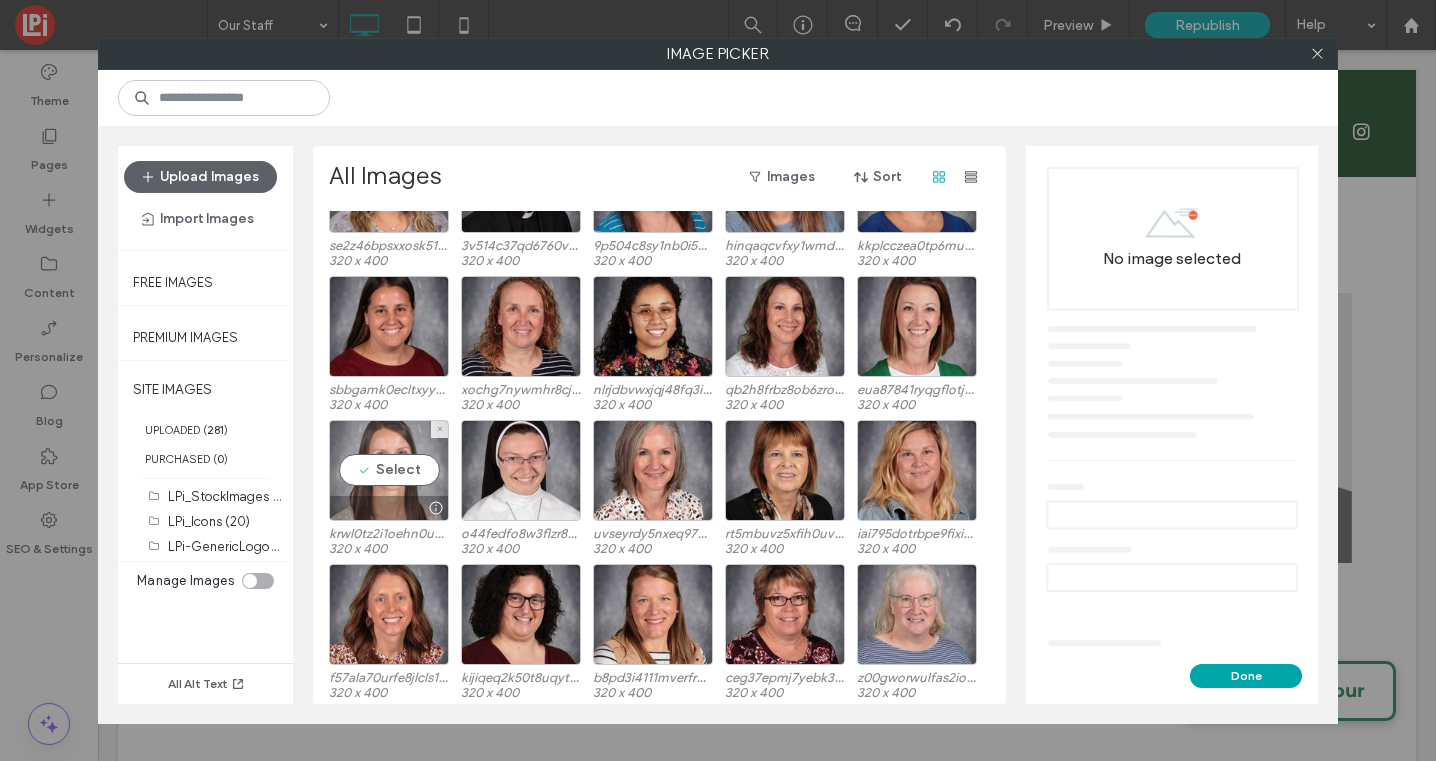 click on "Select" at bounding box center (389, 470) 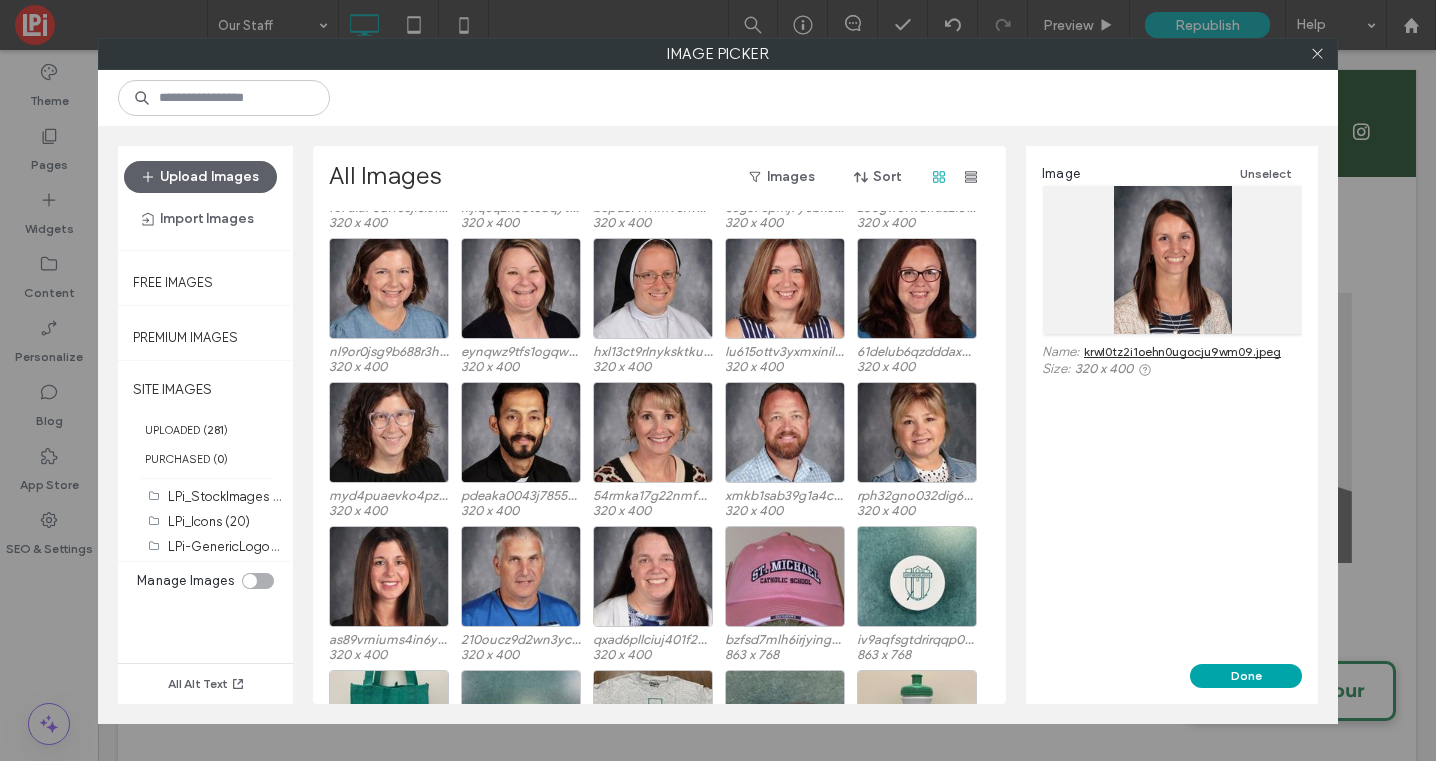scroll, scrollTop: 1791, scrollLeft: 0, axis: vertical 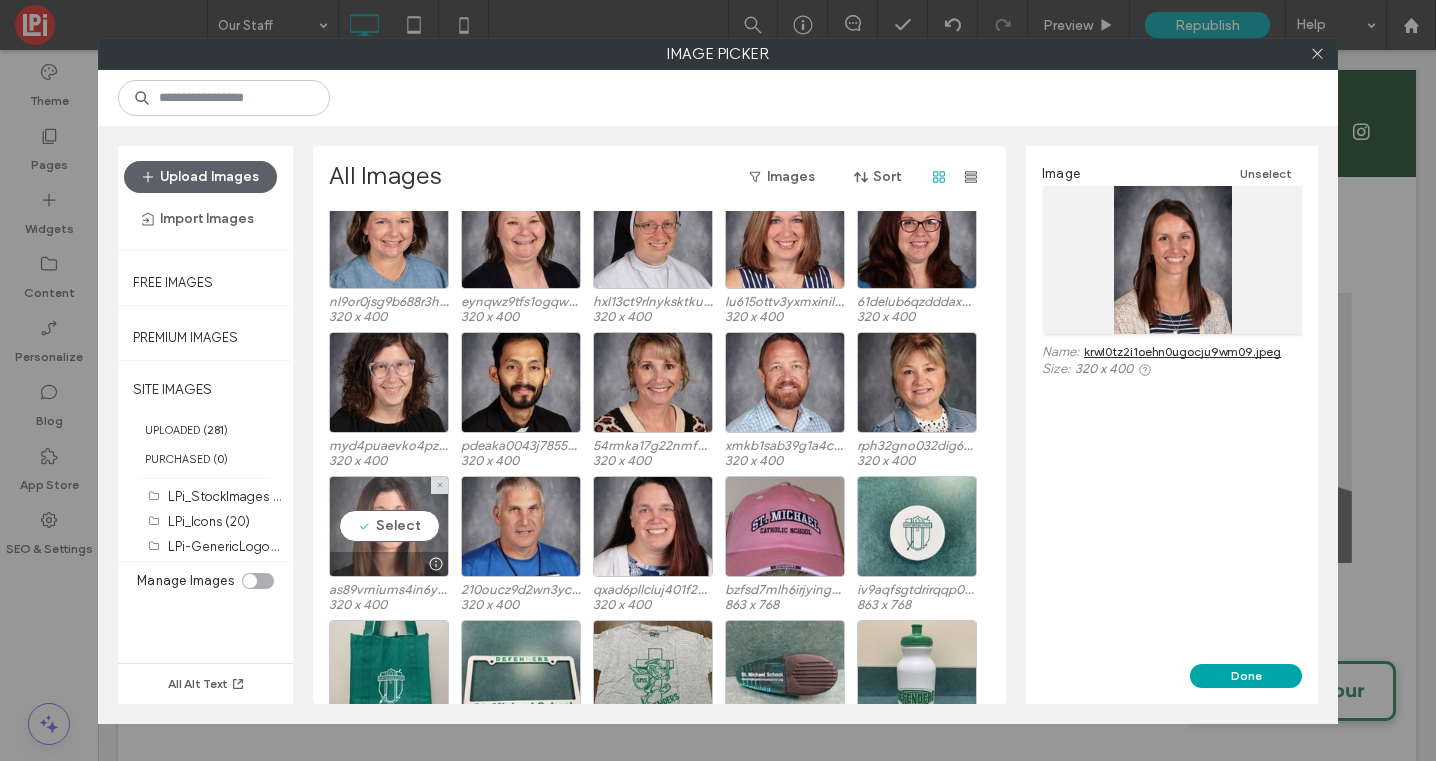 click on "Select" at bounding box center [389, 526] 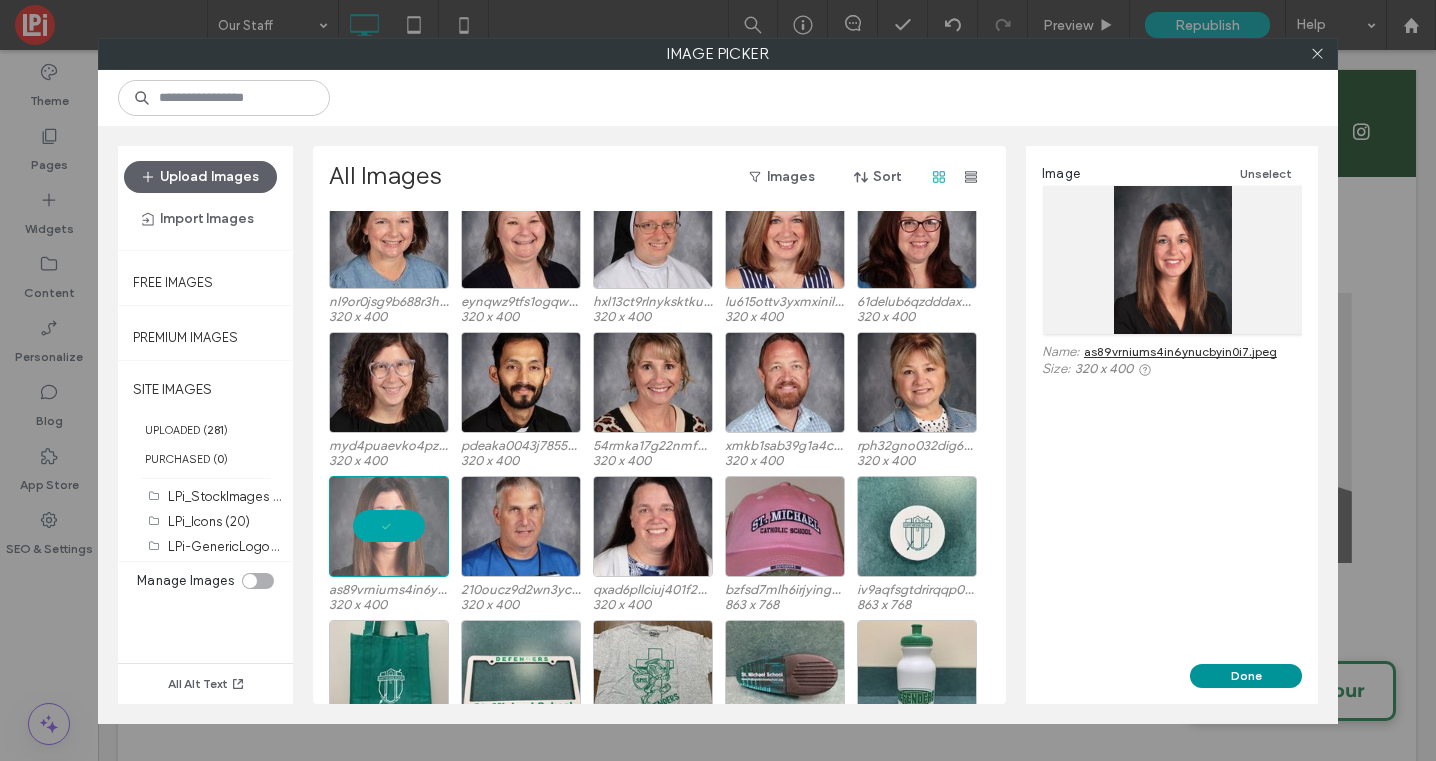 click on "Done" at bounding box center [1246, 676] 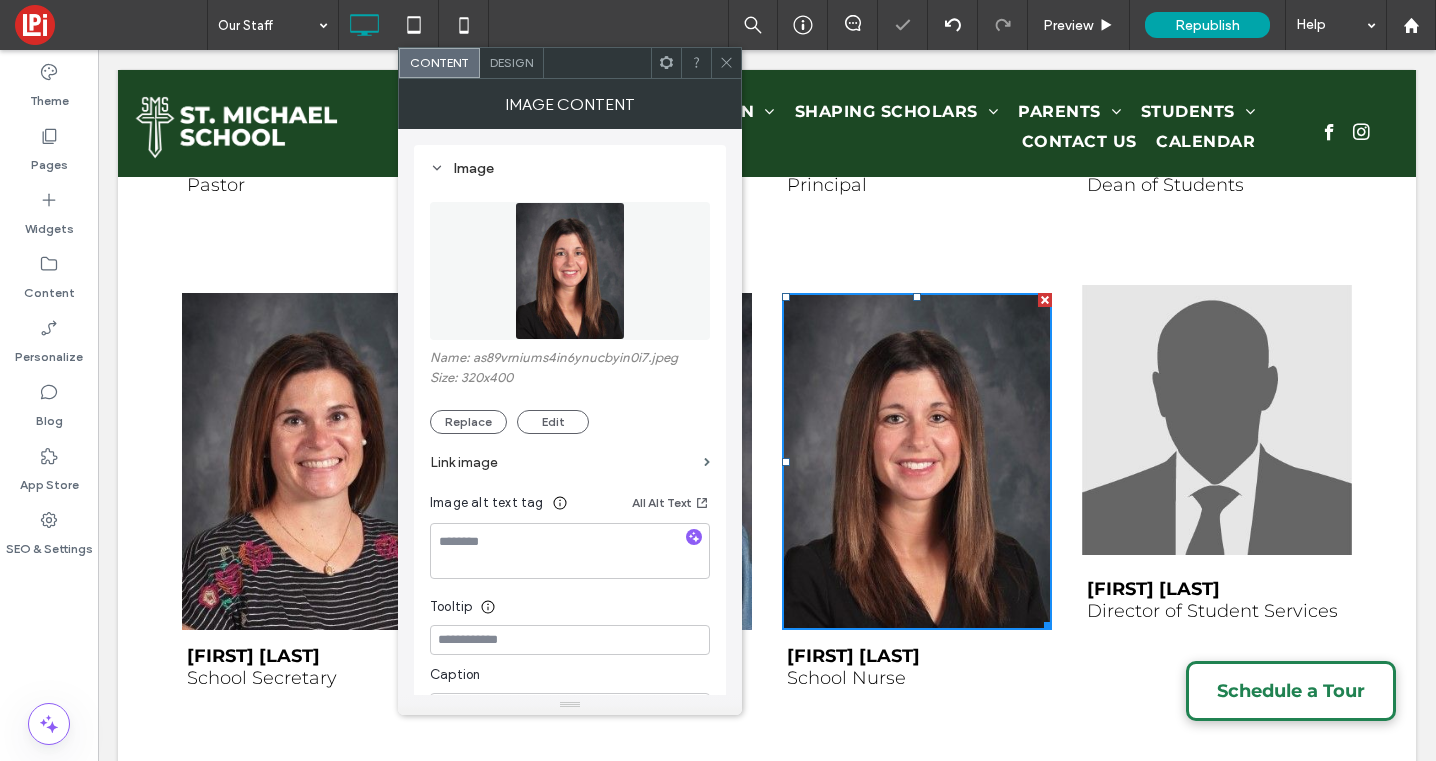click at bounding box center (1217, 420) 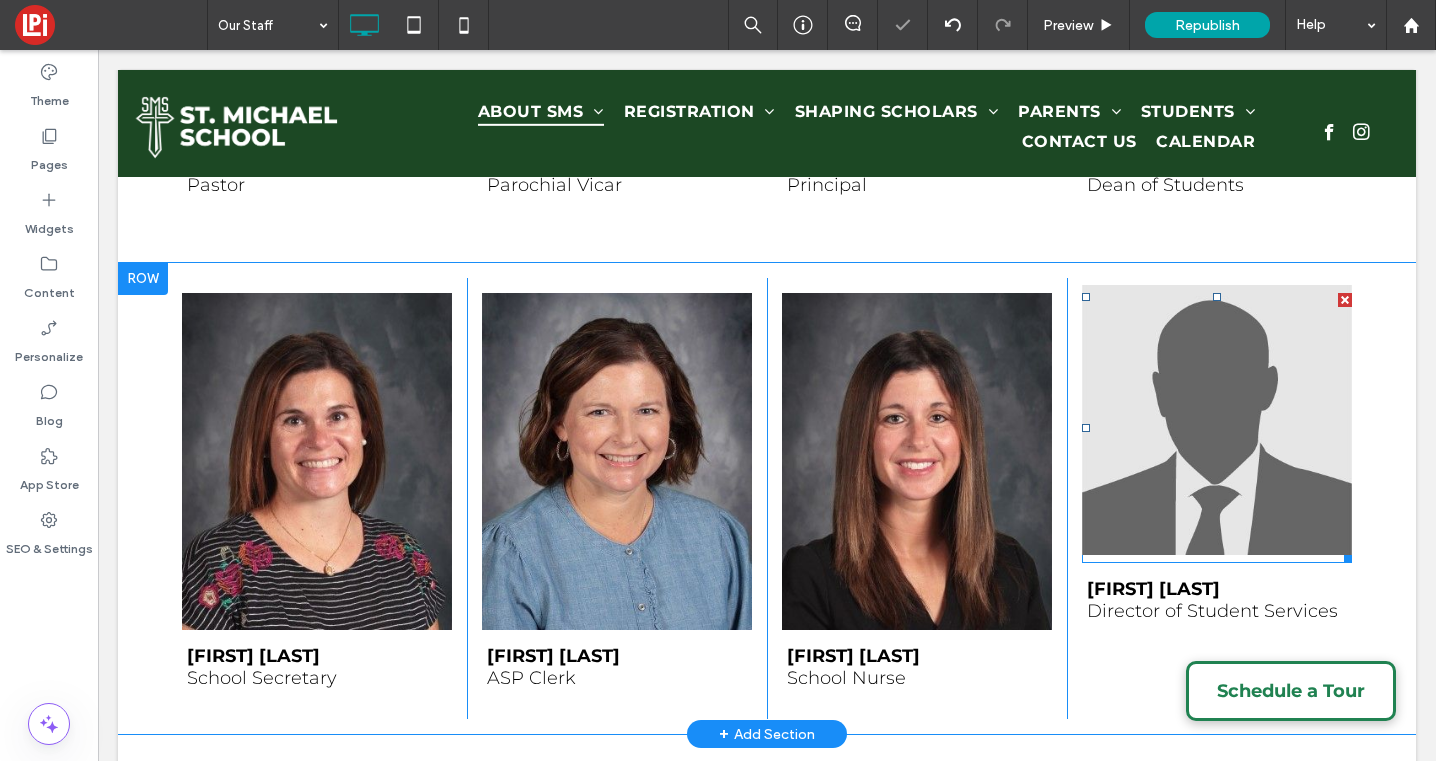 click at bounding box center (1217, 420) 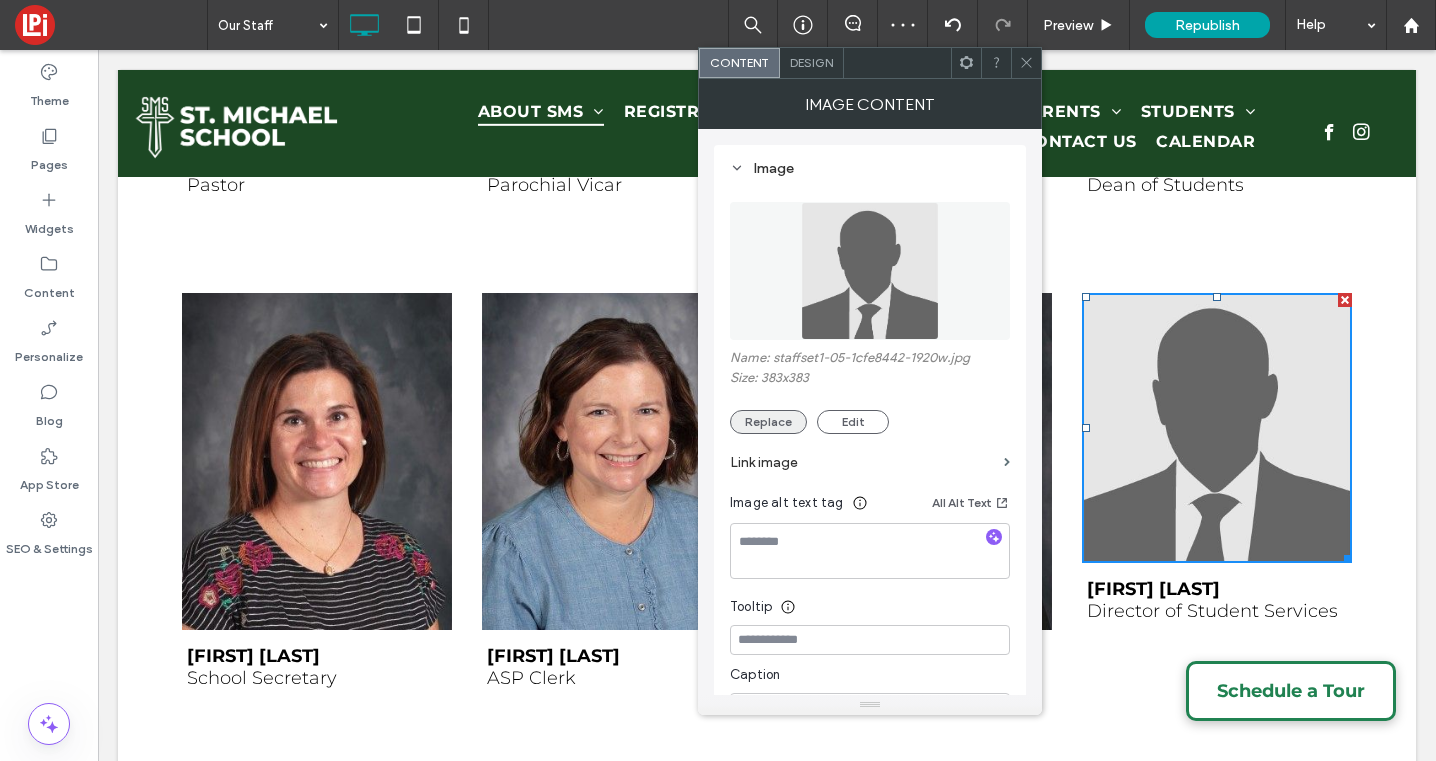 click on "Replace" at bounding box center (768, 422) 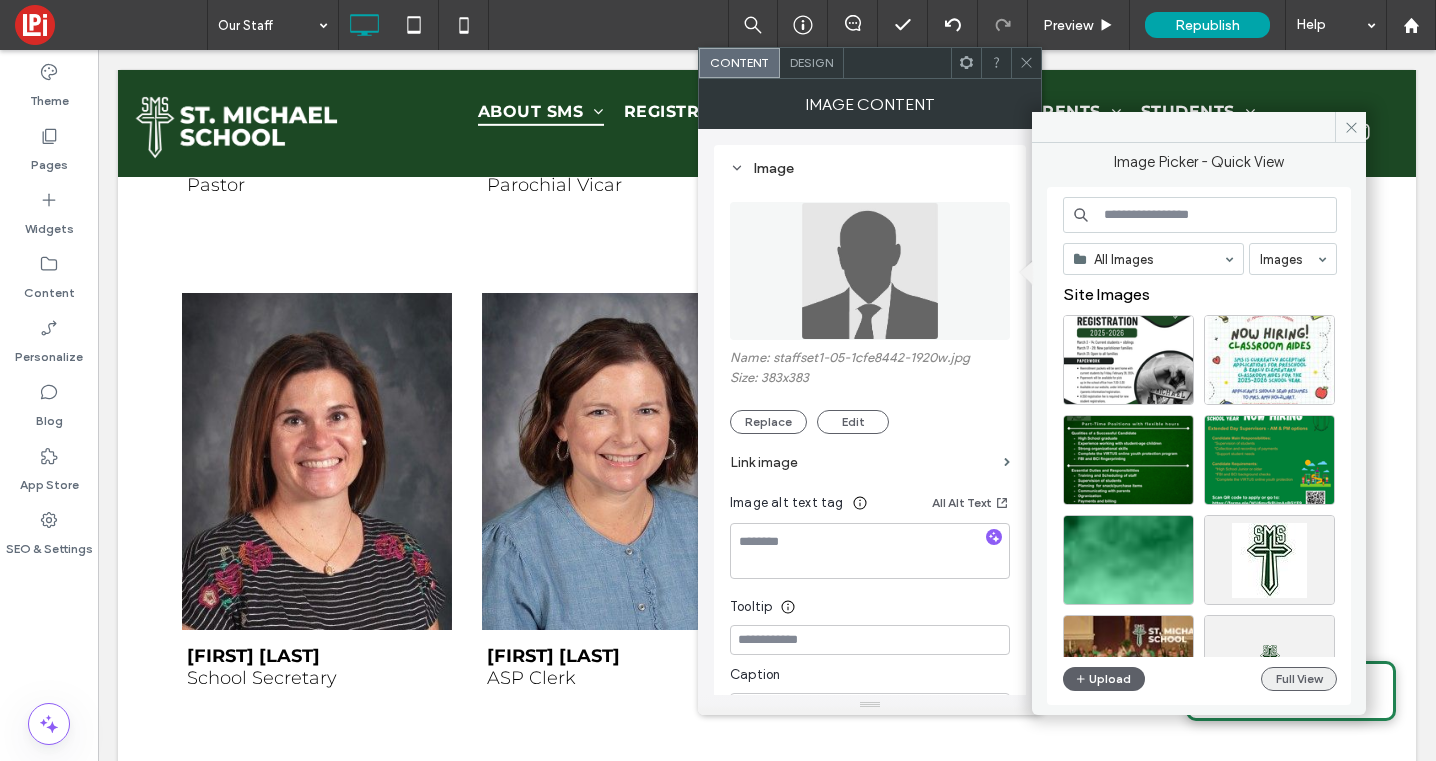 click on "Full View" at bounding box center [1299, 679] 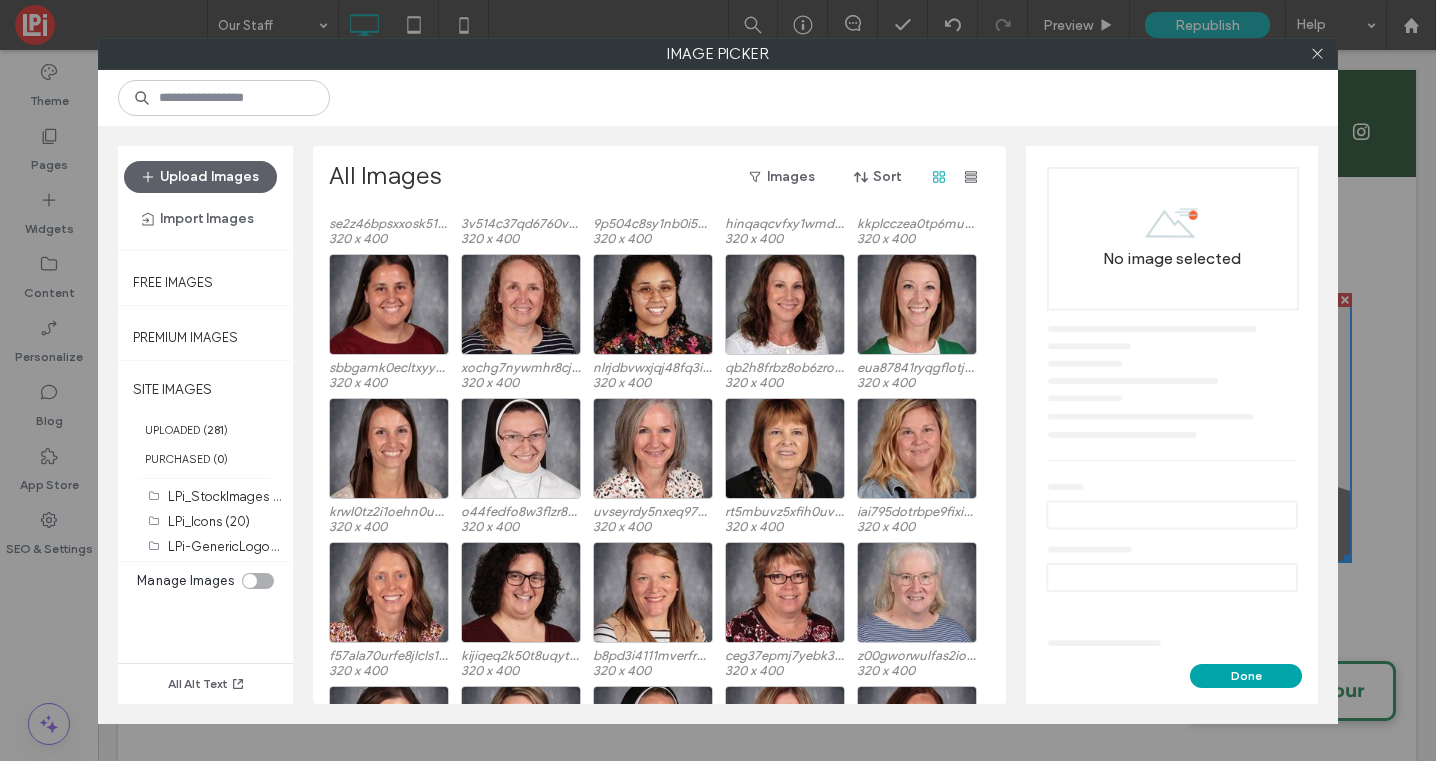 scroll, scrollTop: 1296, scrollLeft: 0, axis: vertical 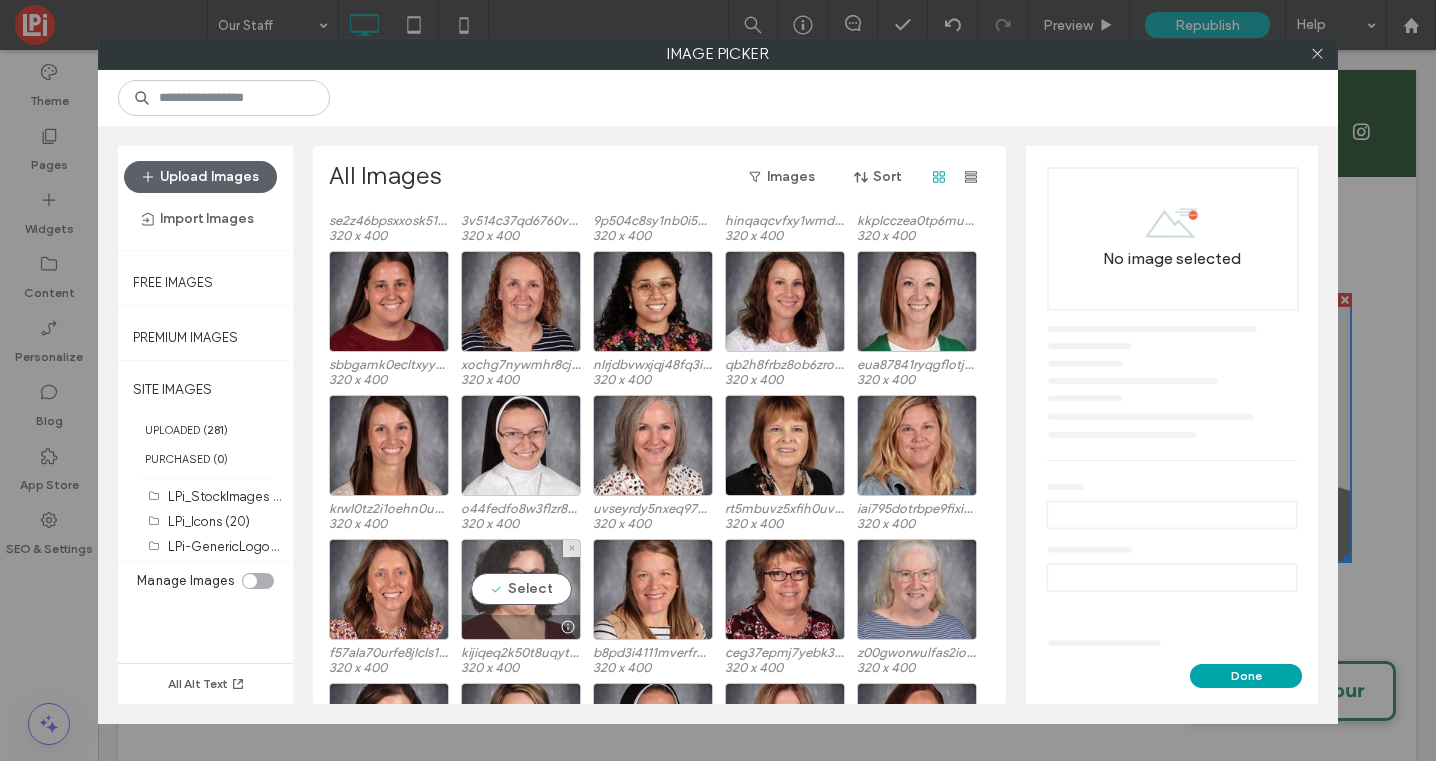 click on "Select" at bounding box center (521, 589) 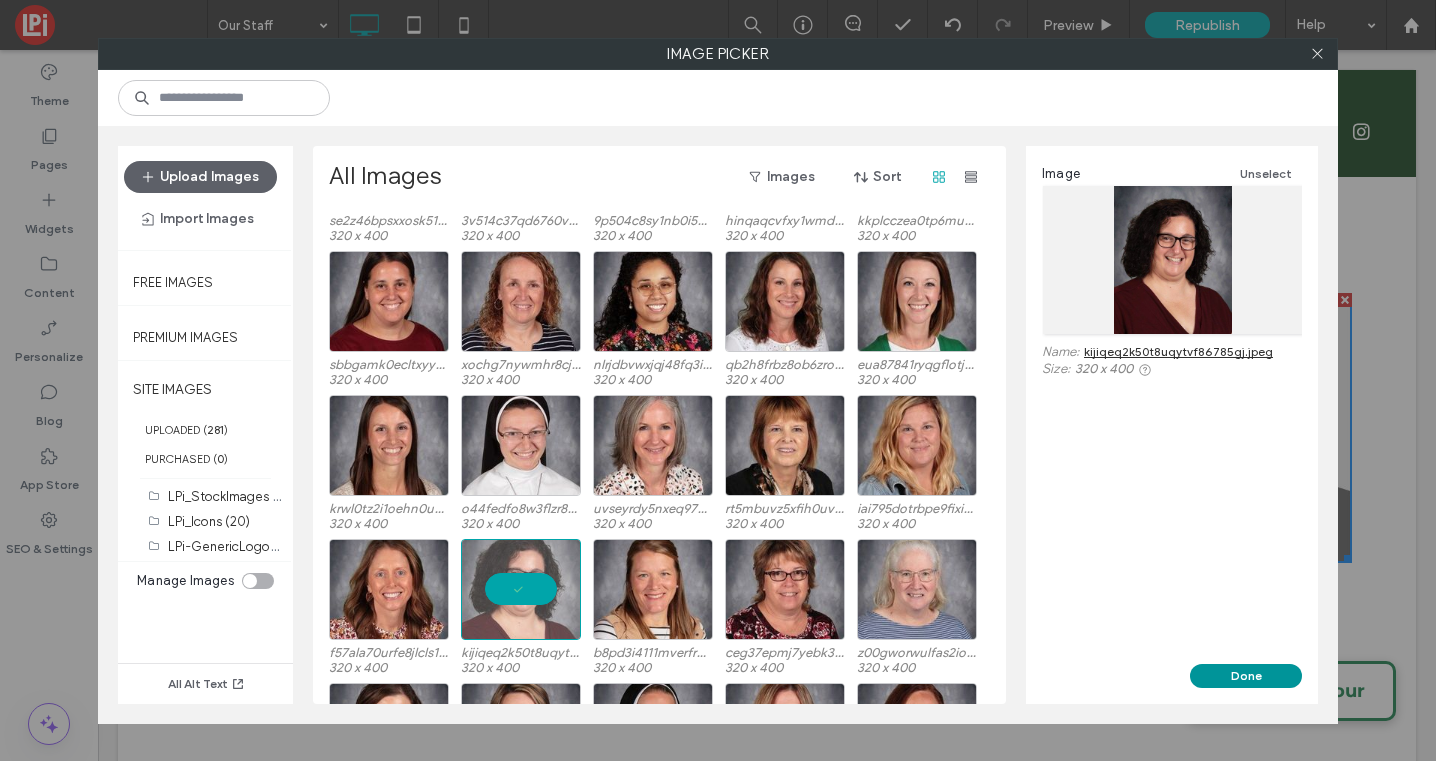click on "Done" at bounding box center (1246, 676) 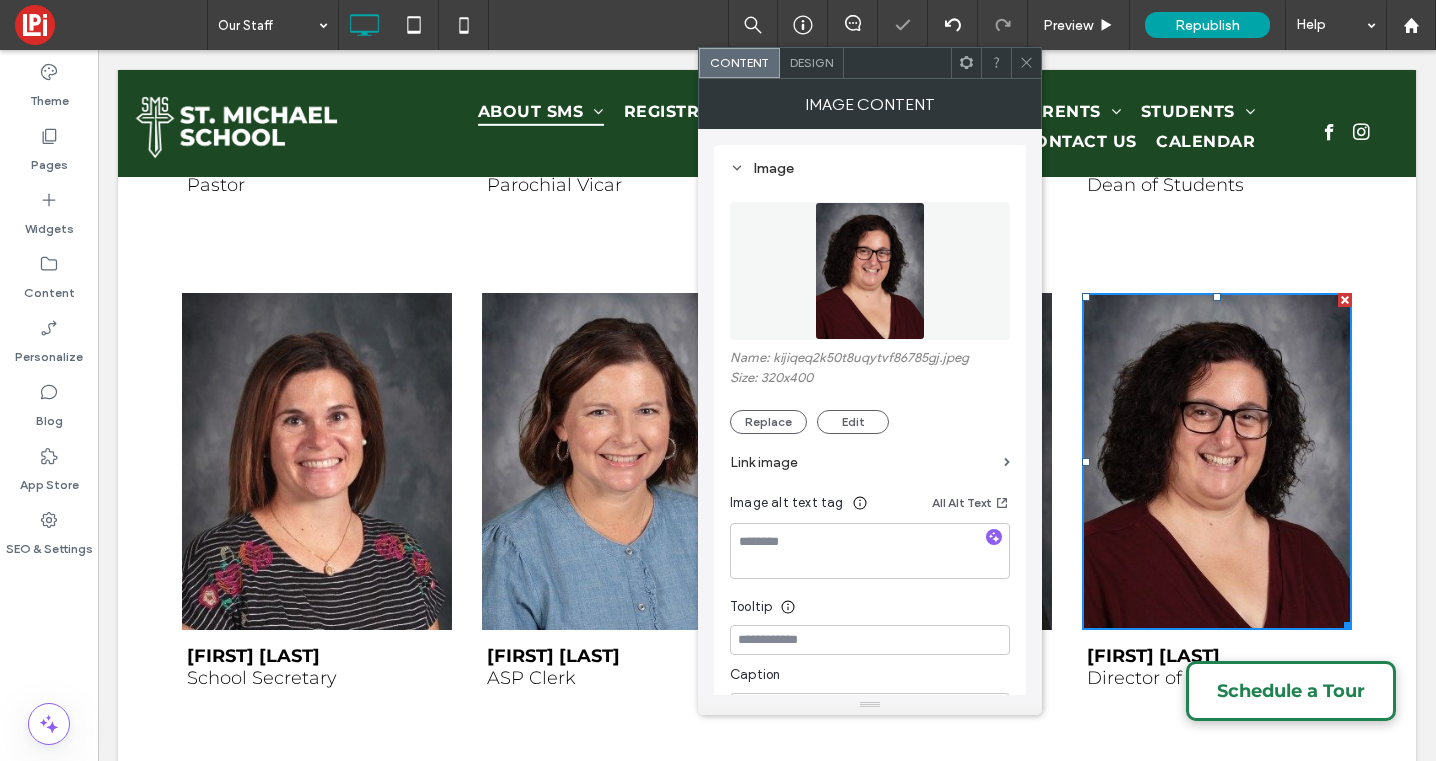 click 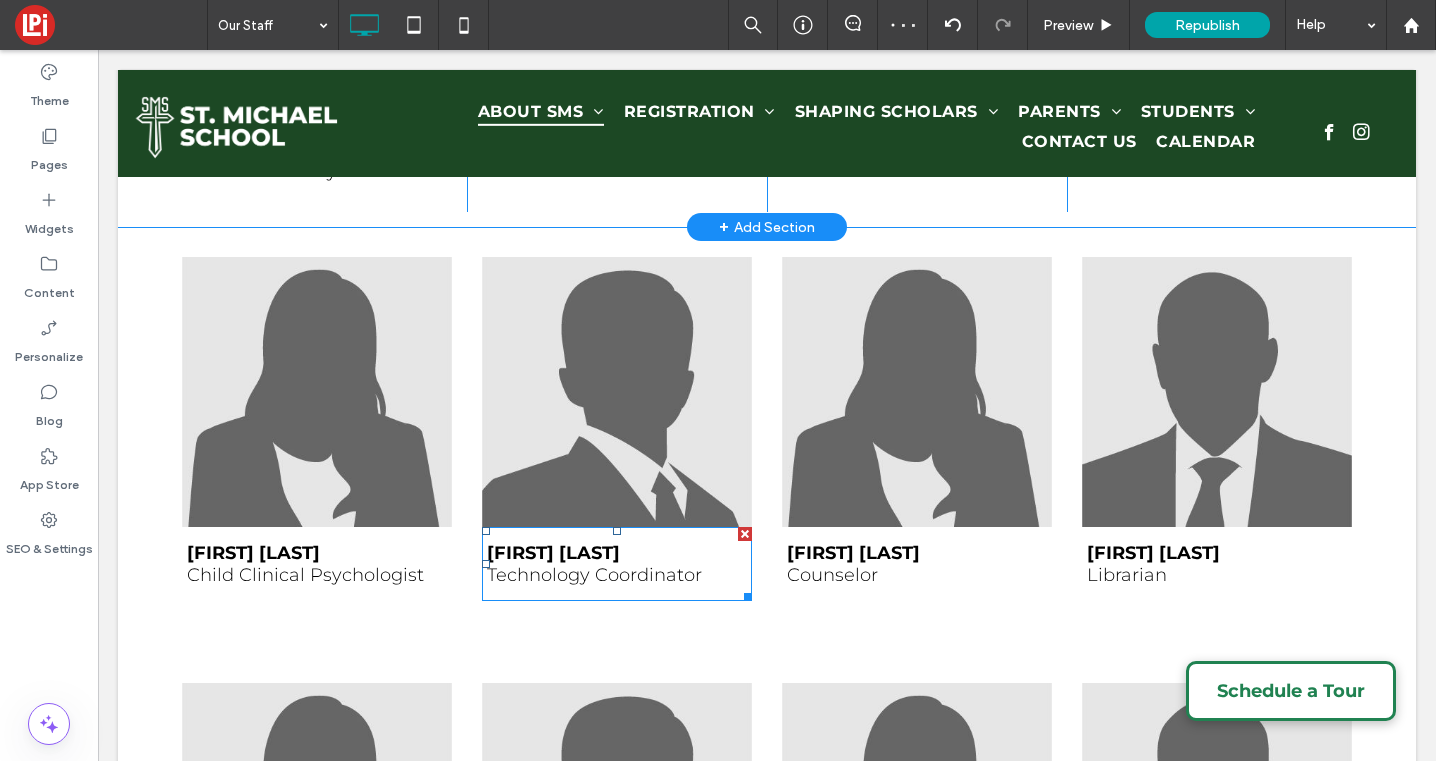 scroll, scrollTop: 1151, scrollLeft: 0, axis: vertical 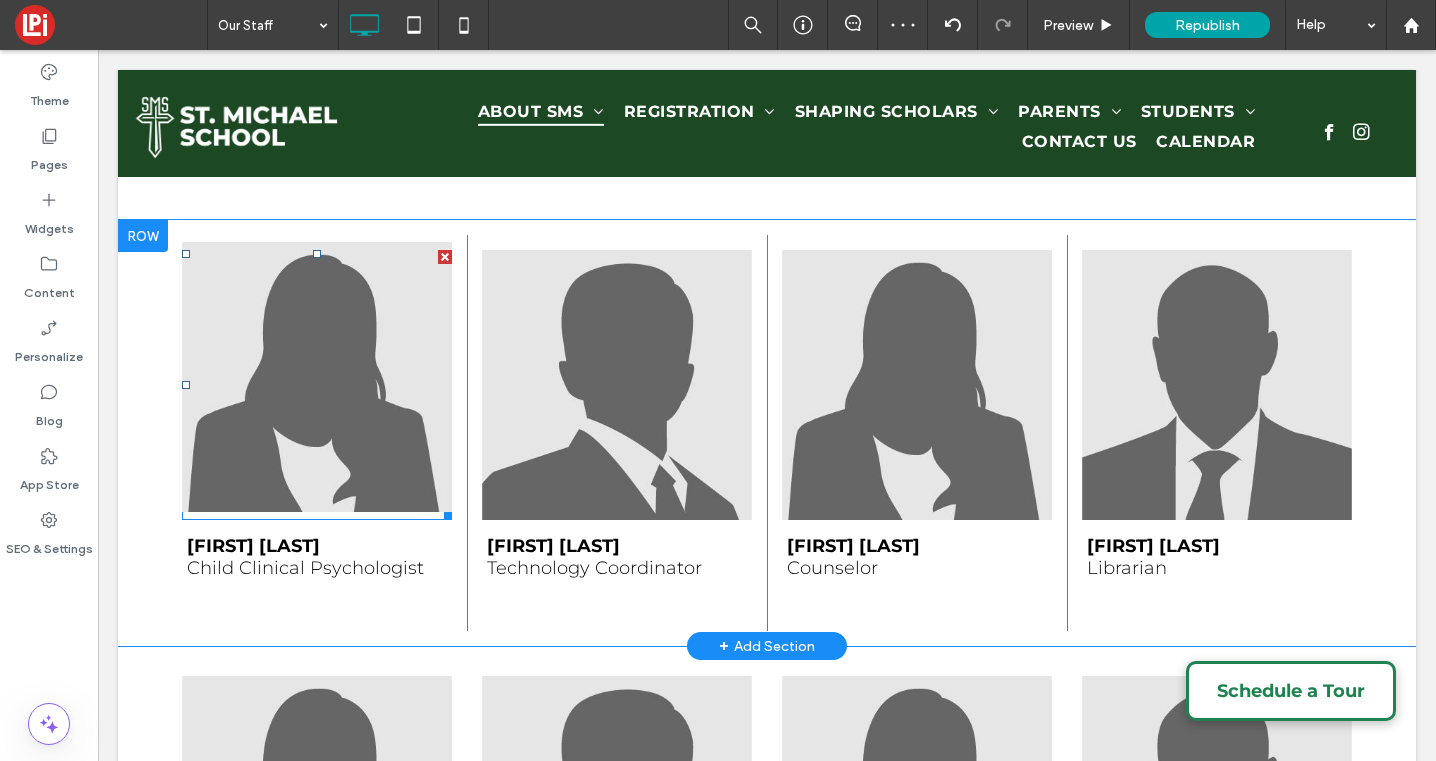 click at bounding box center (317, 377) 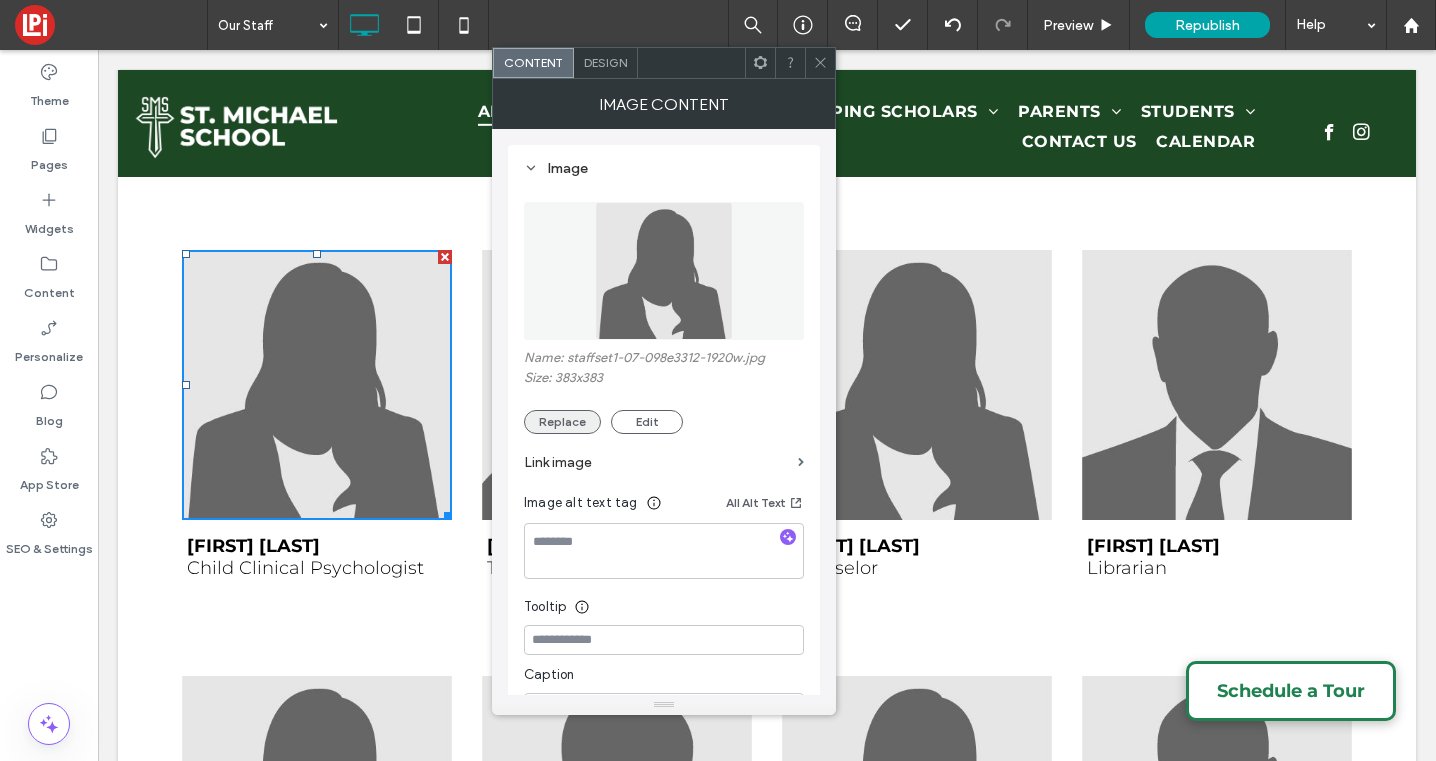 click on "Replace" at bounding box center (562, 422) 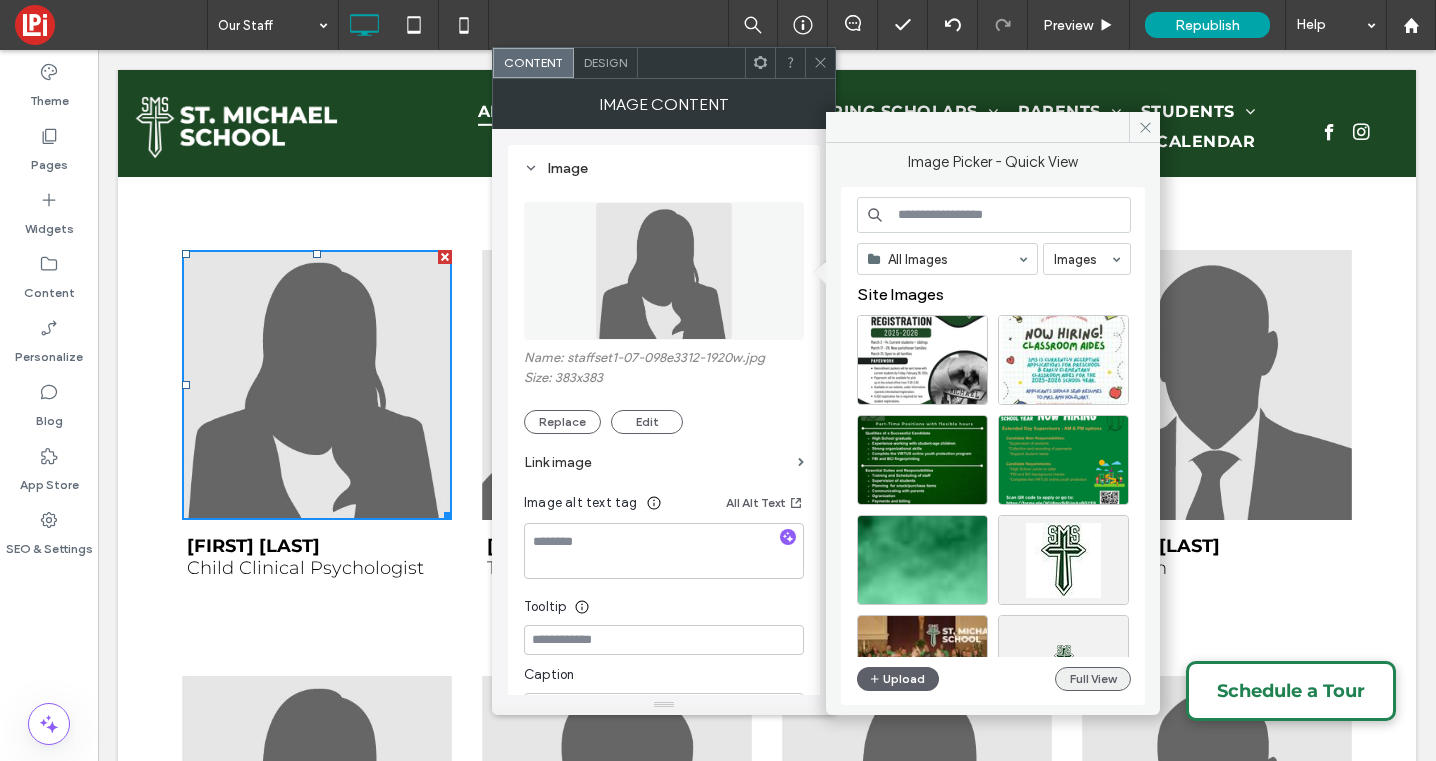 click on "Full View" at bounding box center [1093, 679] 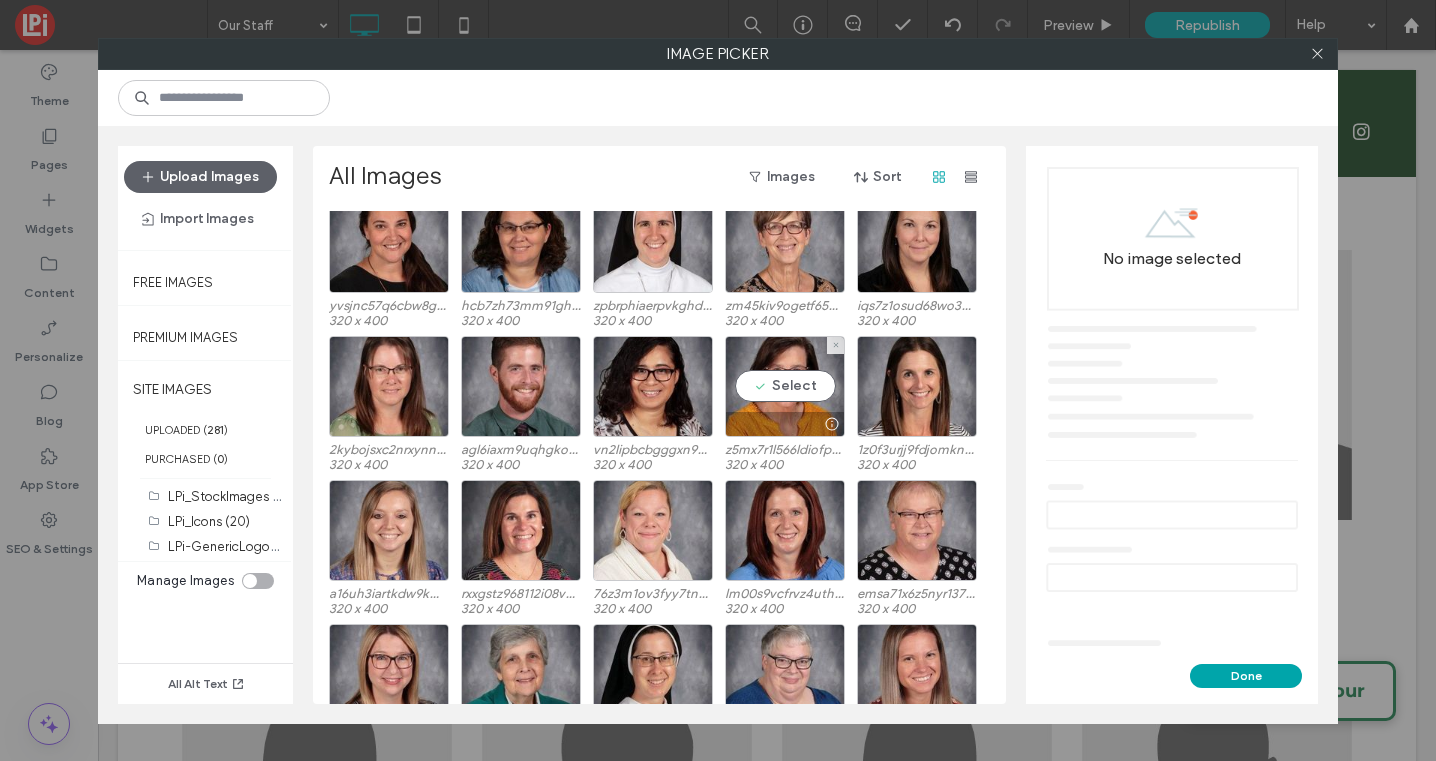 scroll, scrollTop: 613, scrollLeft: 0, axis: vertical 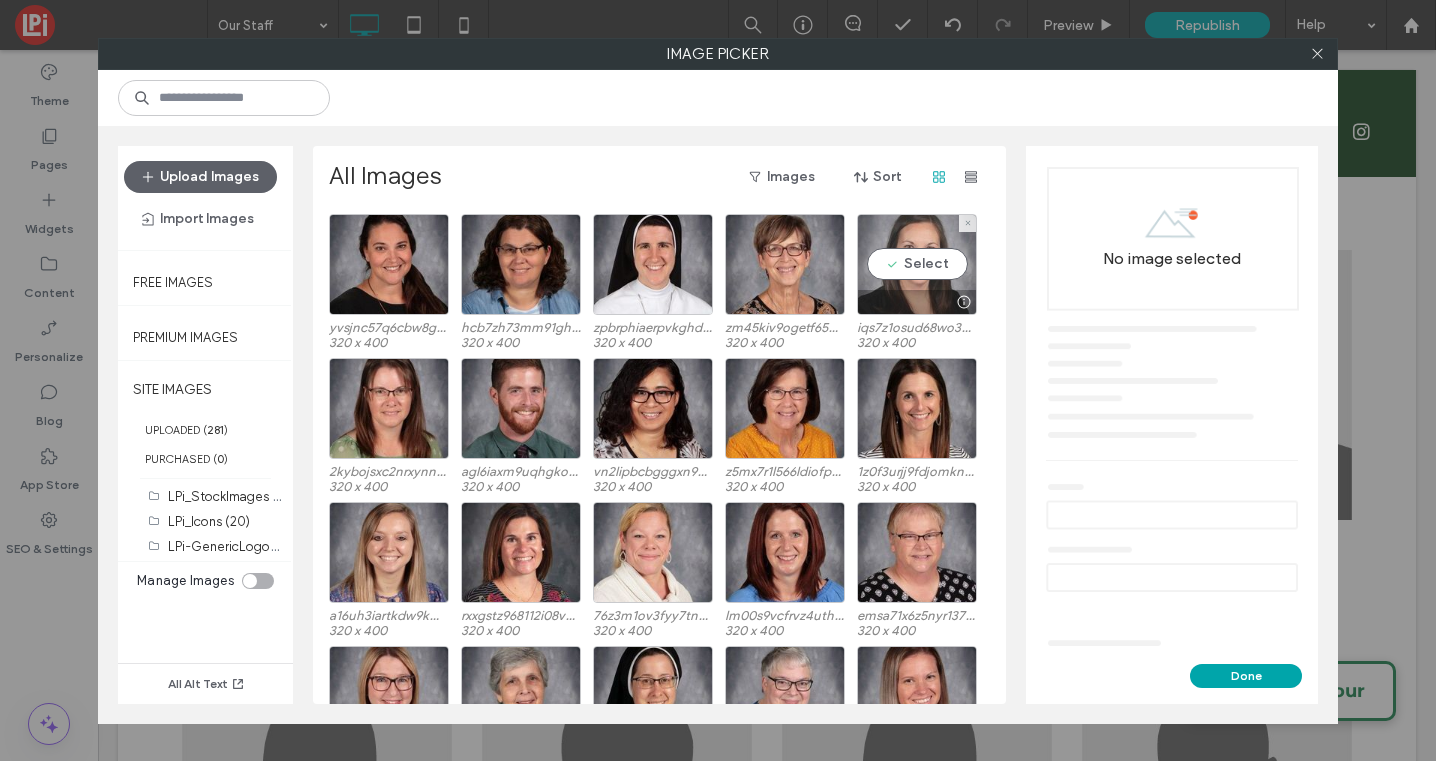click on "Select" at bounding box center [917, 264] 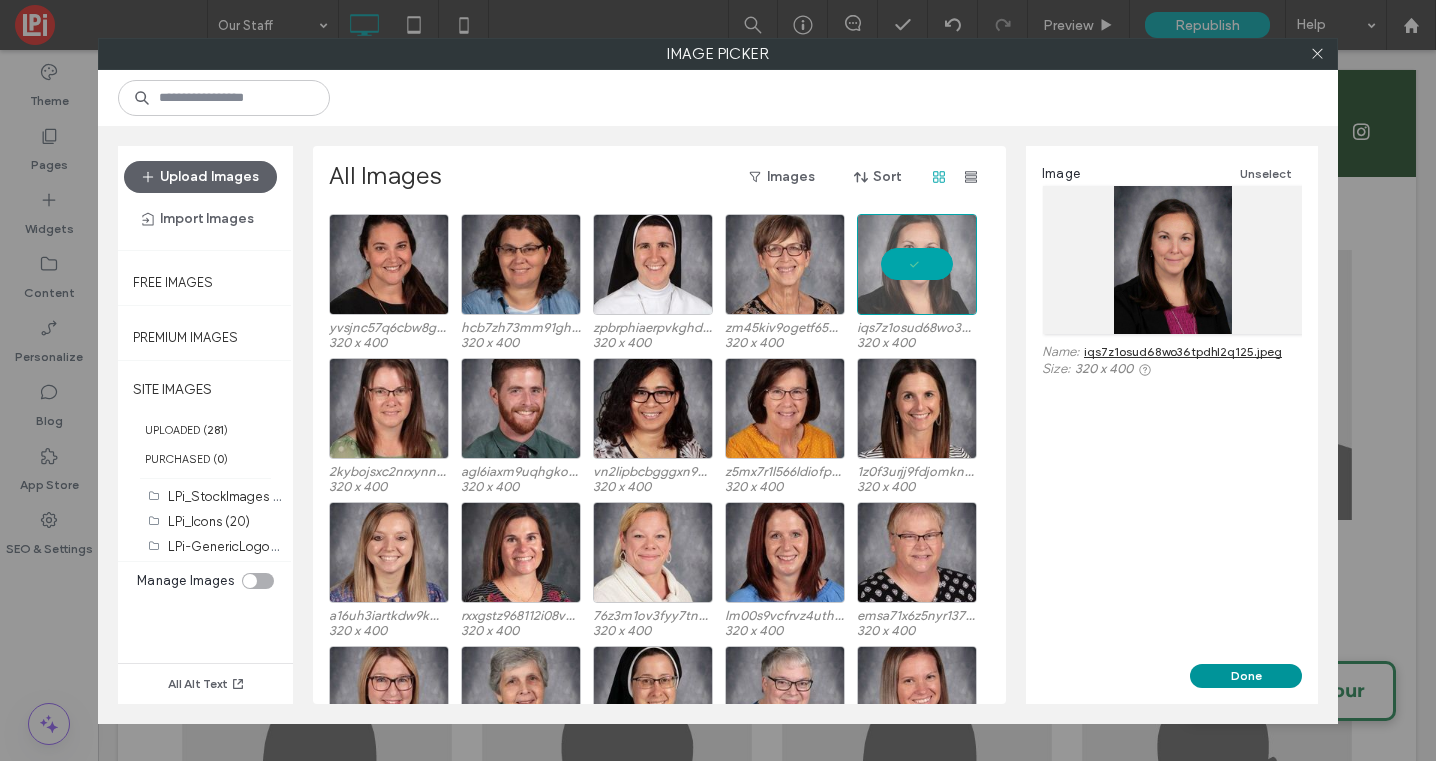click on "Done" at bounding box center [1246, 676] 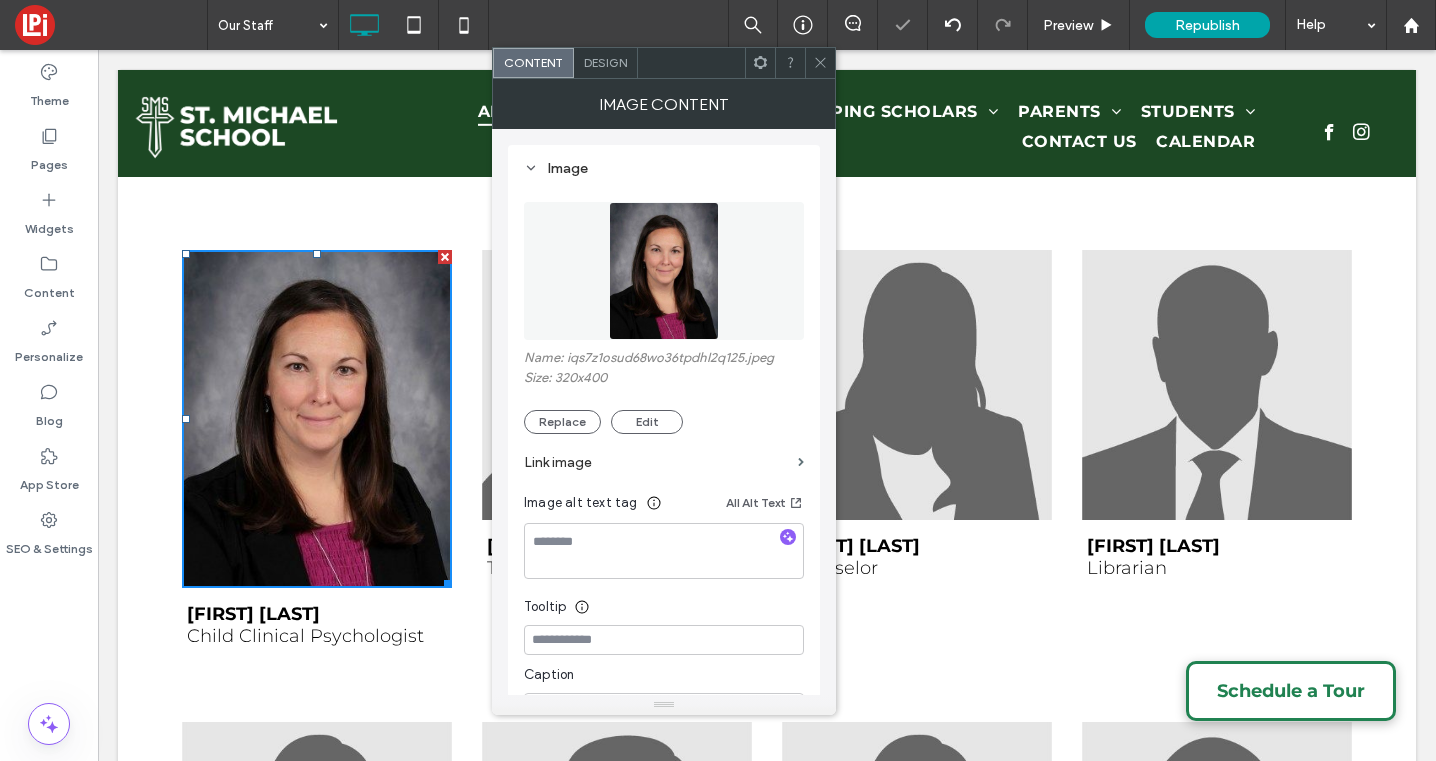 click 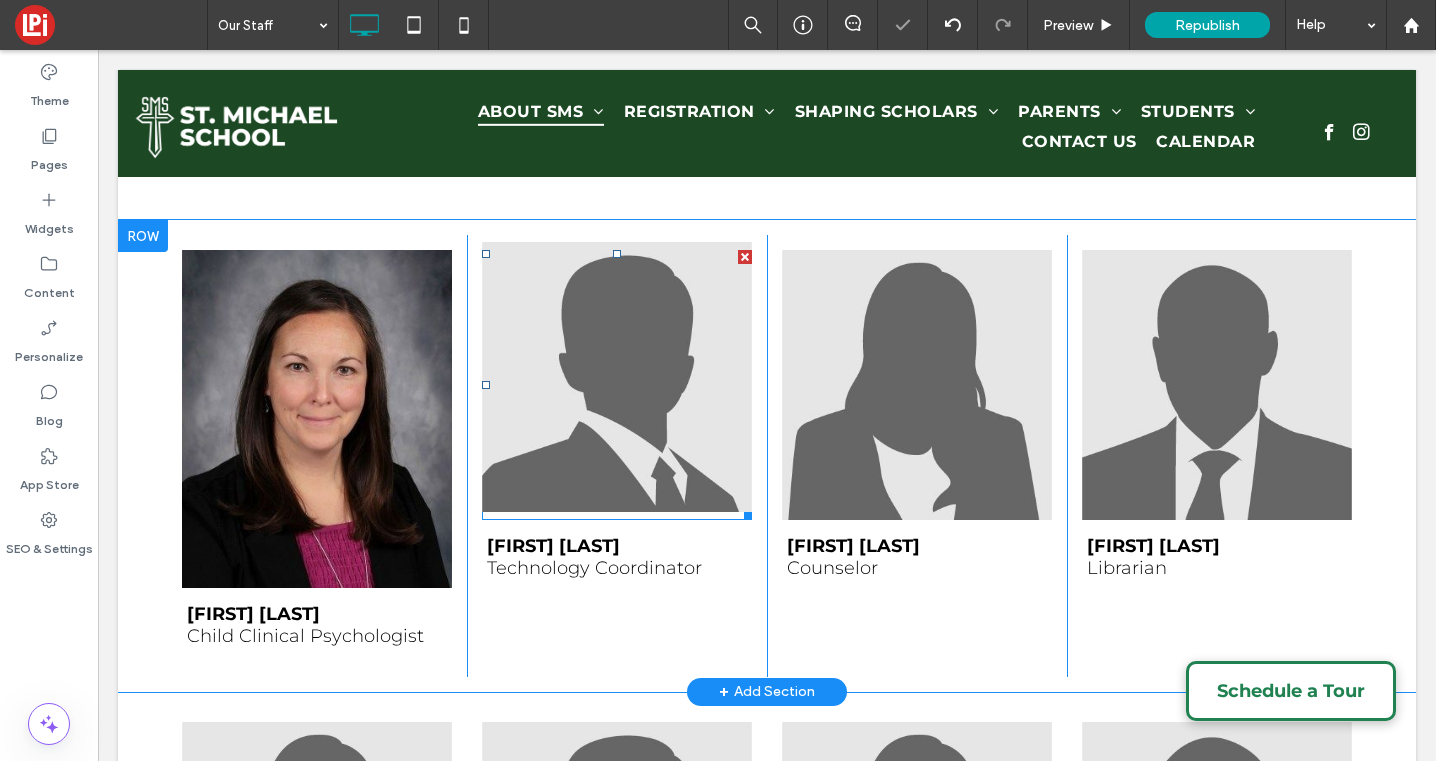 click at bounding box center [617, 377] 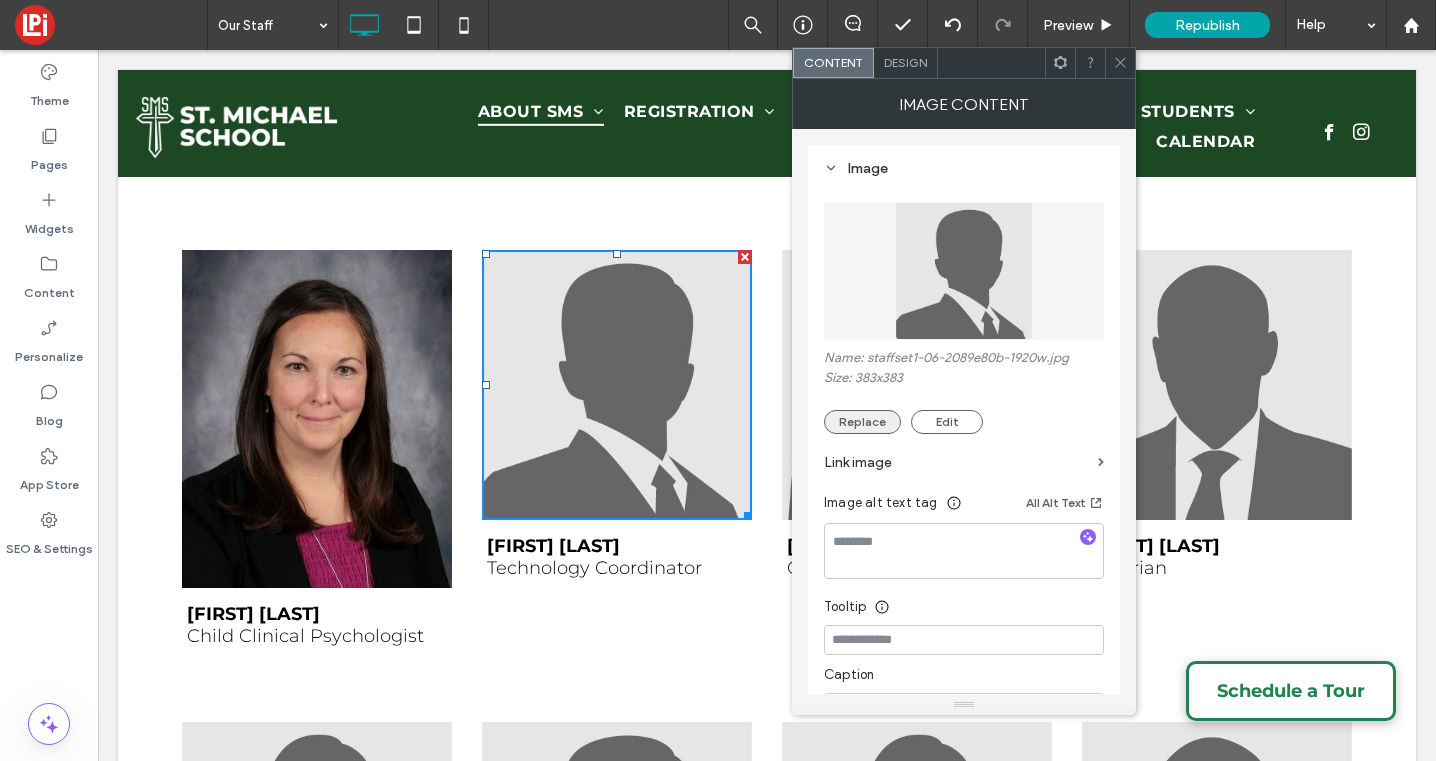 click on "Replace" at bounding box center [862, 422] 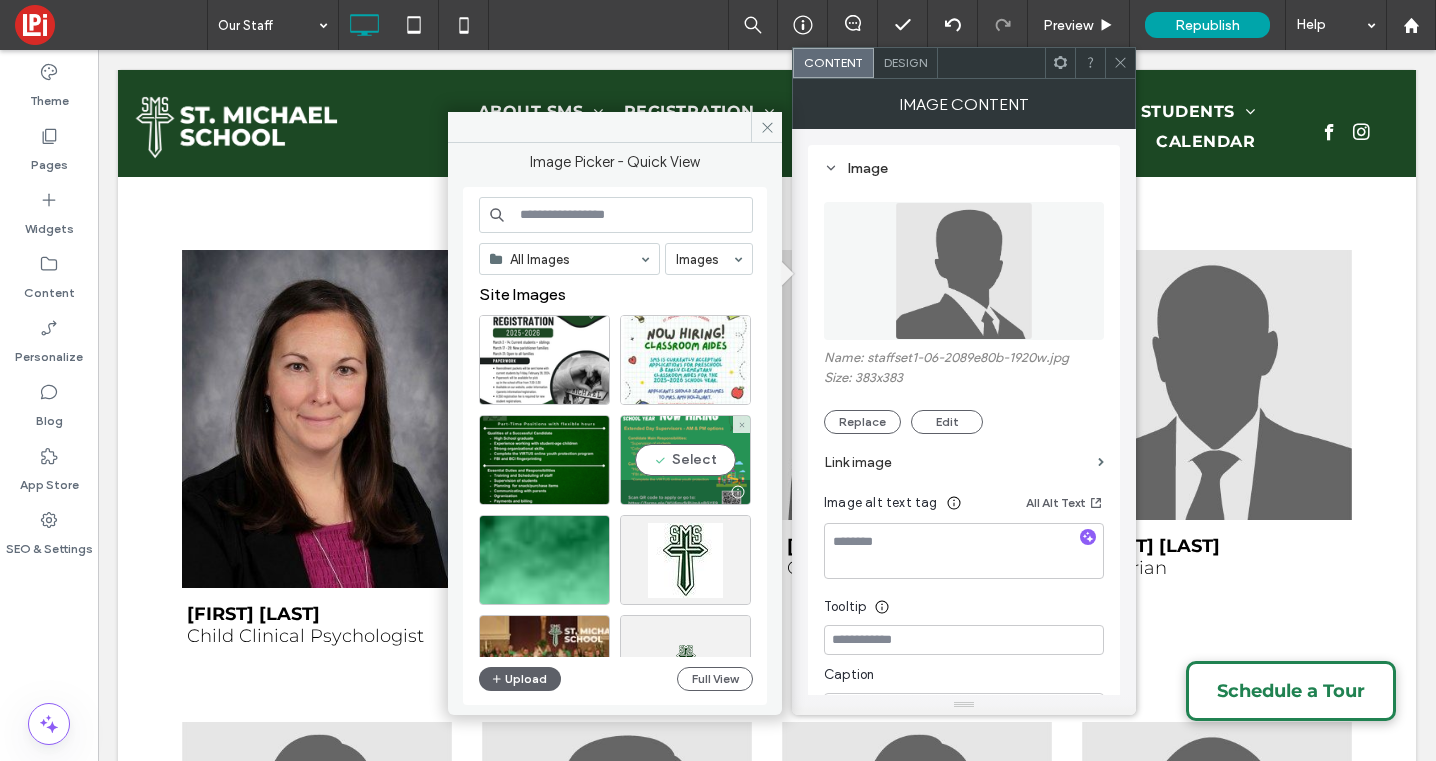 scroll, scrollTop: 11, scrollLeft: 0, axis: vertical 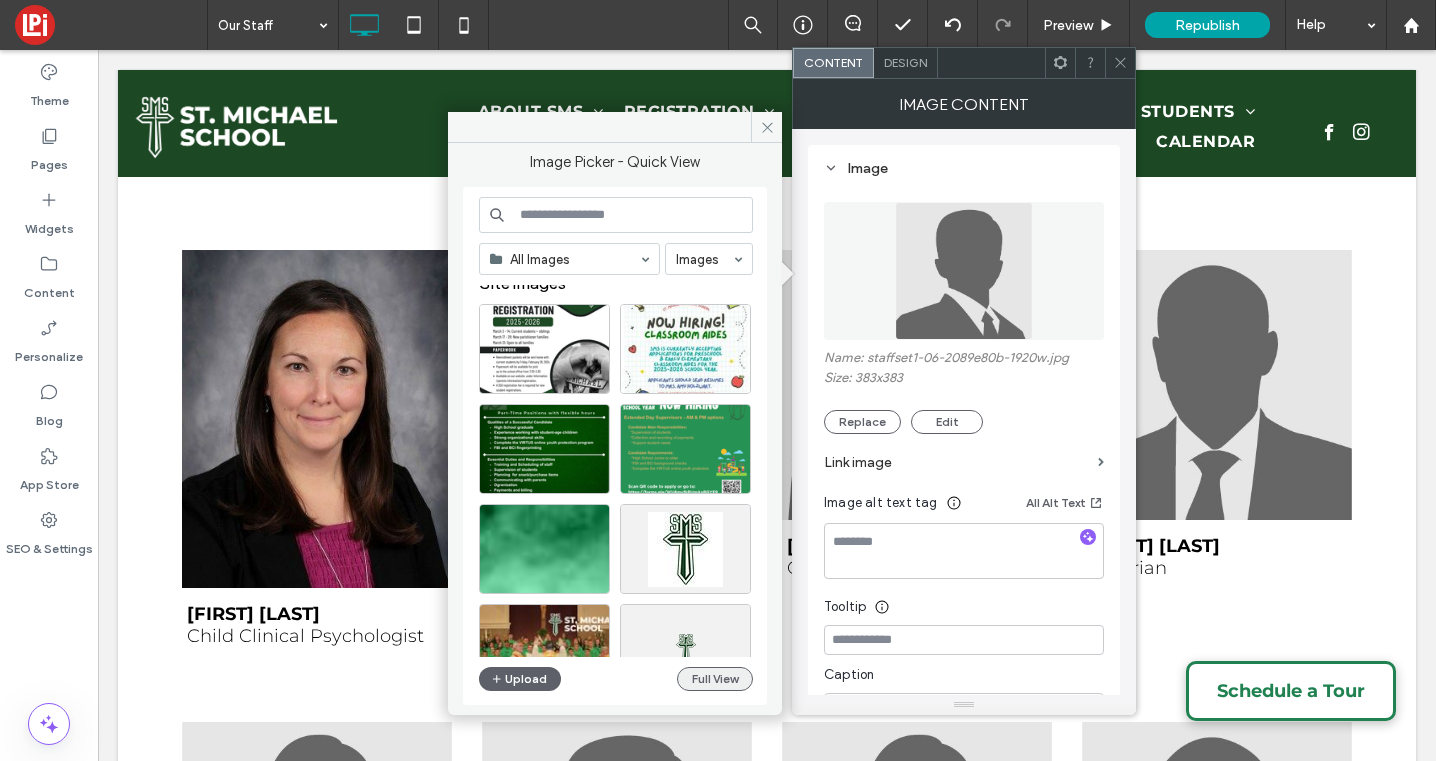 click on "Full View" at bounding box center (715, 679) 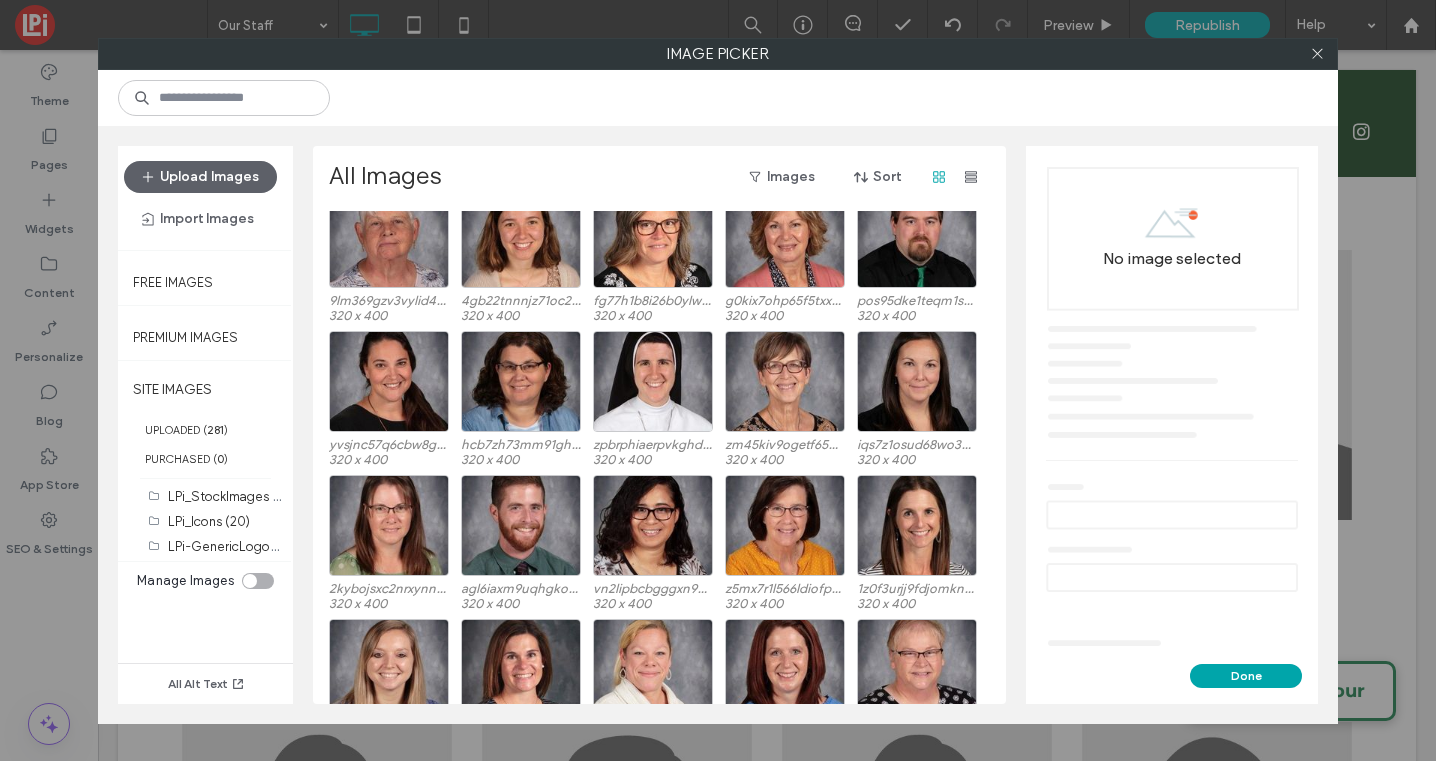 scroll, scrollTop: 520, scrollLeft: 0, axis: vertical 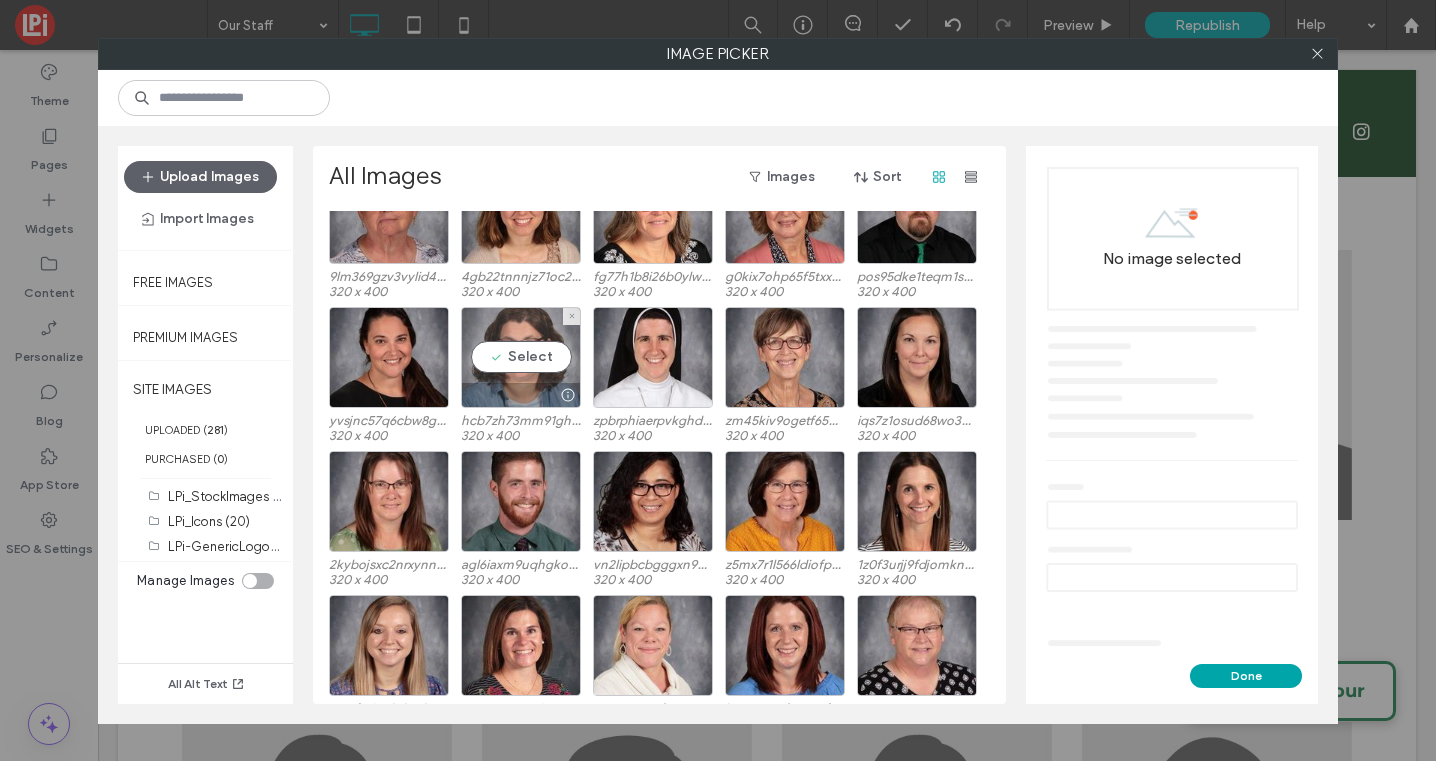 click on "Select" at bounding box center [521, 357] 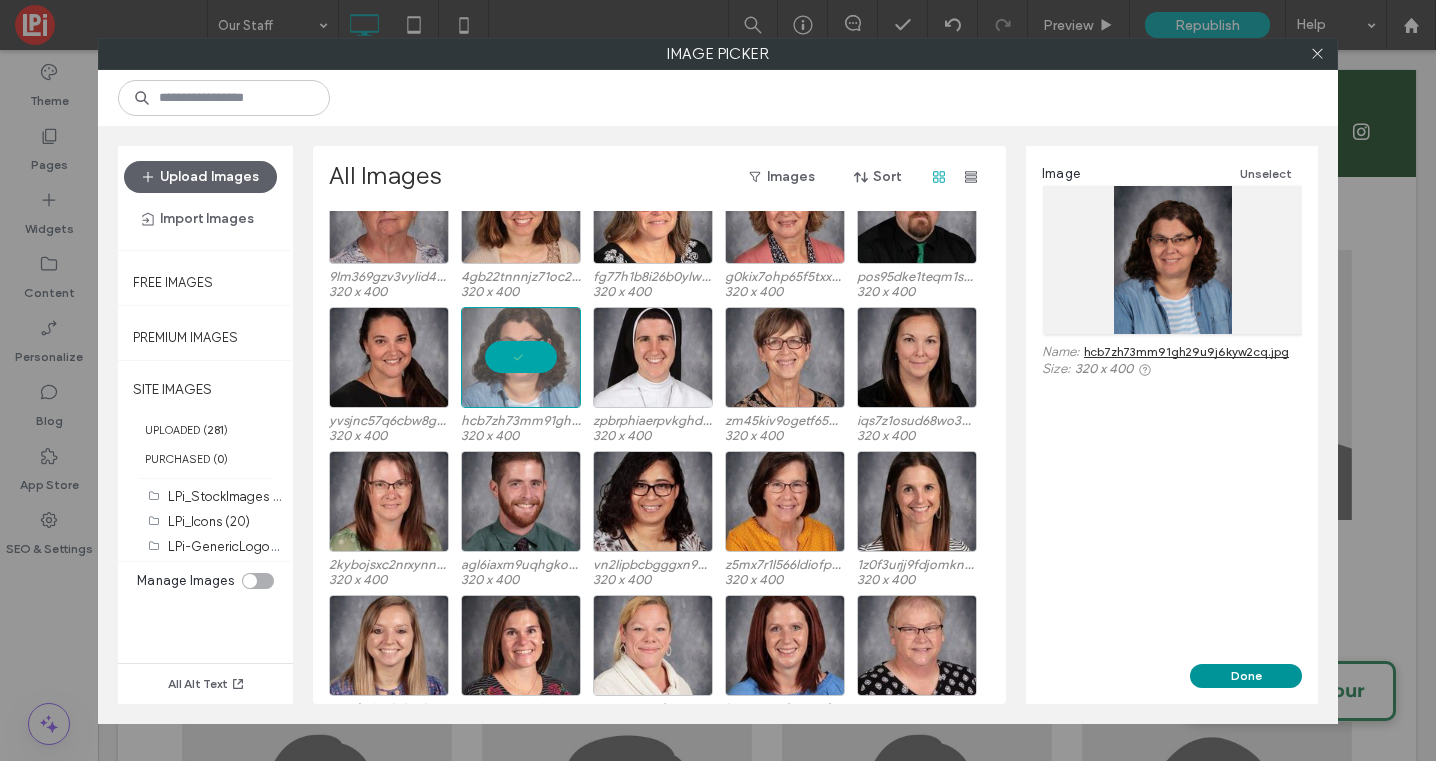 click on "Done" at bounding box center [1246, 676] 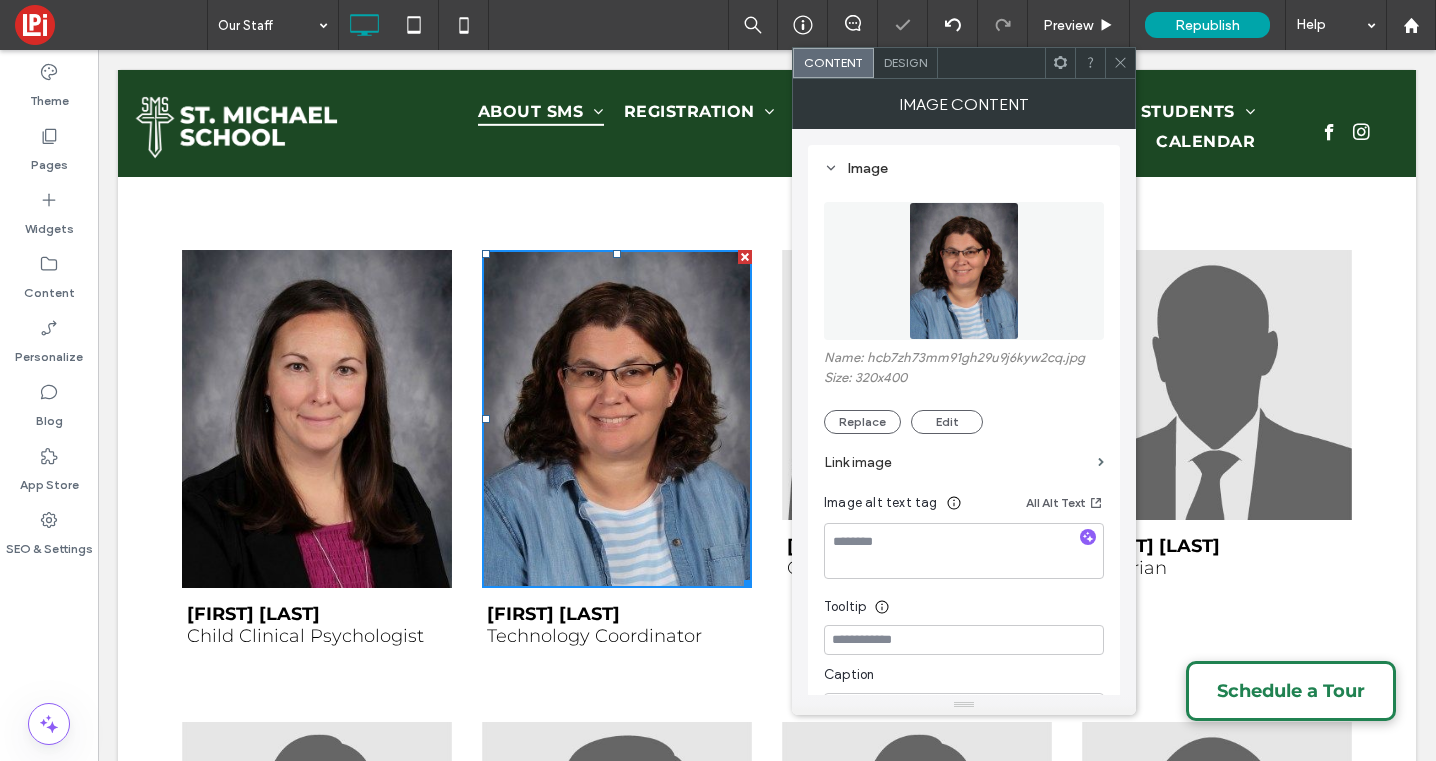 click 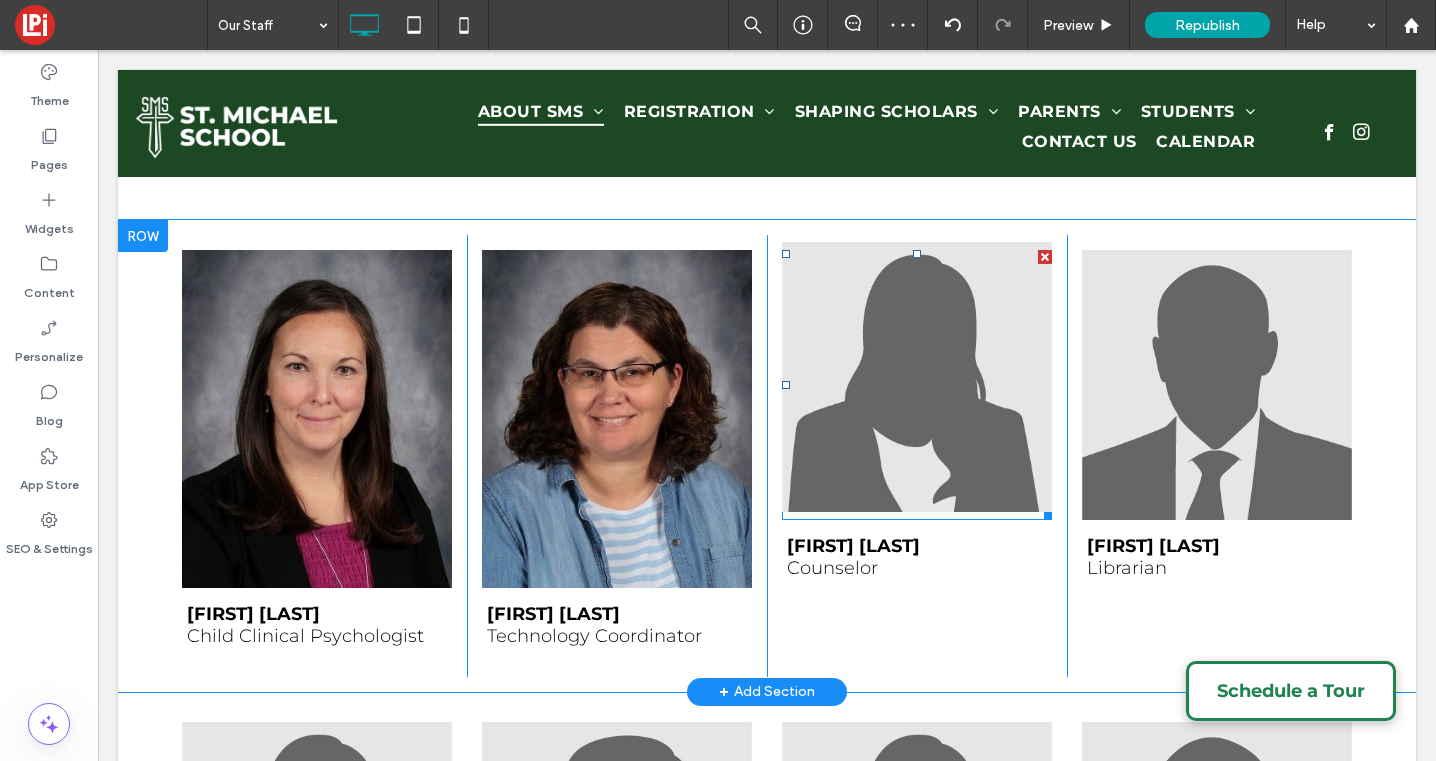 click at bounding box center (917, 377) 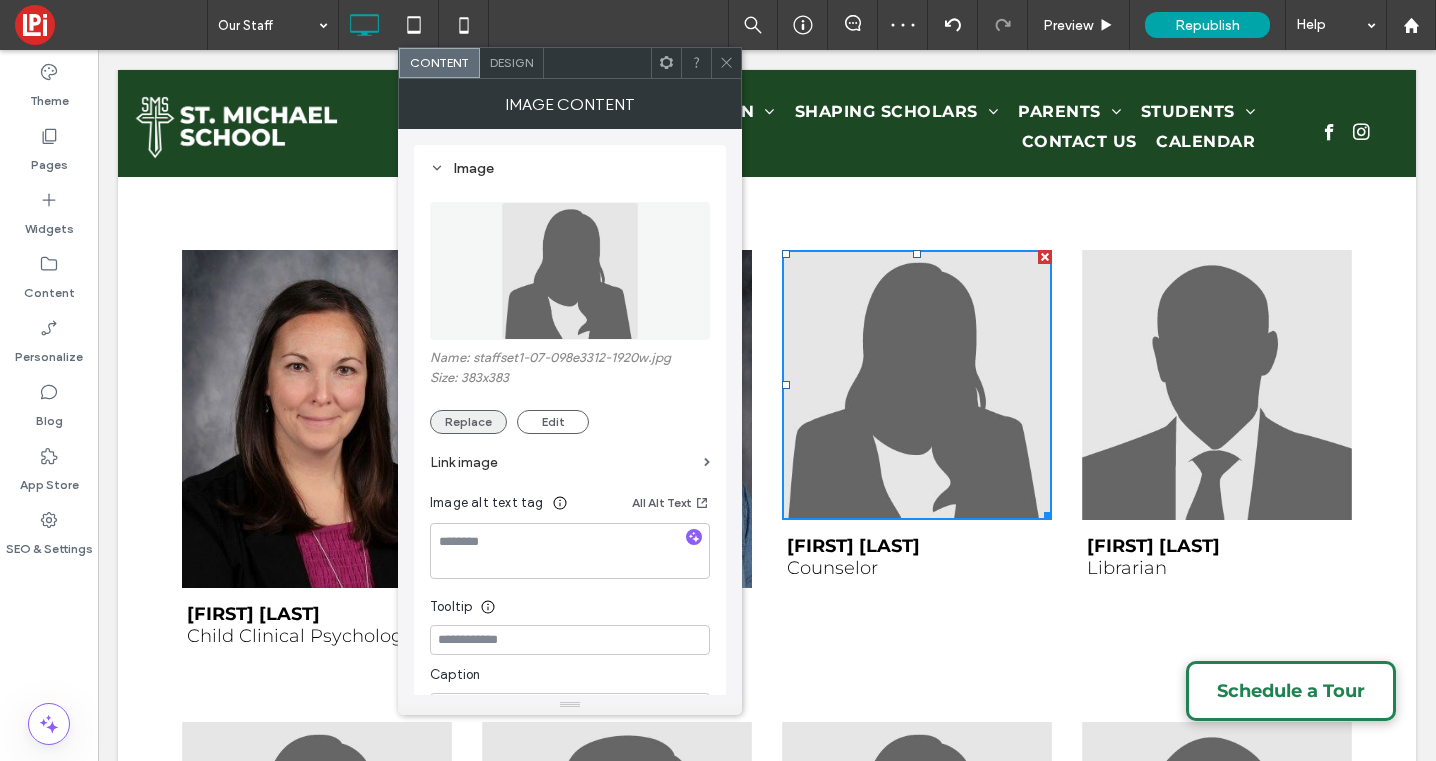 click on "Replace" at bounding box center [468, 422] 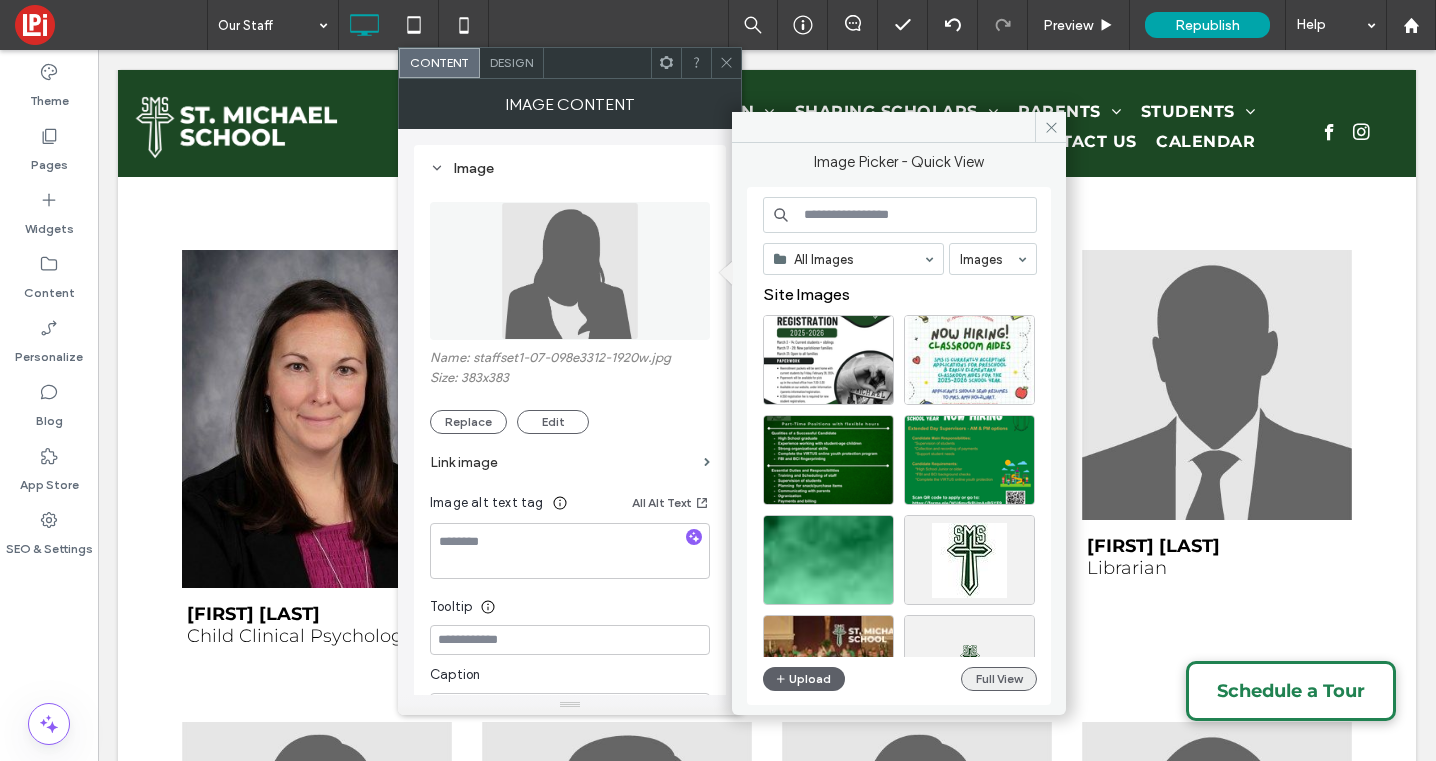 click on "Full View" at bounding box center (999, 679) 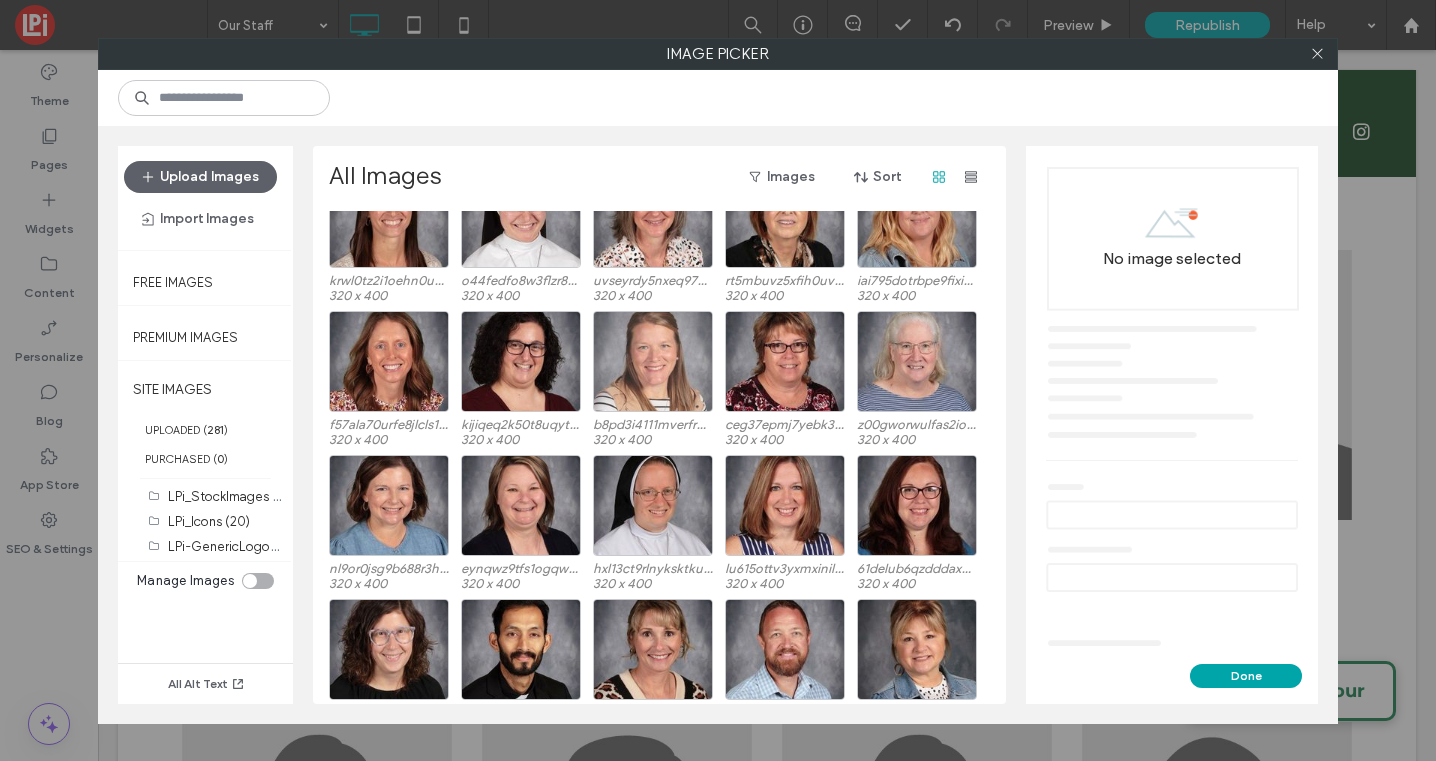 scroll, scrollTop: 1580, scrollLeft: 0, axis: vertical 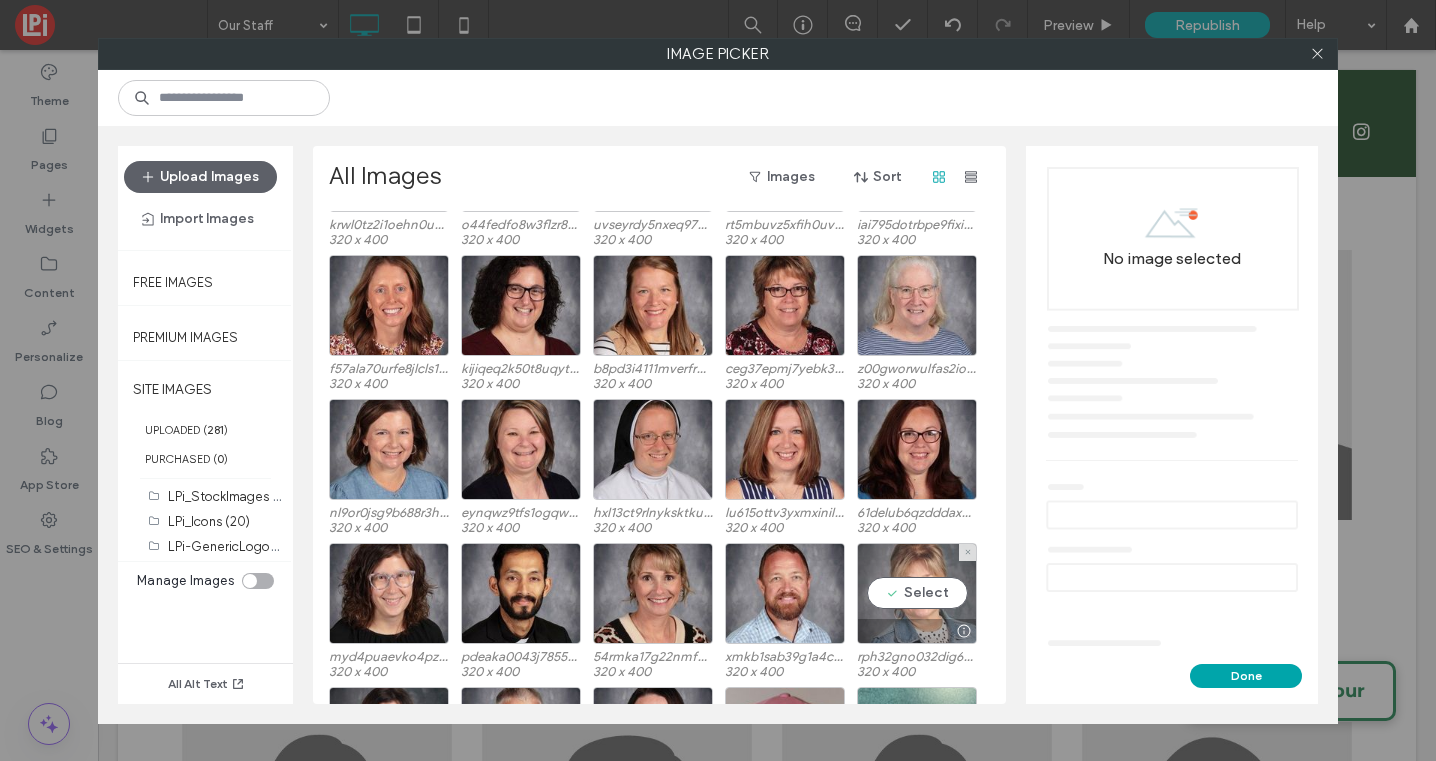click on "Select" at bounding box center (917, 593) 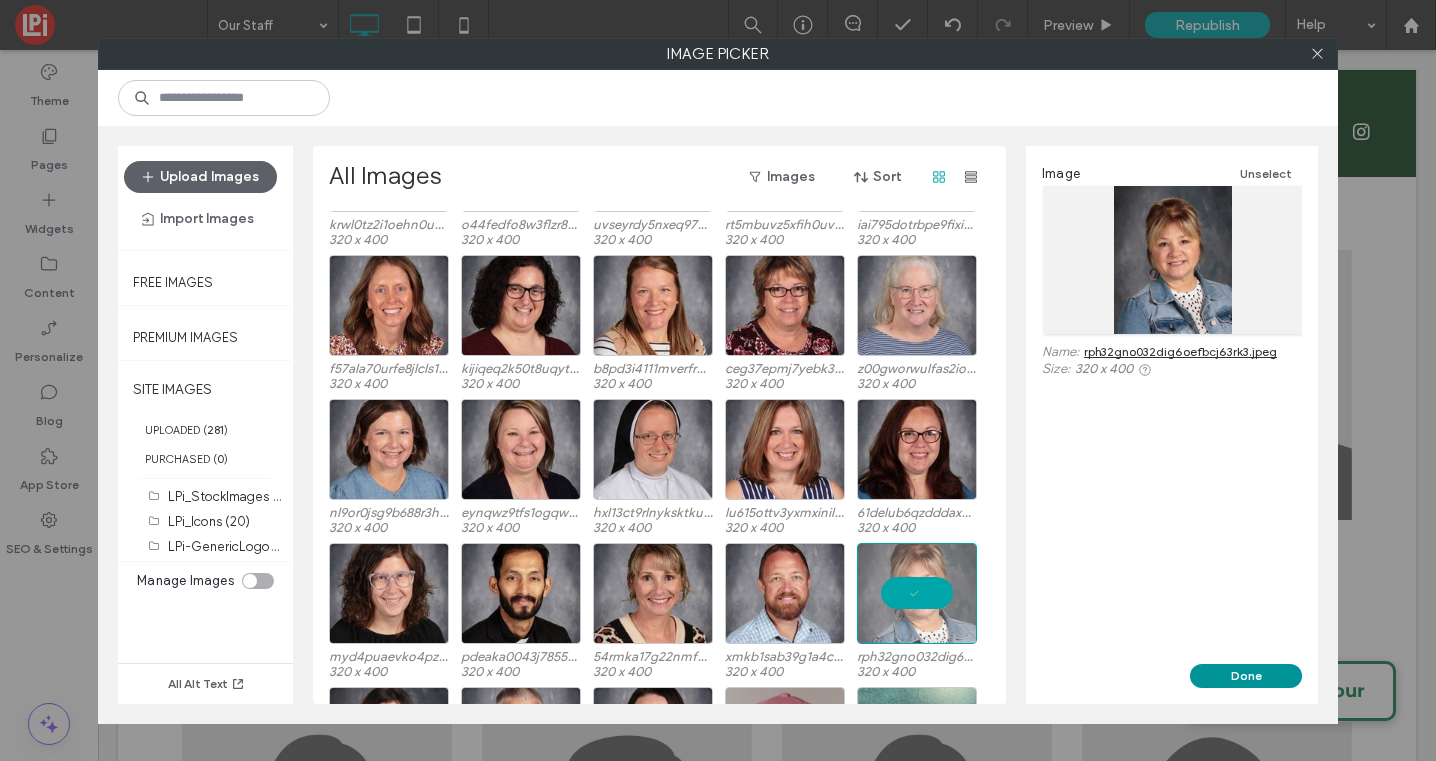 click on "Done" at bounding box center [1246, 676] 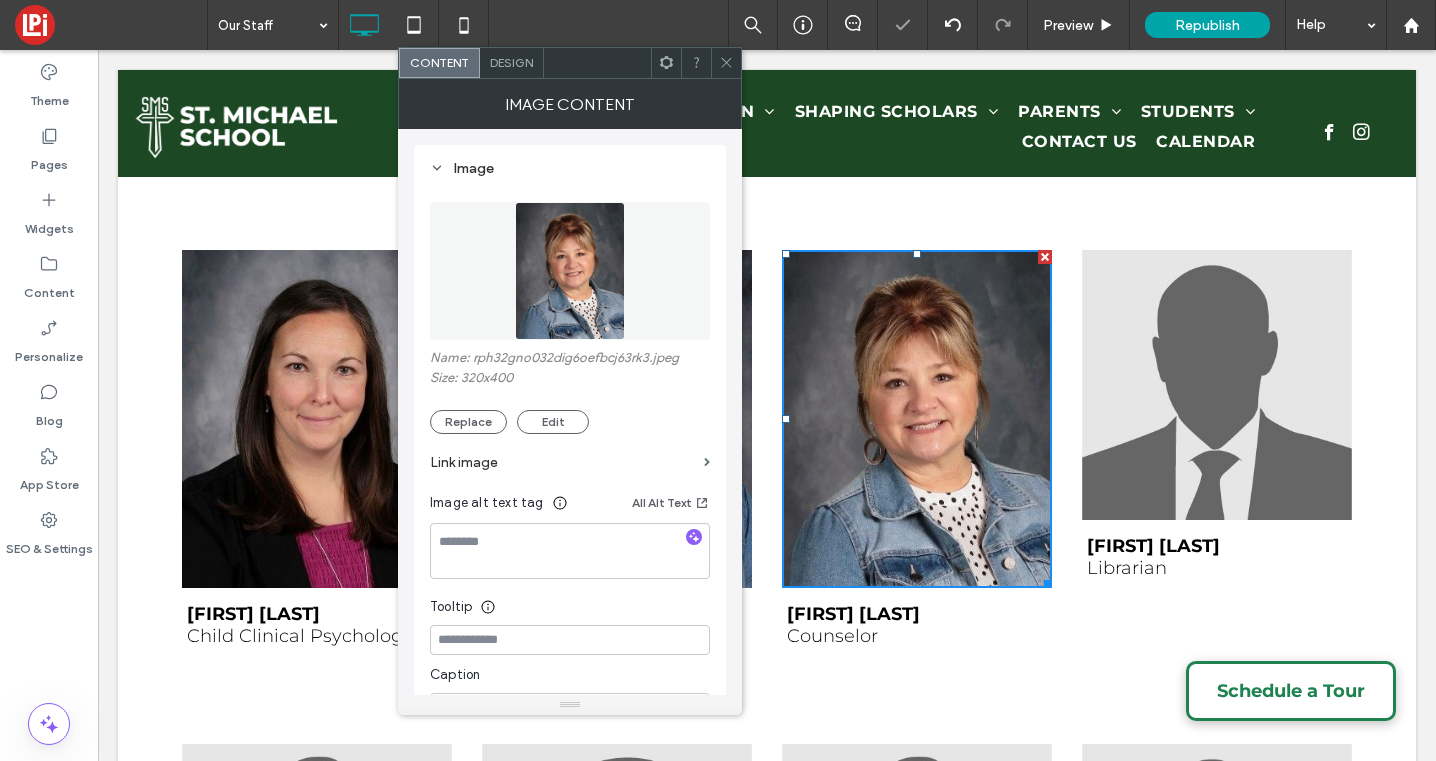 click 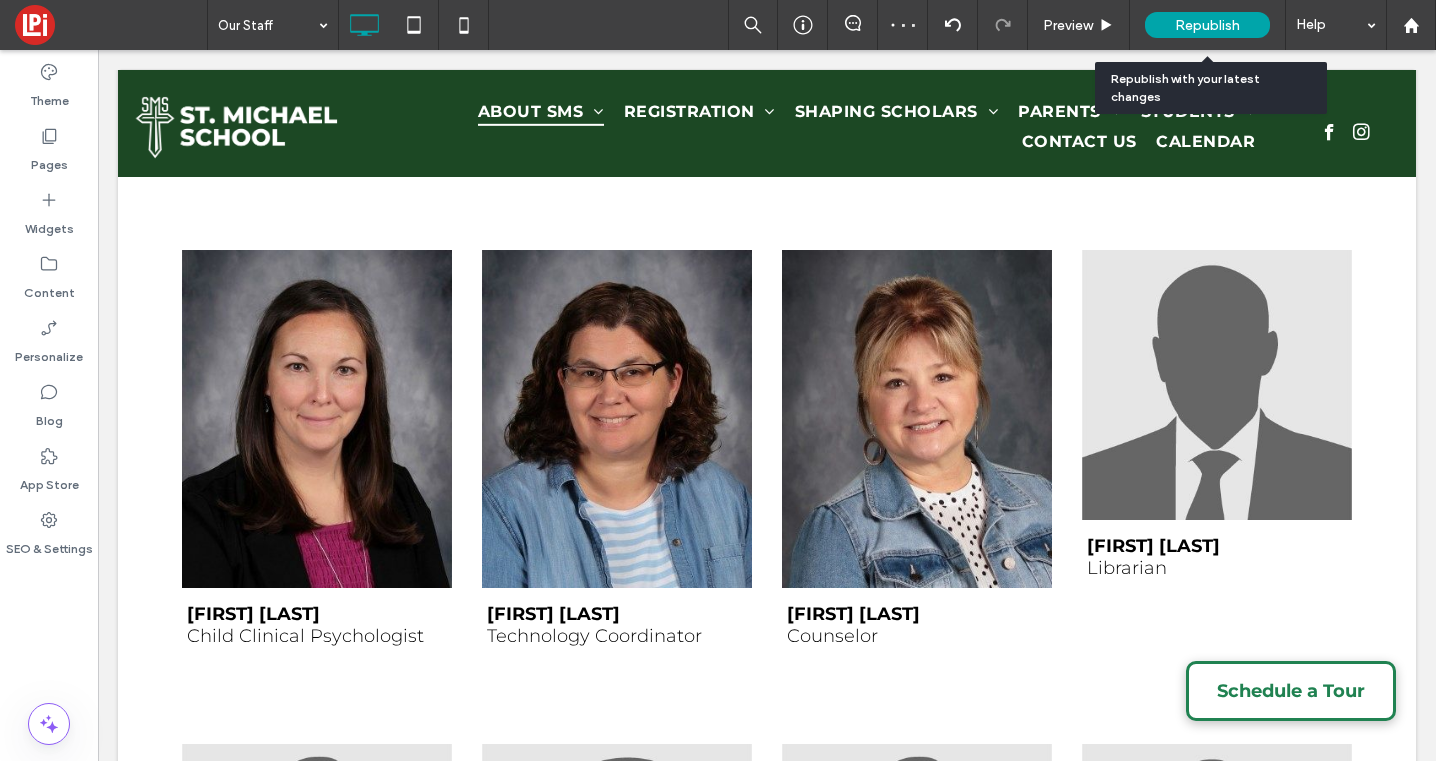 click on "Republish" at bounding box center (1207, 25) 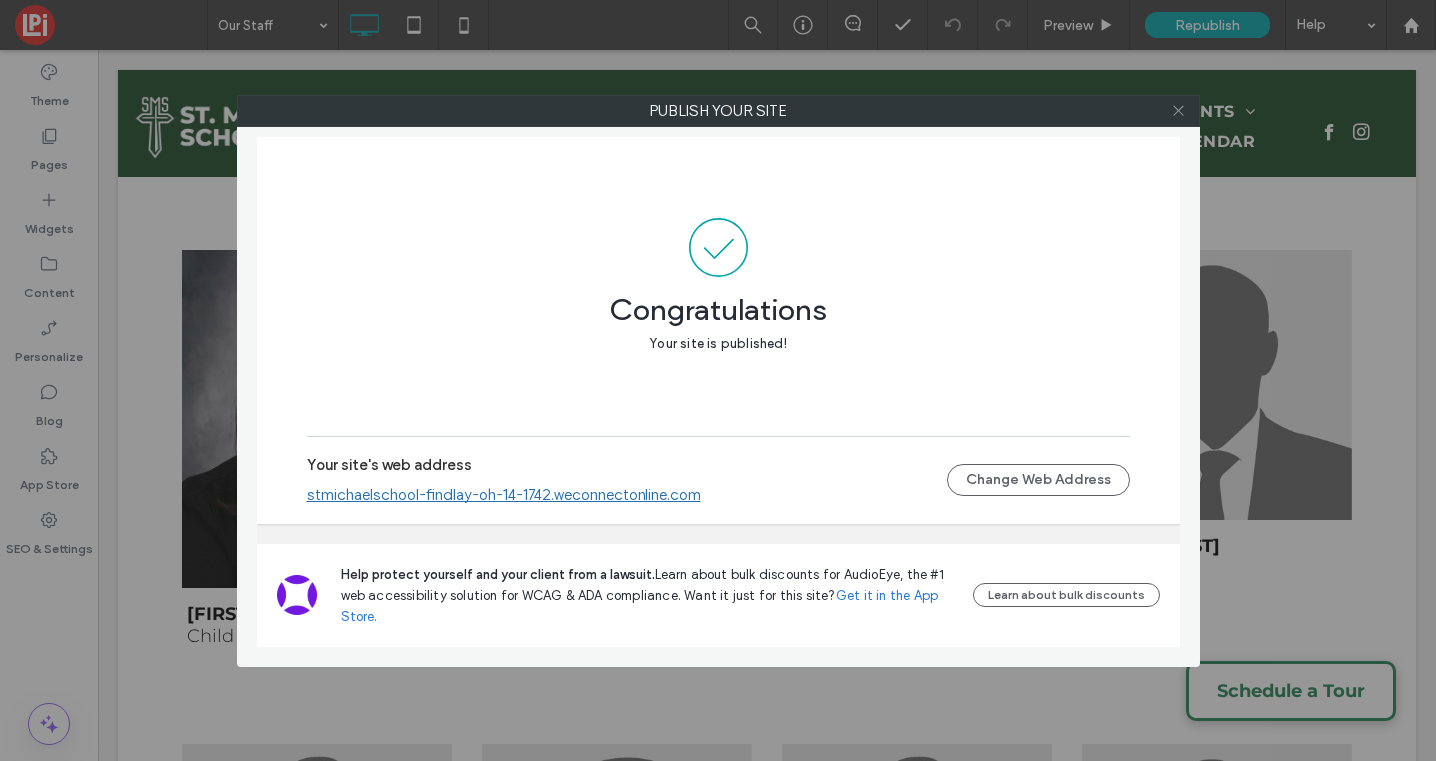 click 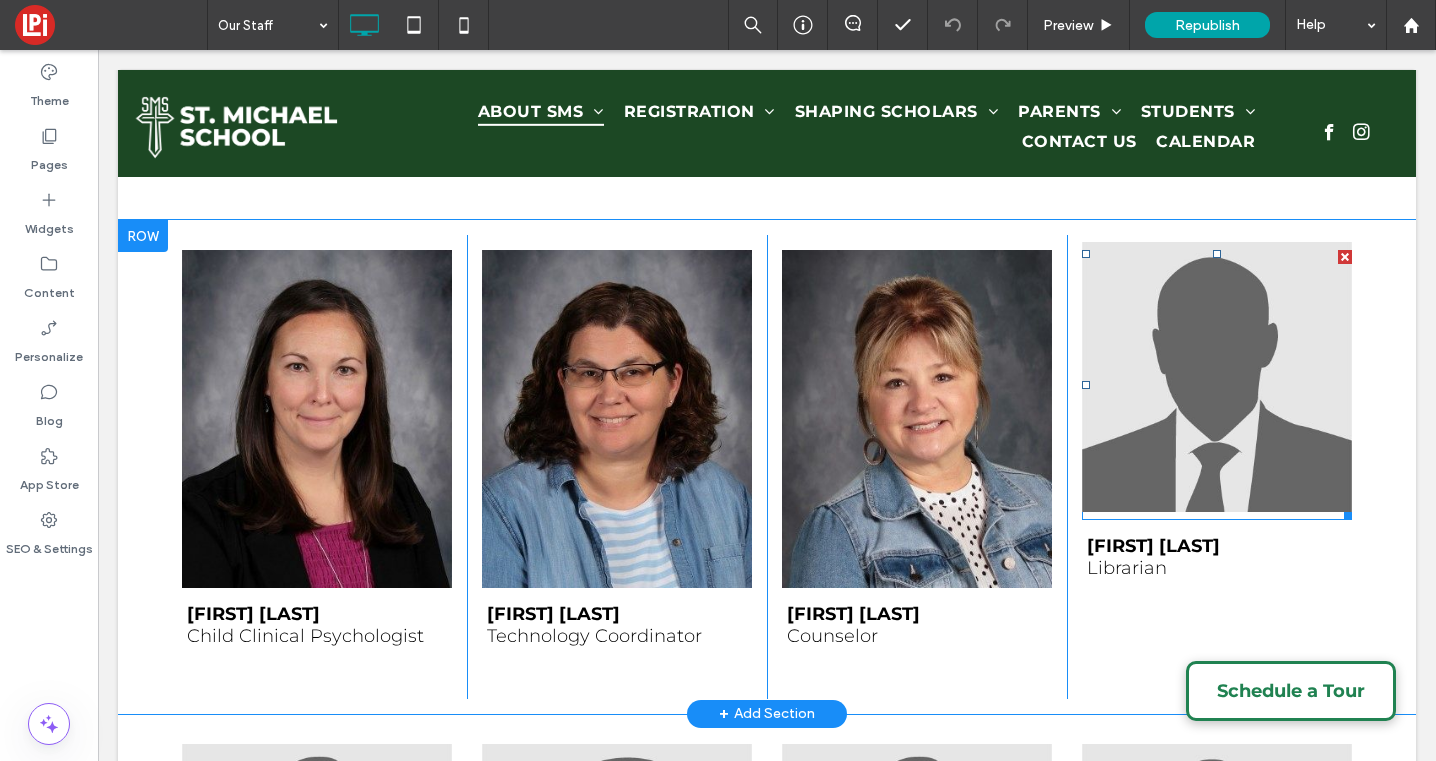 click at bounding box center (1217, 377) 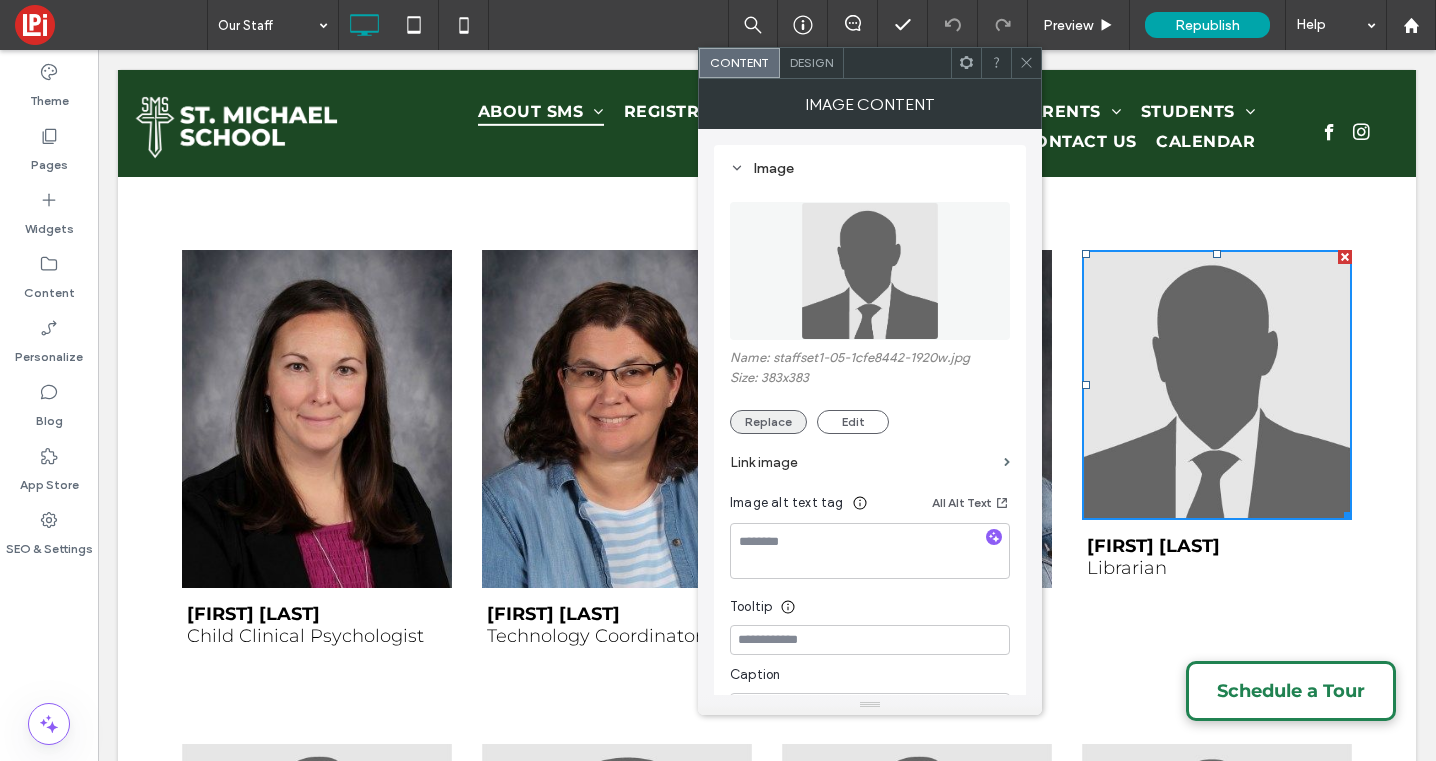 click on "Replace" at bounding box center [768, 422] 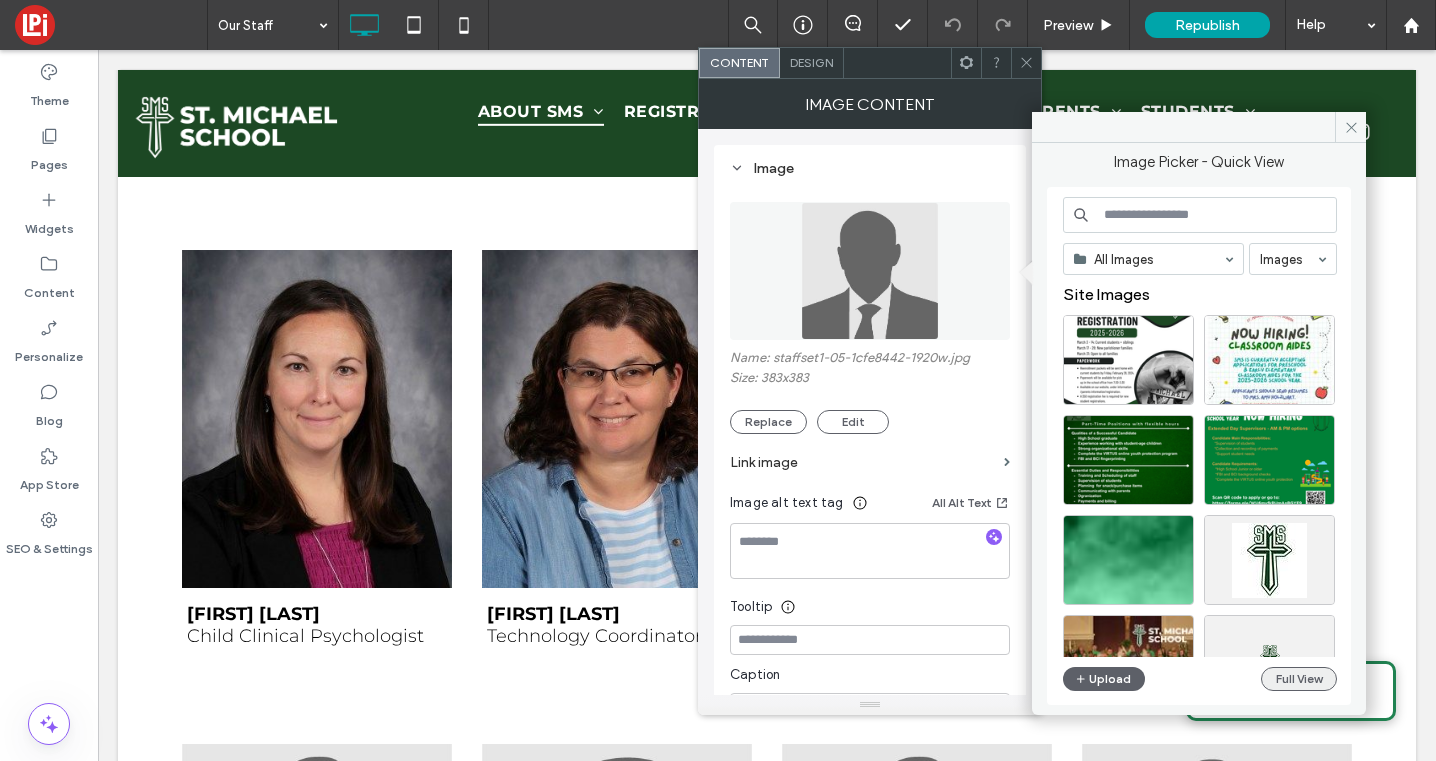 click on "Full View" at bounding box center [1299, 679] 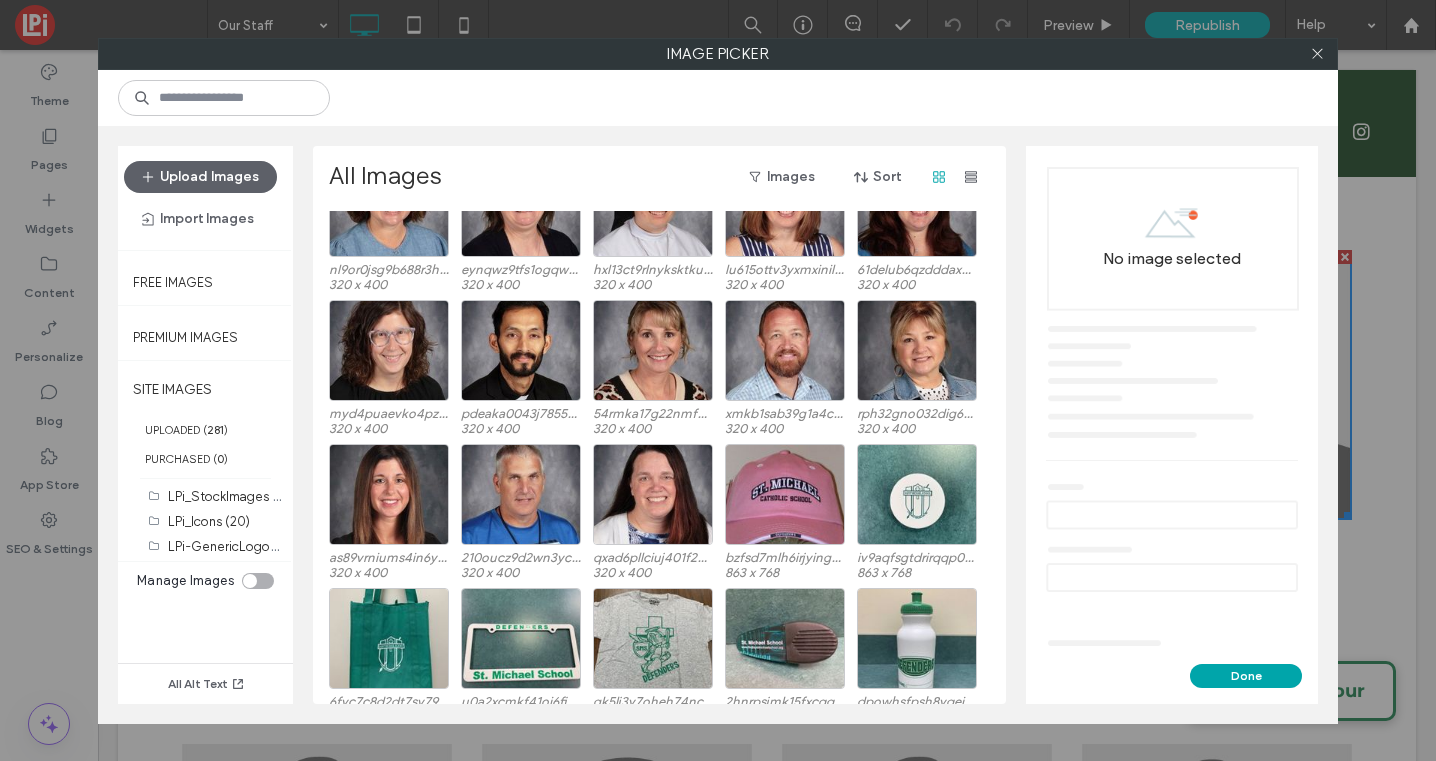 scroll, scrollTop: 1796, scrollLeft: 0, axis: vertical 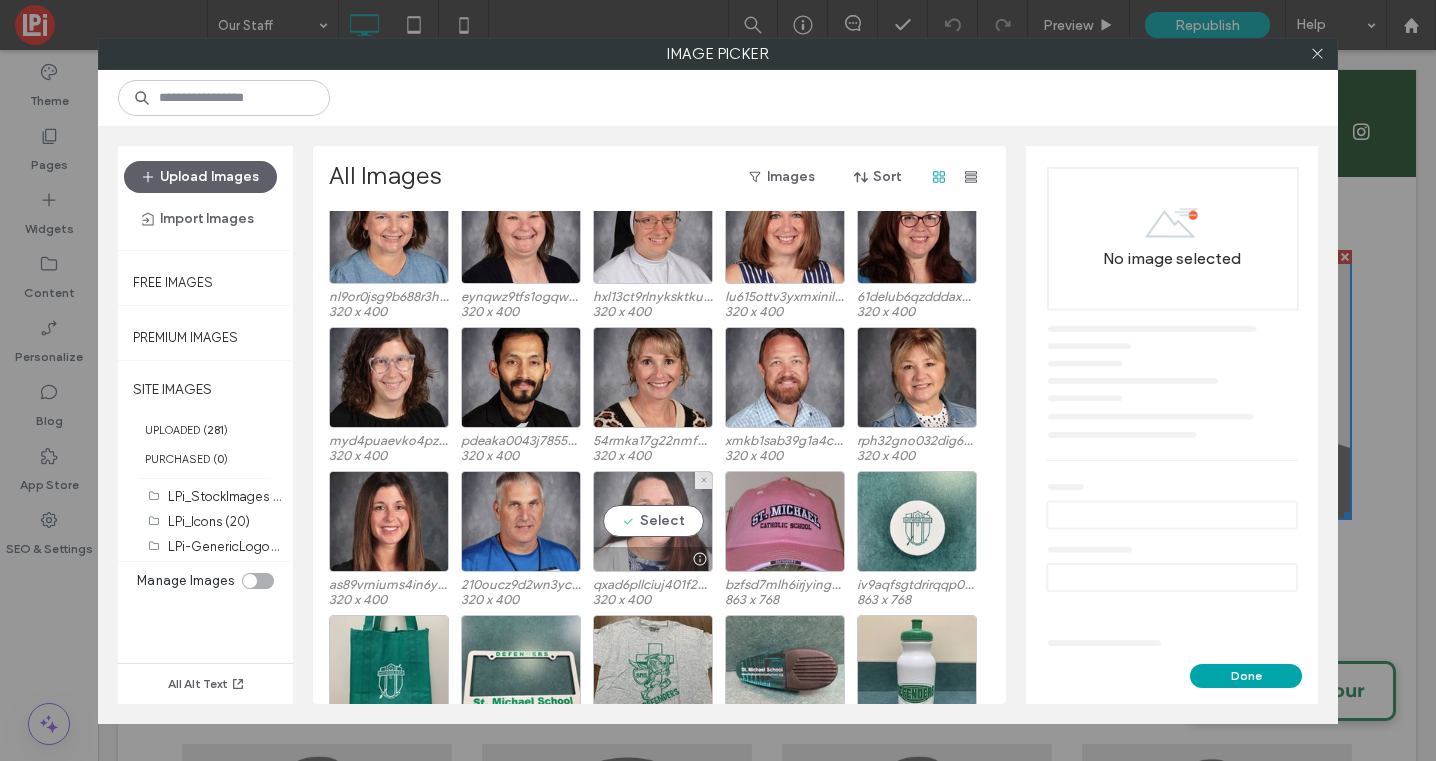 click on "Select" at bounding box center [653, 521] 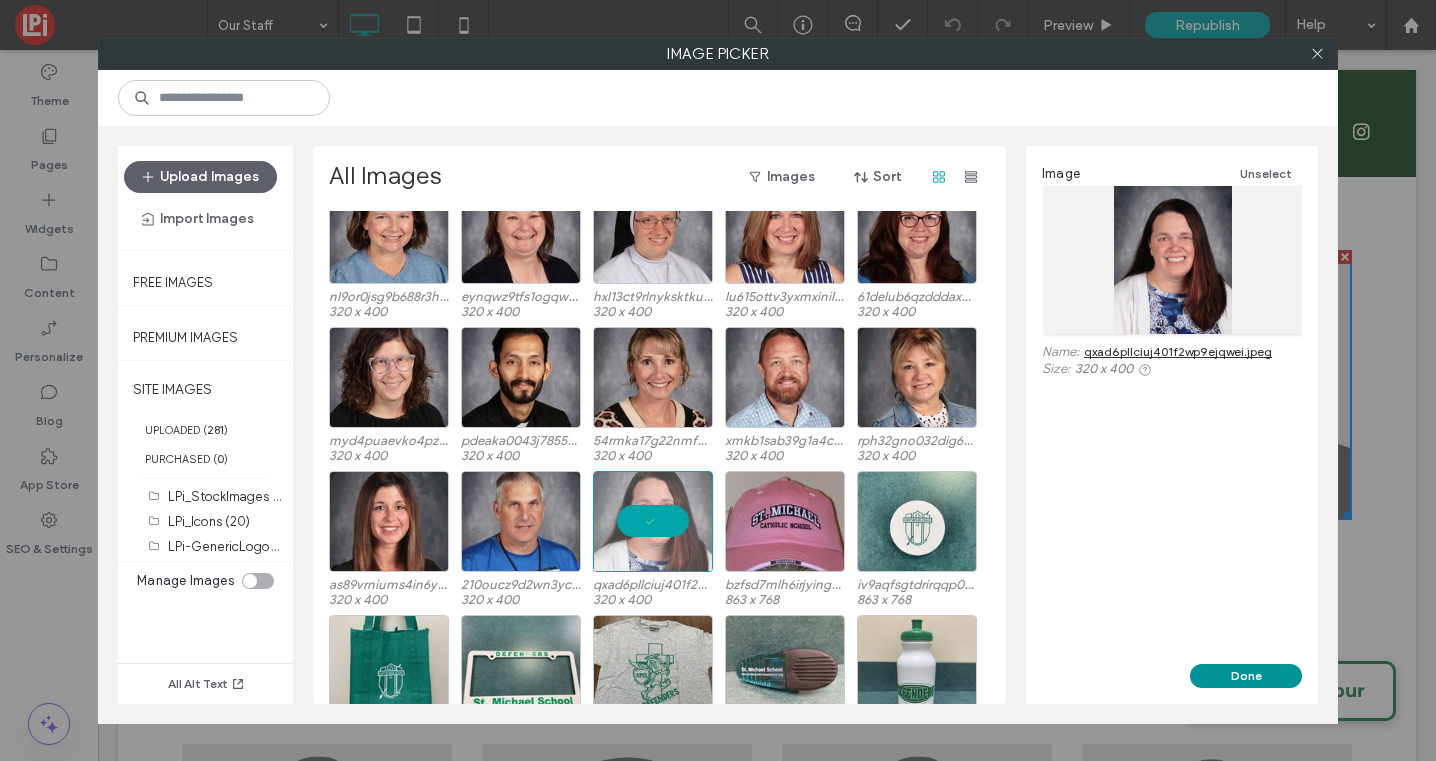 click on "Done" at bounding box center [1246, 676] 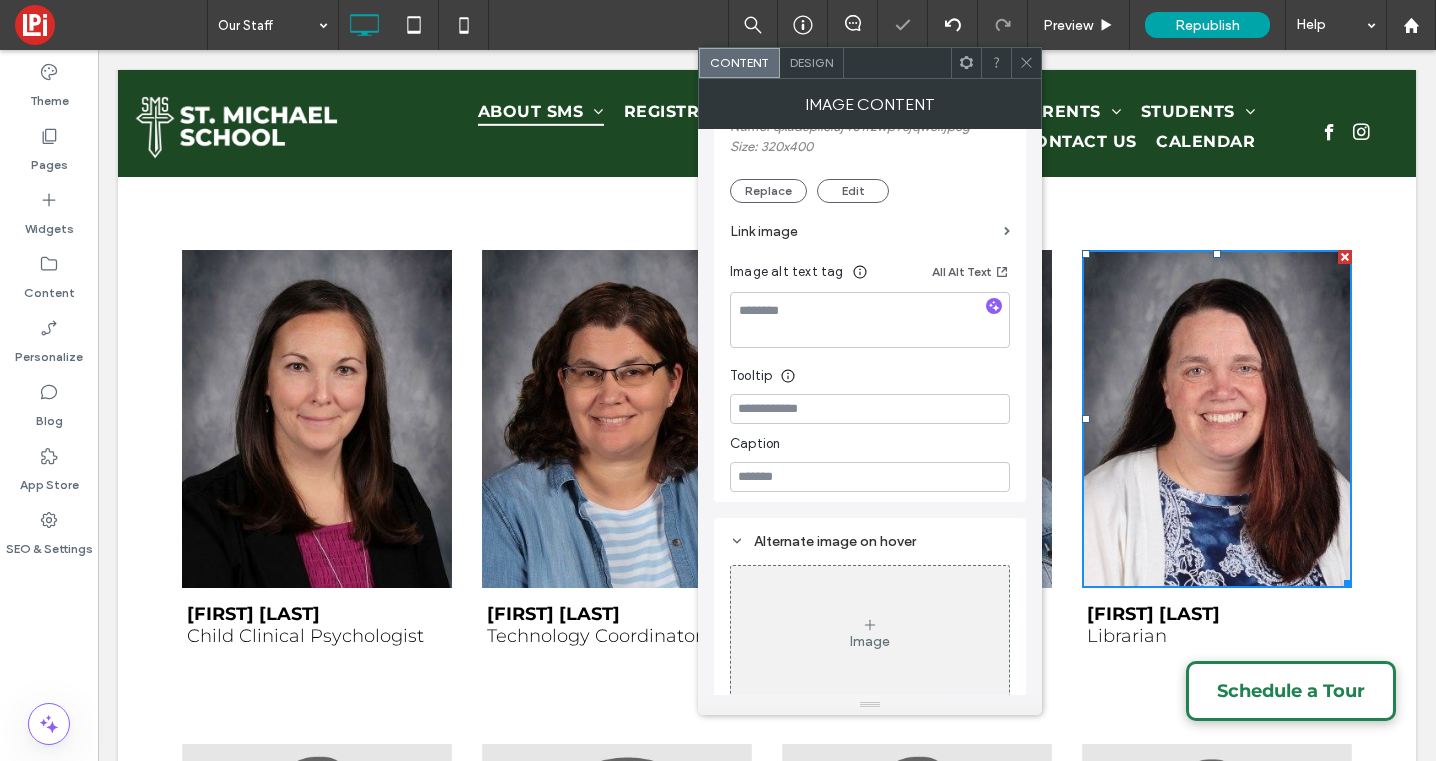 scroll, scrollTop: 251, scrollLeft: 0, axis: vertical 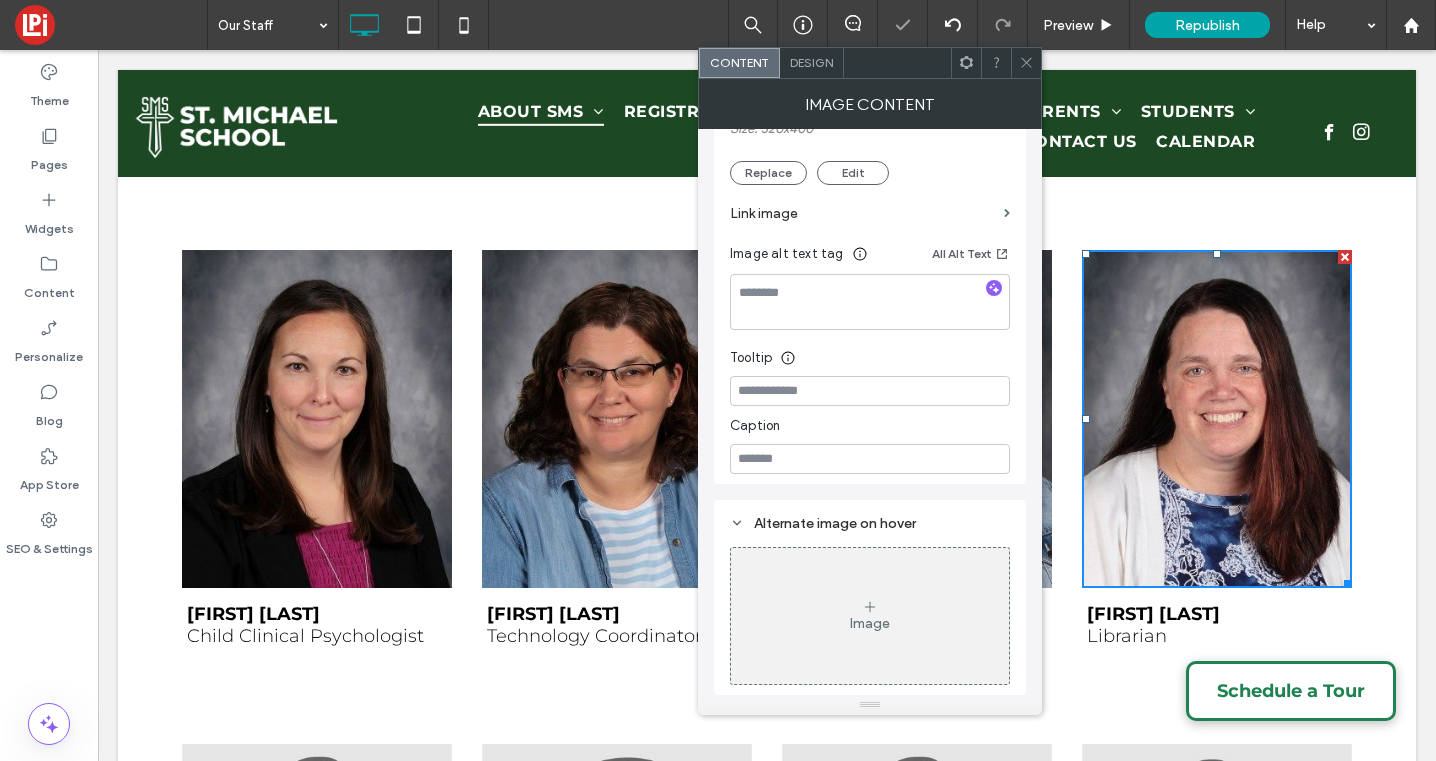 click at bounding box center [1026, 63] 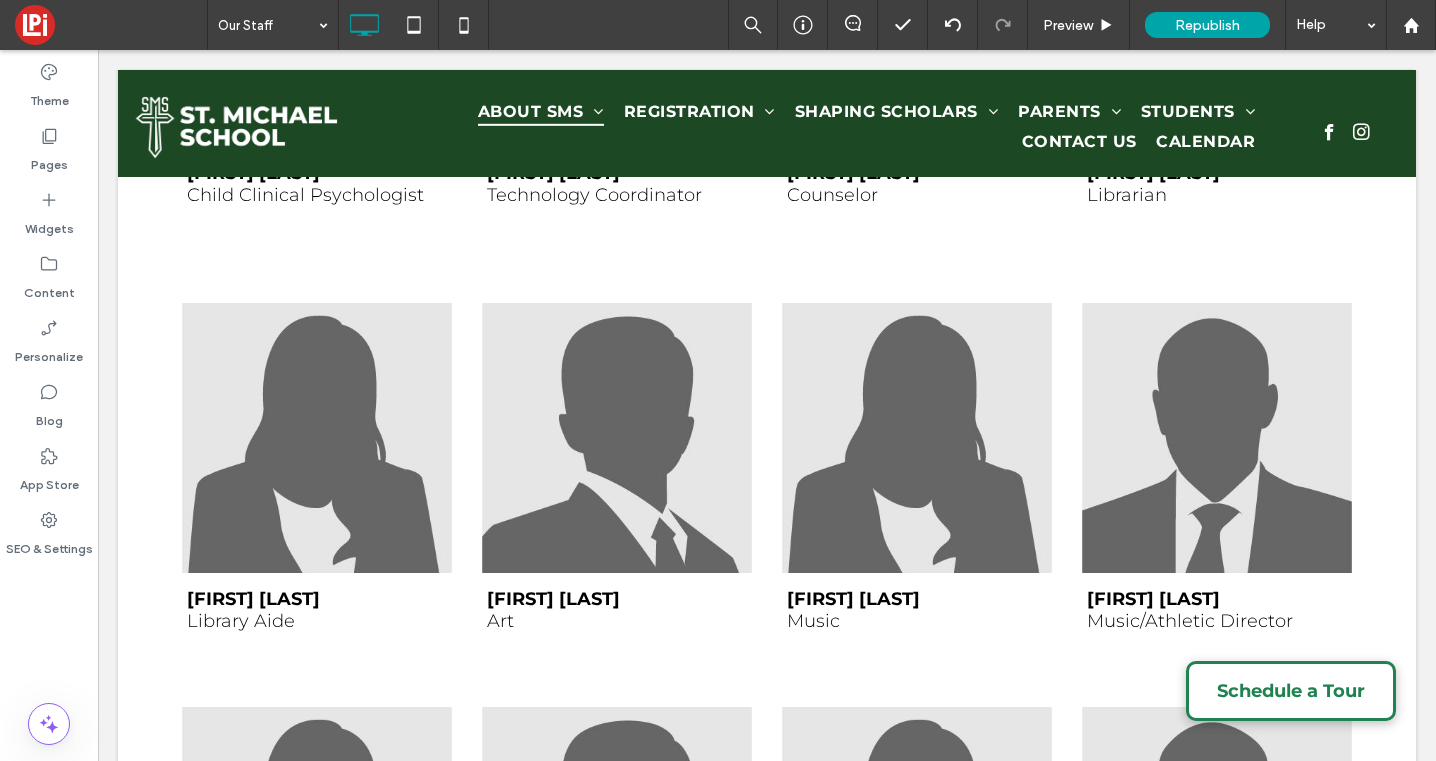 scroll, scrollTop: 1593, scrollLeft: 0, axis: vertical 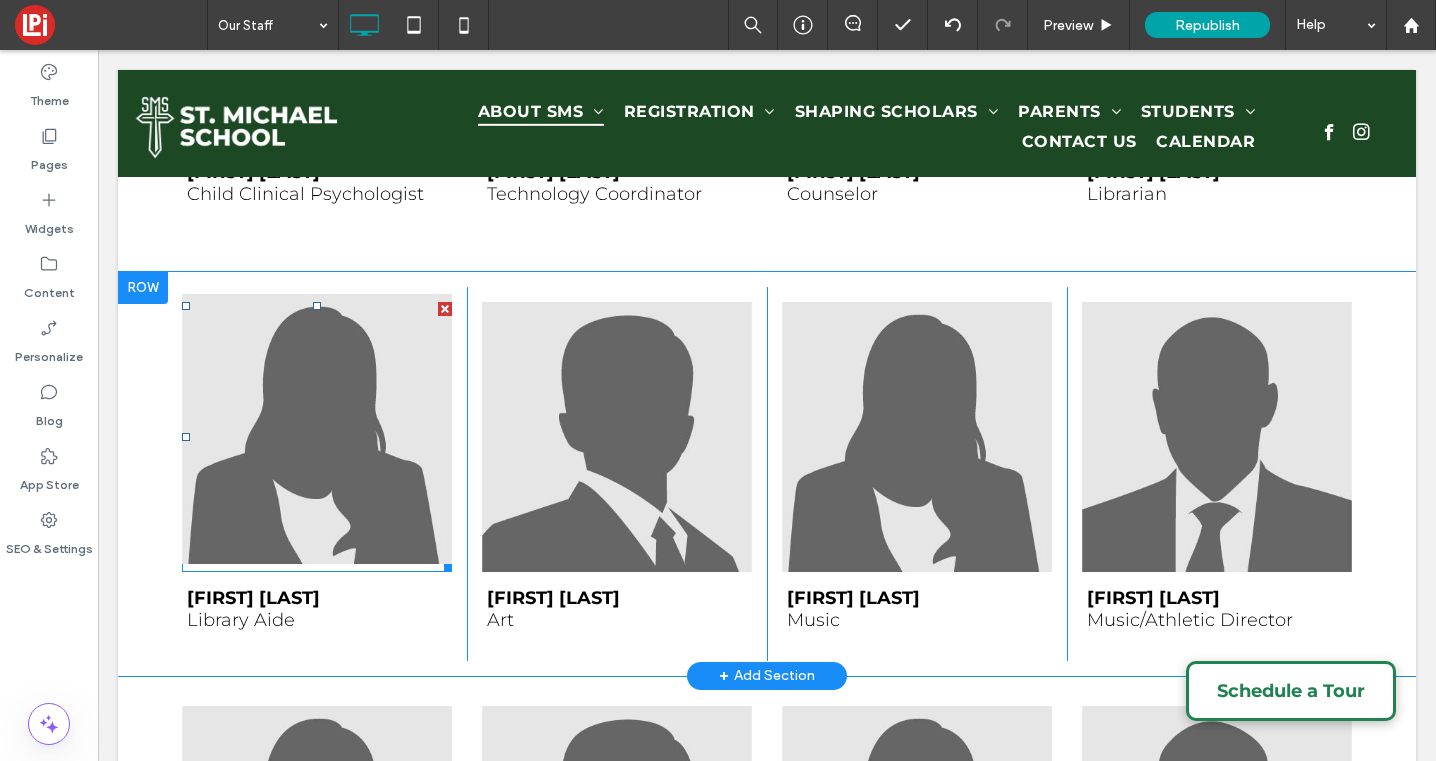 click at bounding box center (317, 429) 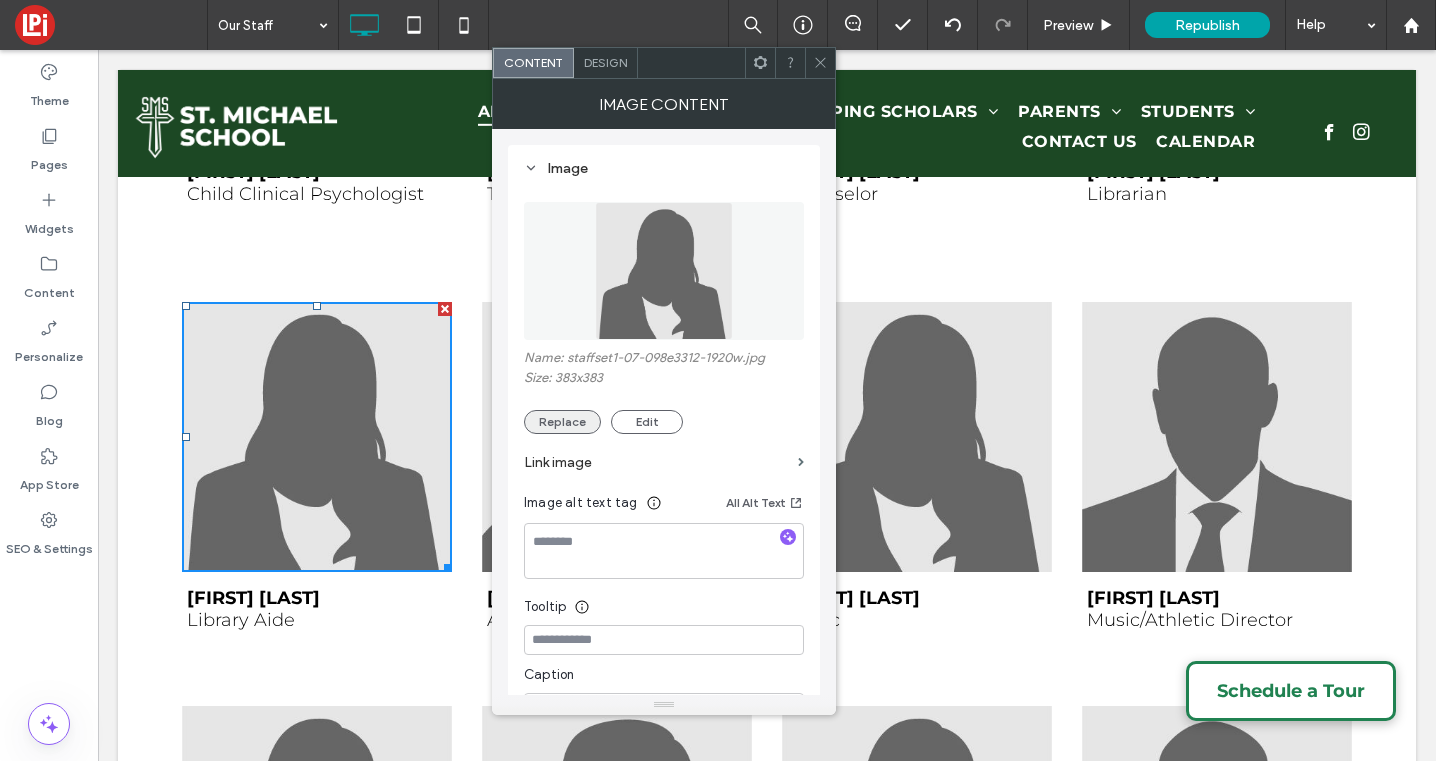 click on "Replace" at bounding box center (562, 422) 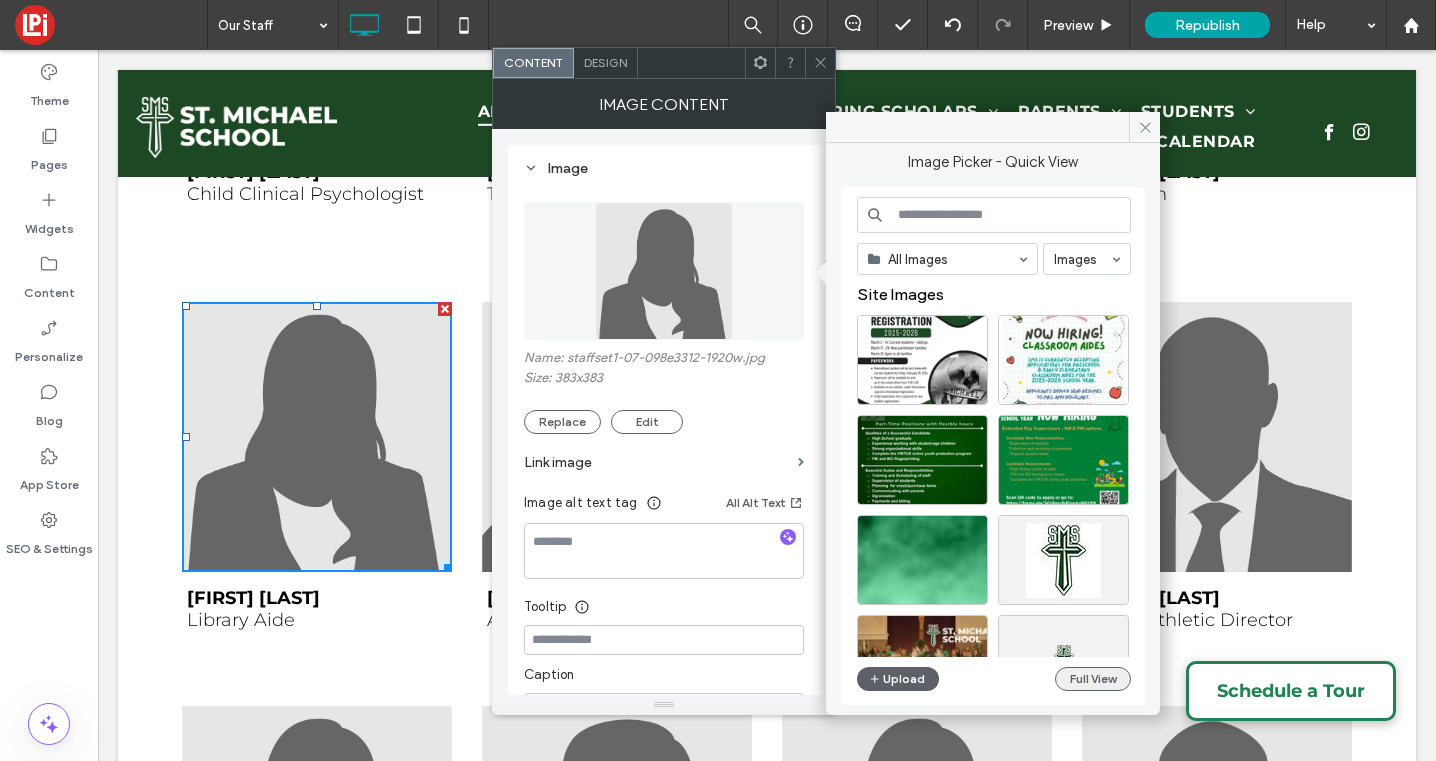 click on "Full View" at bounding box center (1093, 679) 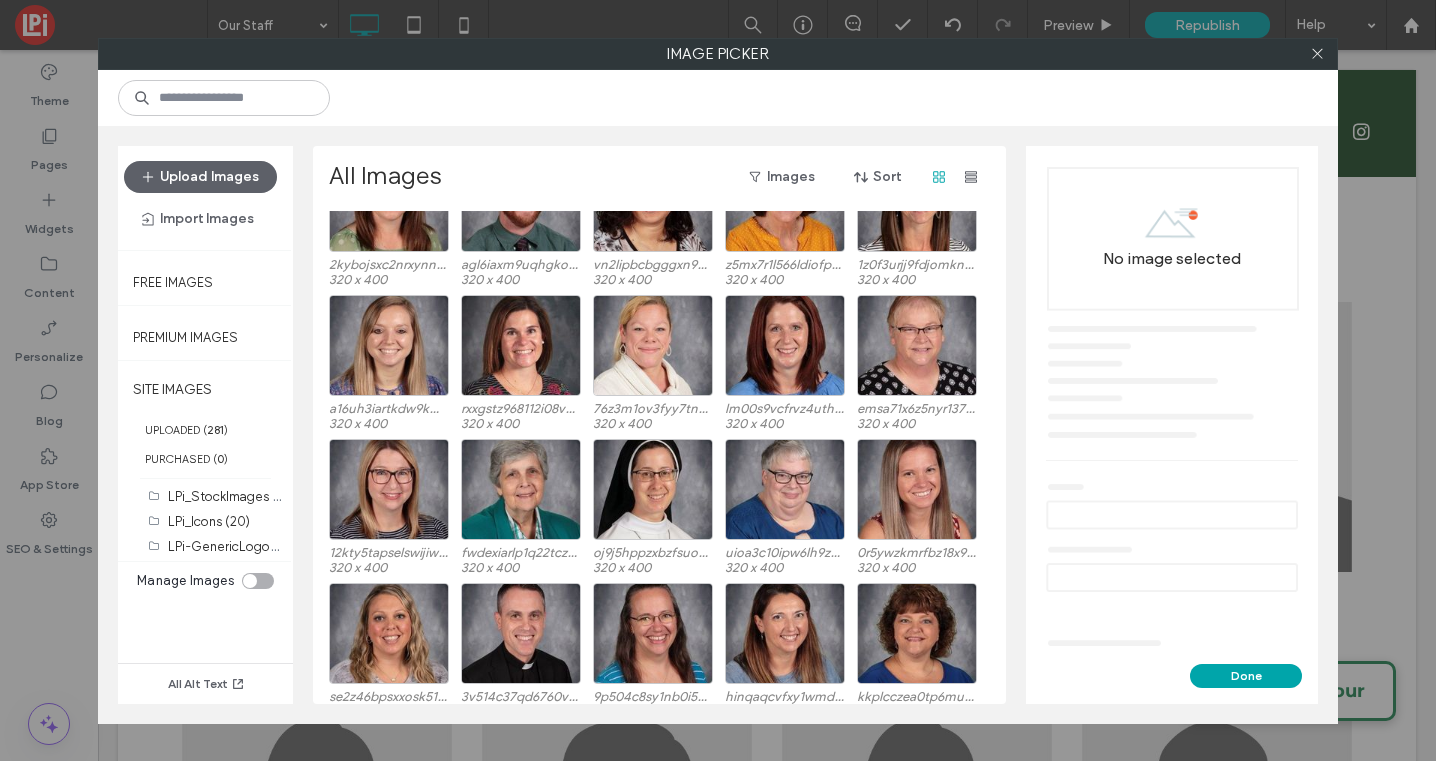 scroll, scrollTop: 611, scrollLeft: 0, axis: vertical 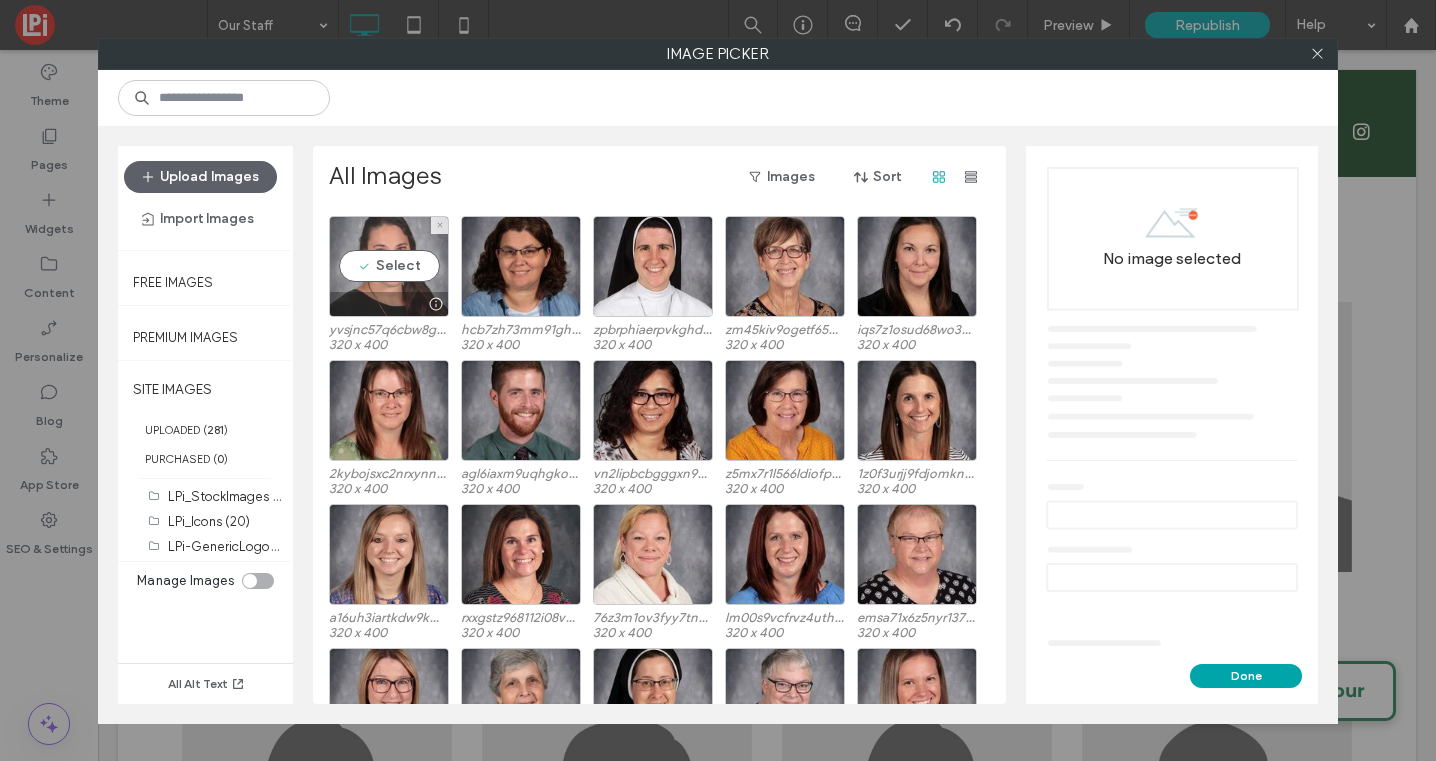click on "Select" at bounding box center (389, 266) 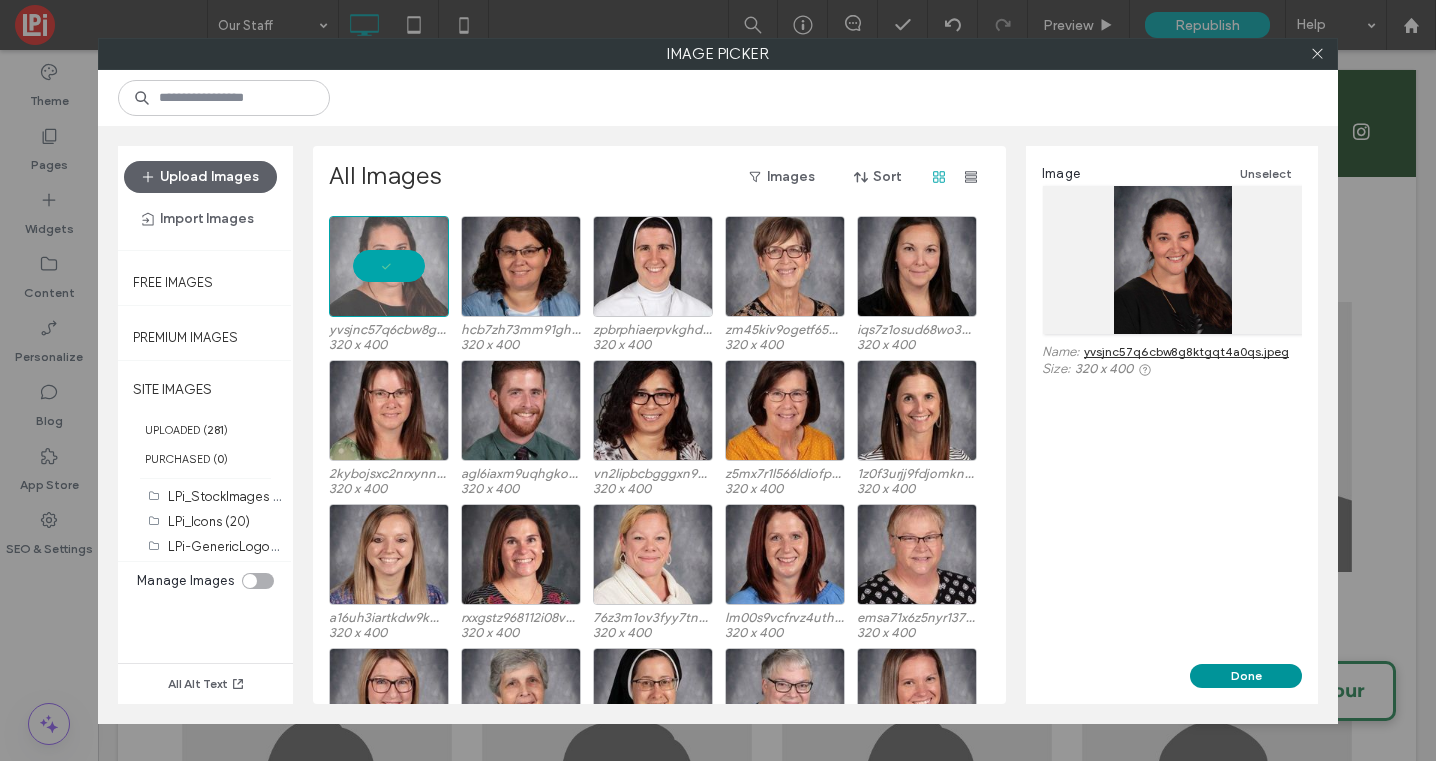 click on "Done" at bounding box center (1246, 676) 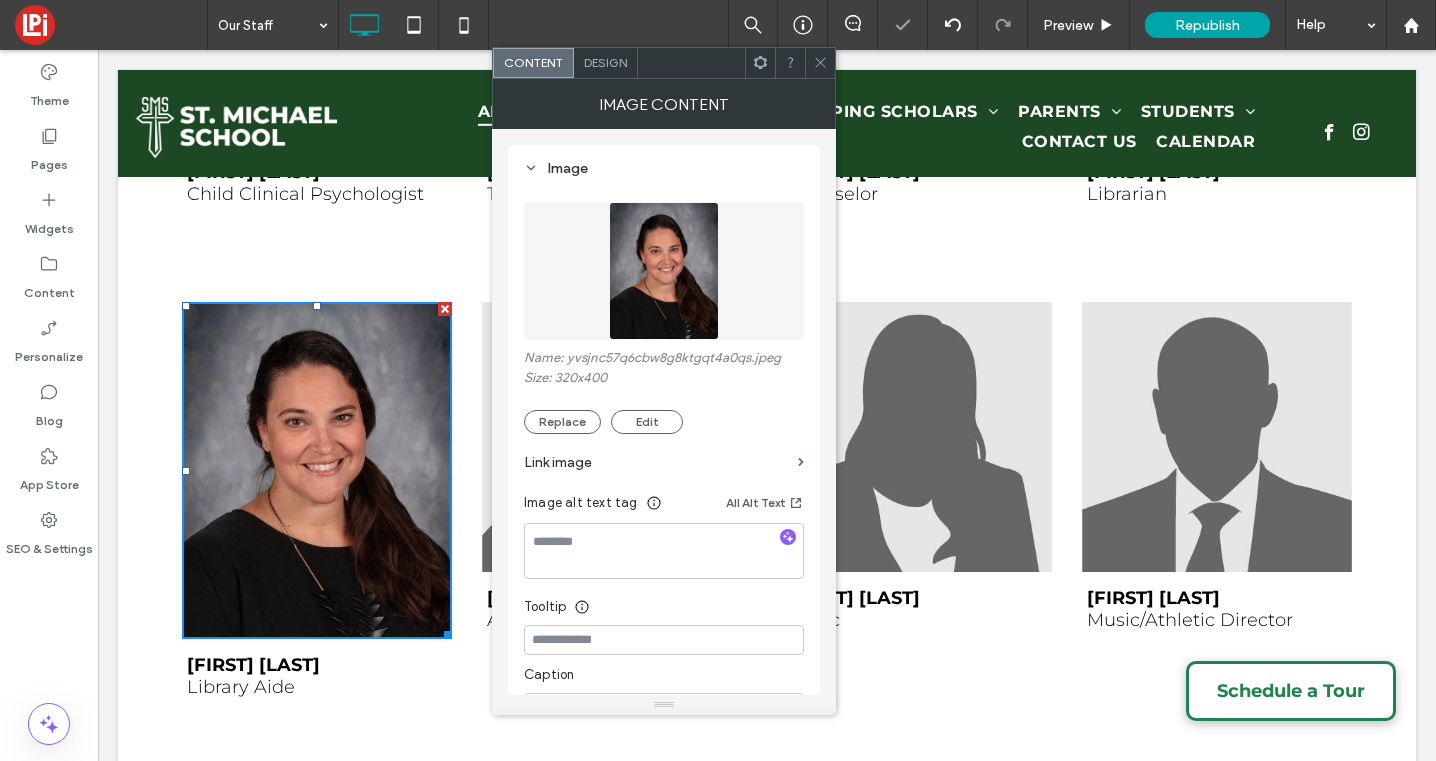 click 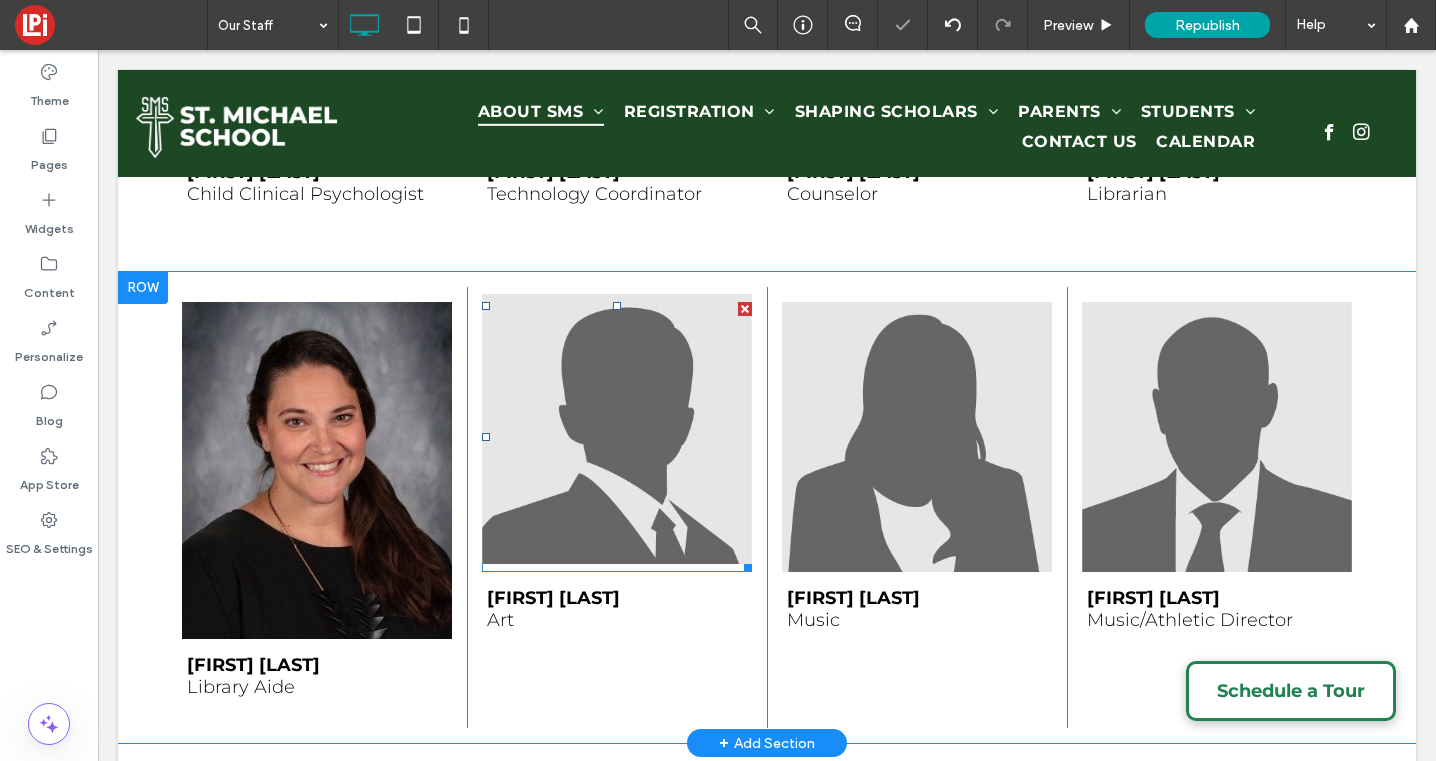 click at bounding box center (617, 429) 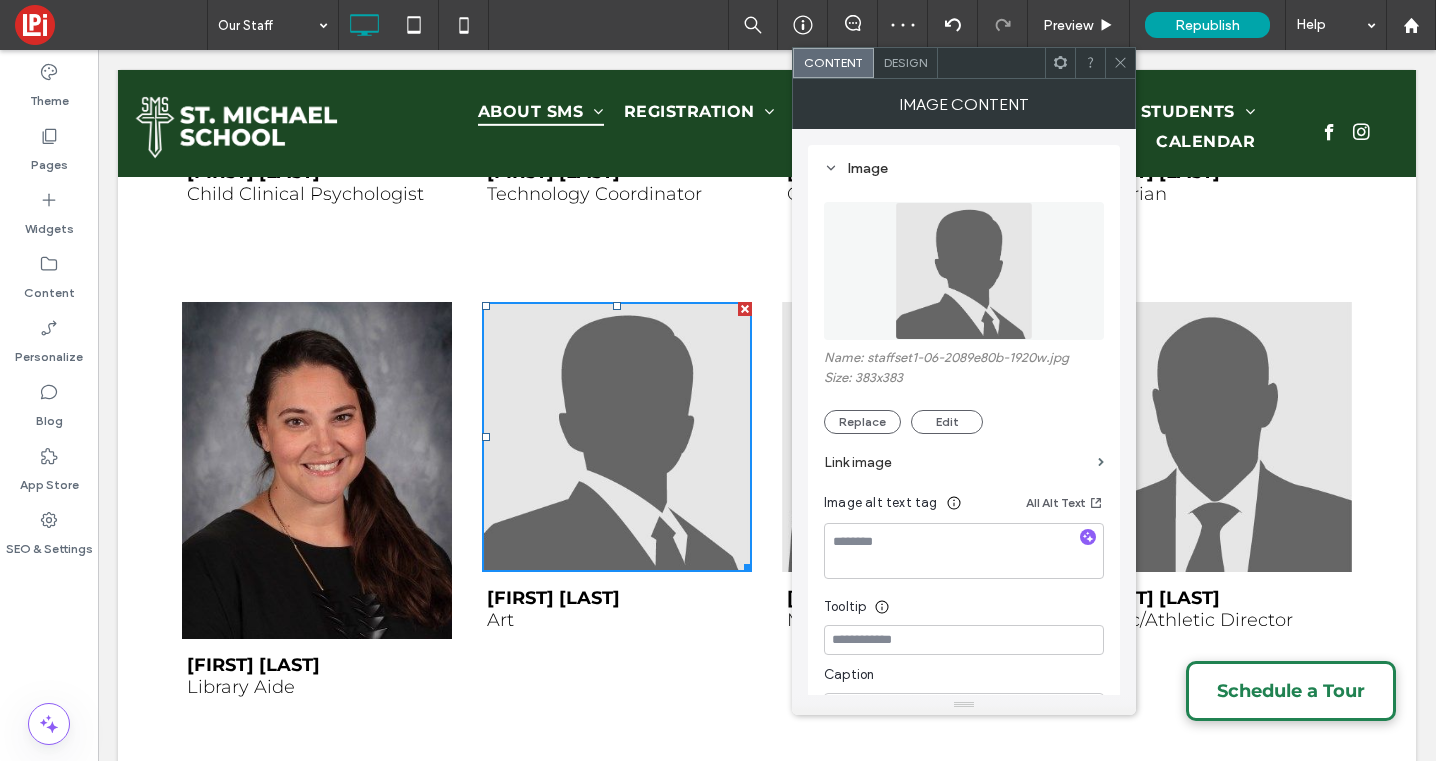click on "Name: staffset1-06-2089e80b-1920w.jpg Size: 383x383 Replace Edit" at bounding box center (964, 392) 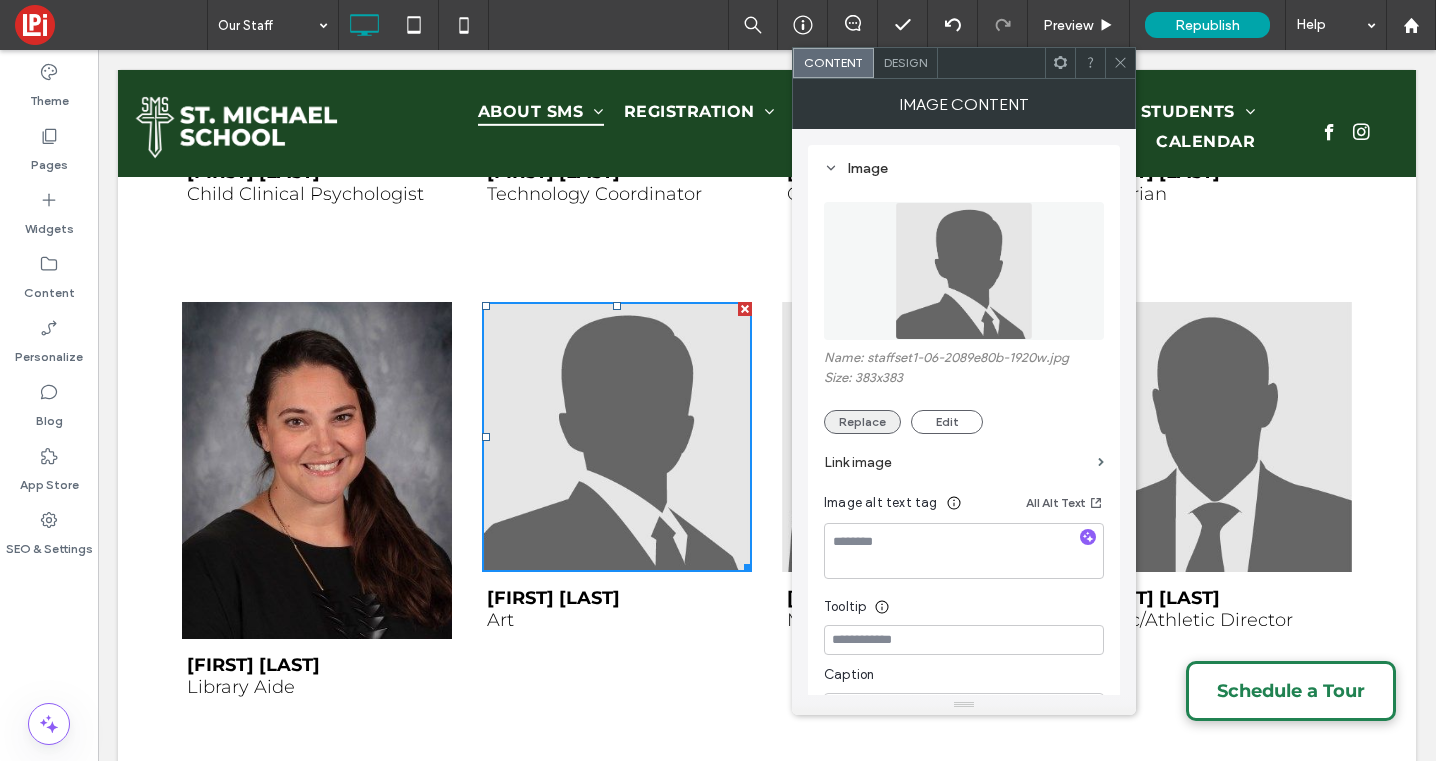 click on "Replace" at bounding box center (862, 422) 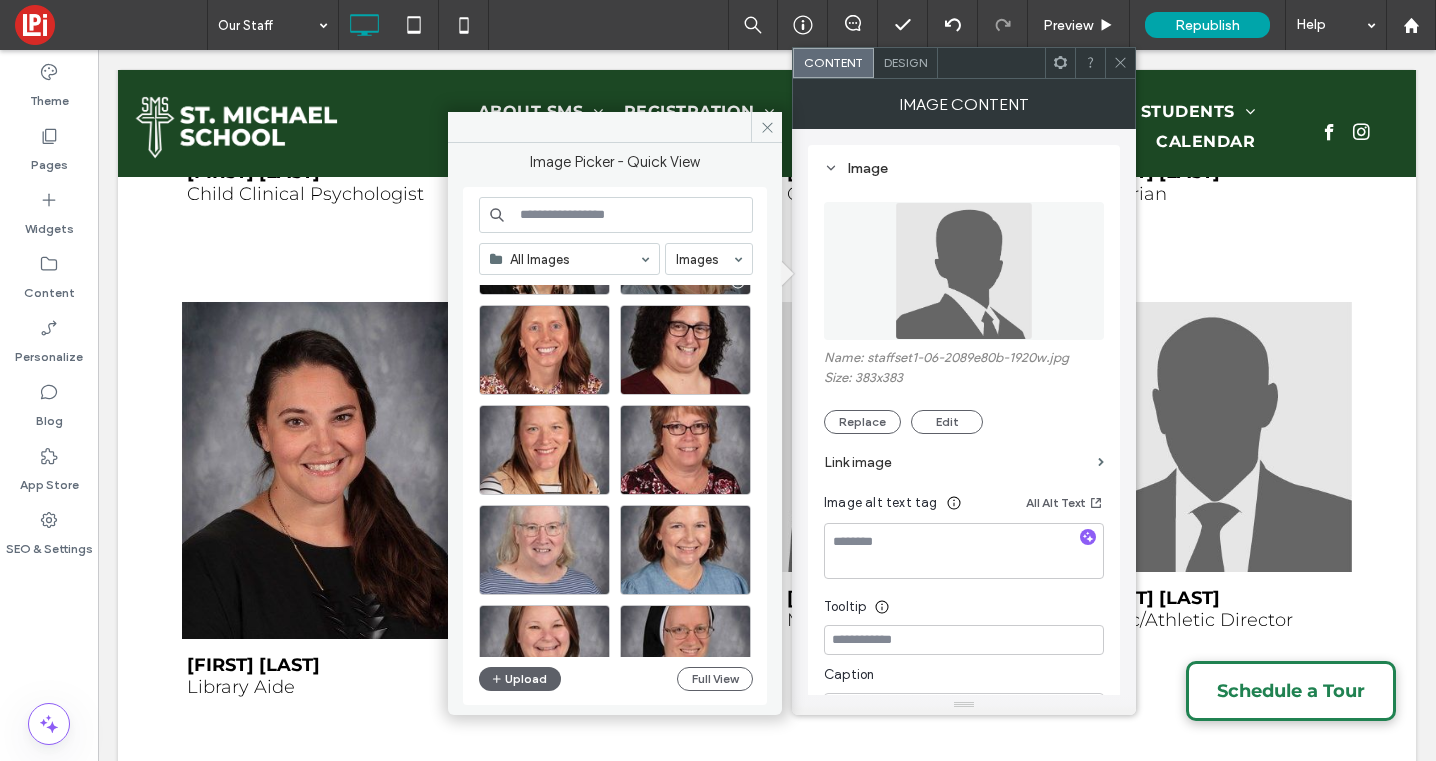 scroll, scrollTop: 2613, scrollLeft: 0, axis: vertical 